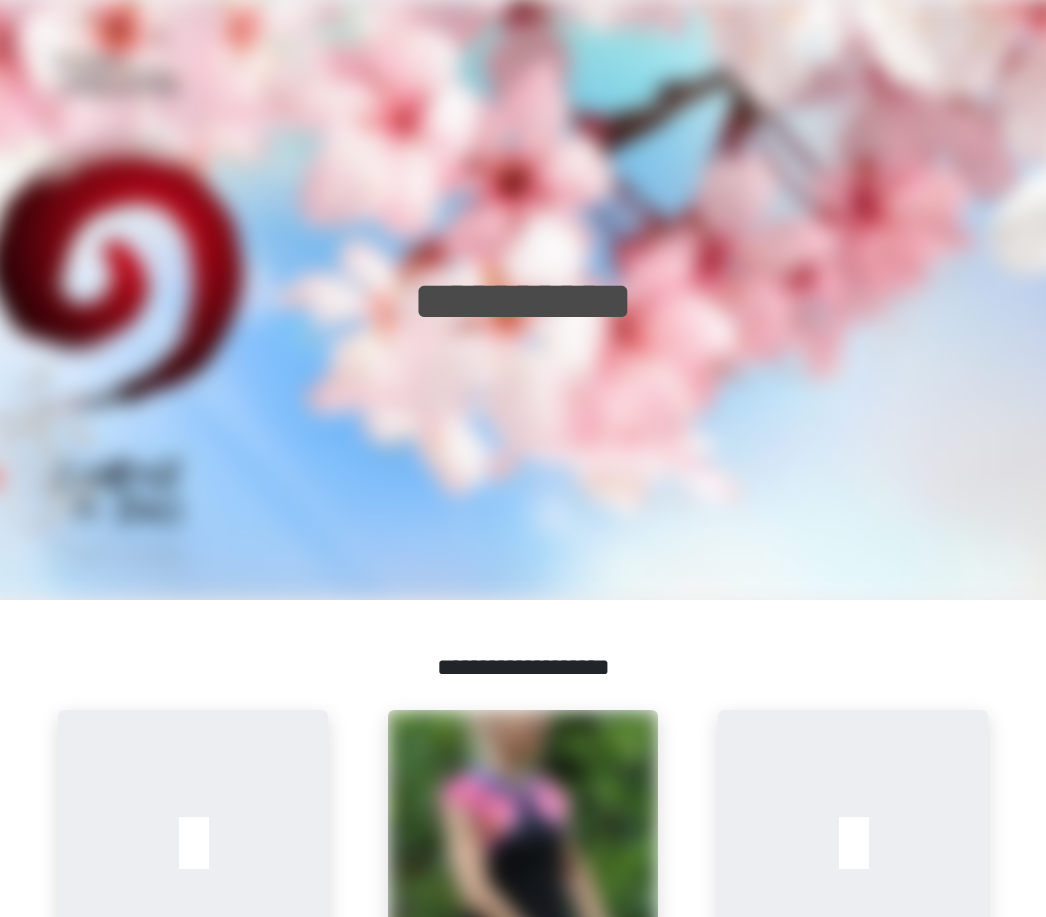 scroll, scrollTop: 0, scrollLeft: 0, axis: both 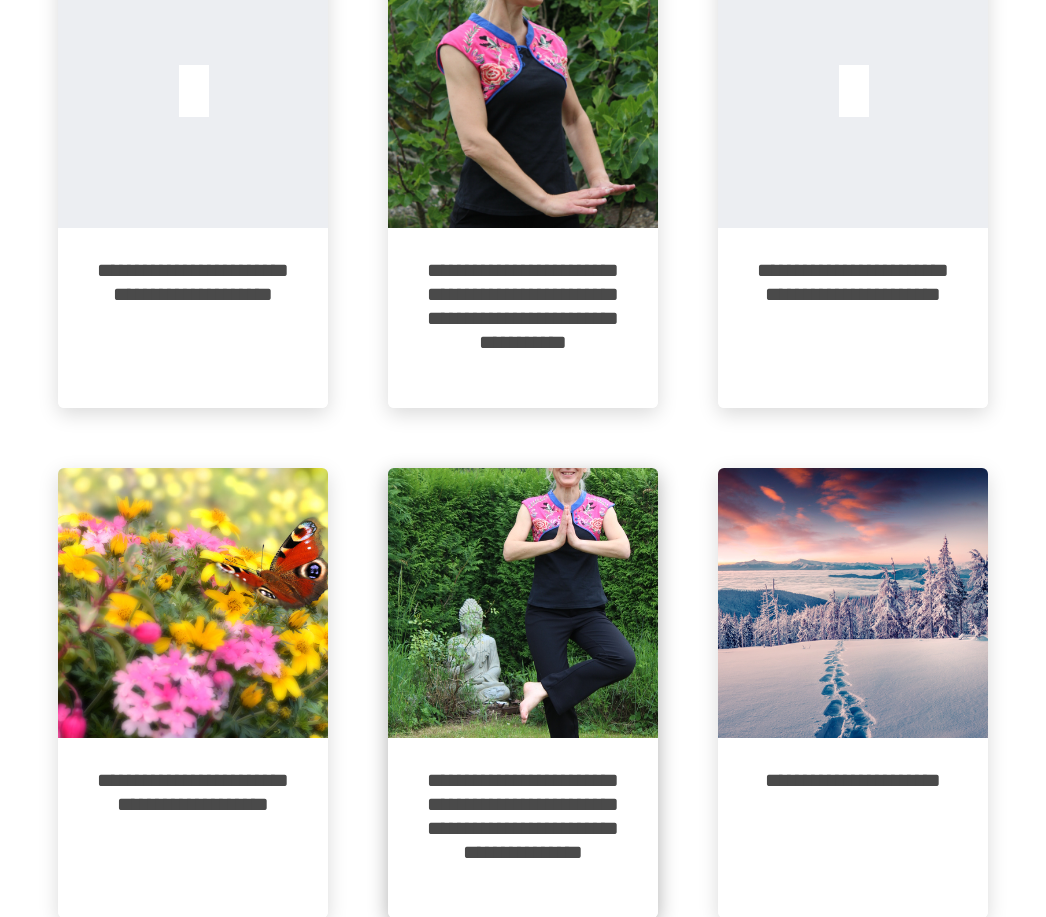 click at bounding box center (523, 603) 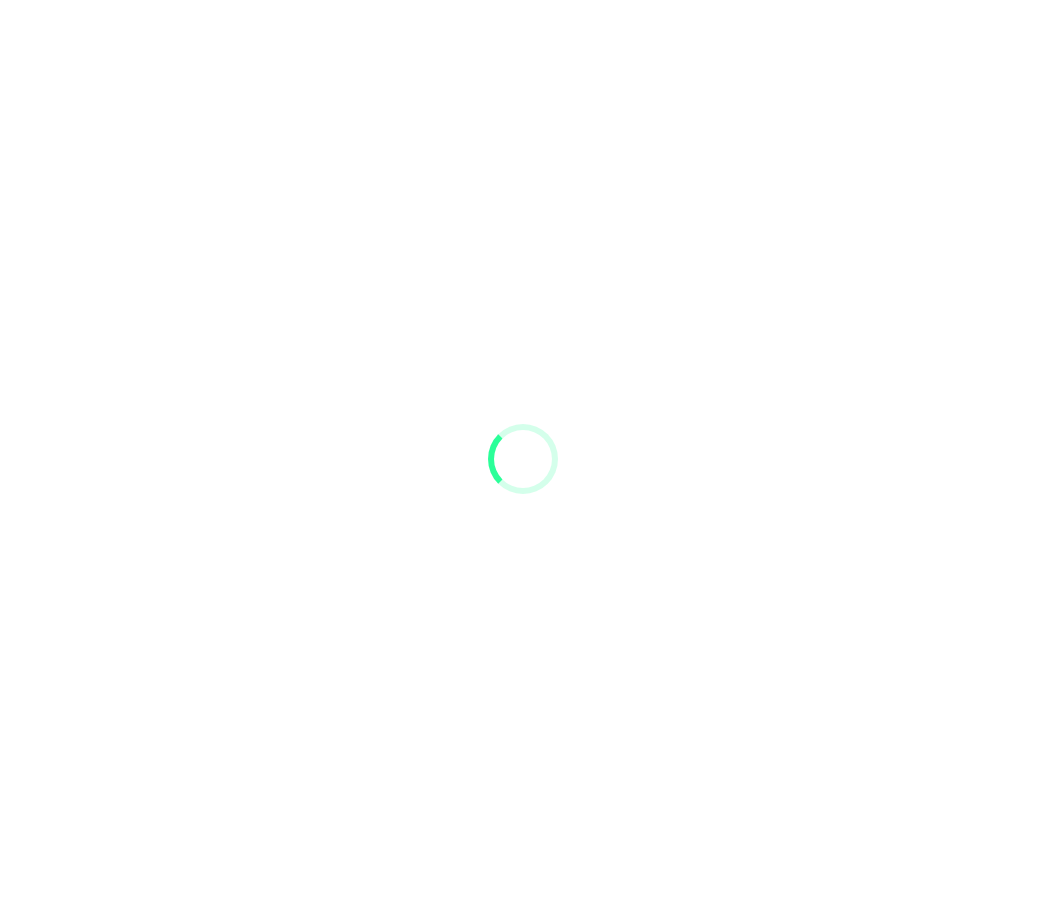 scroll, scrollTop: 0, scrollLeft: 0, axis: both 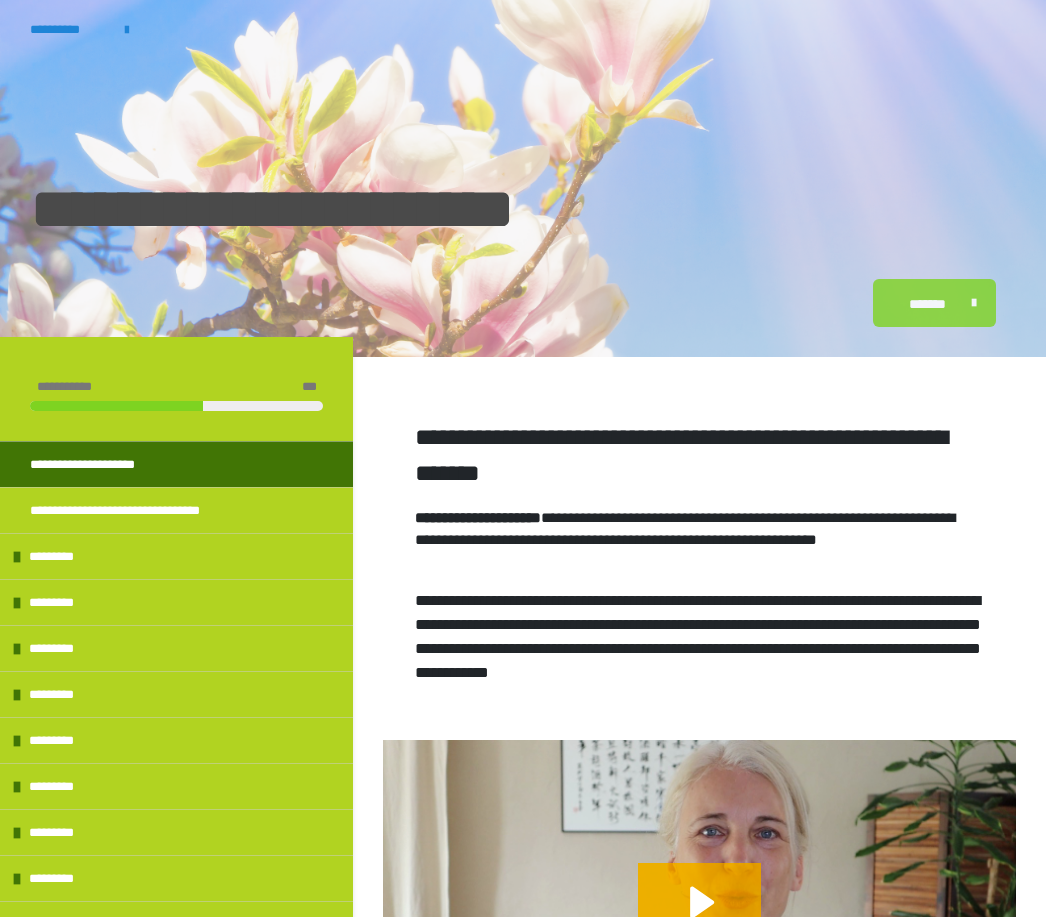 click on "*******" at bounding box center (934, 303) 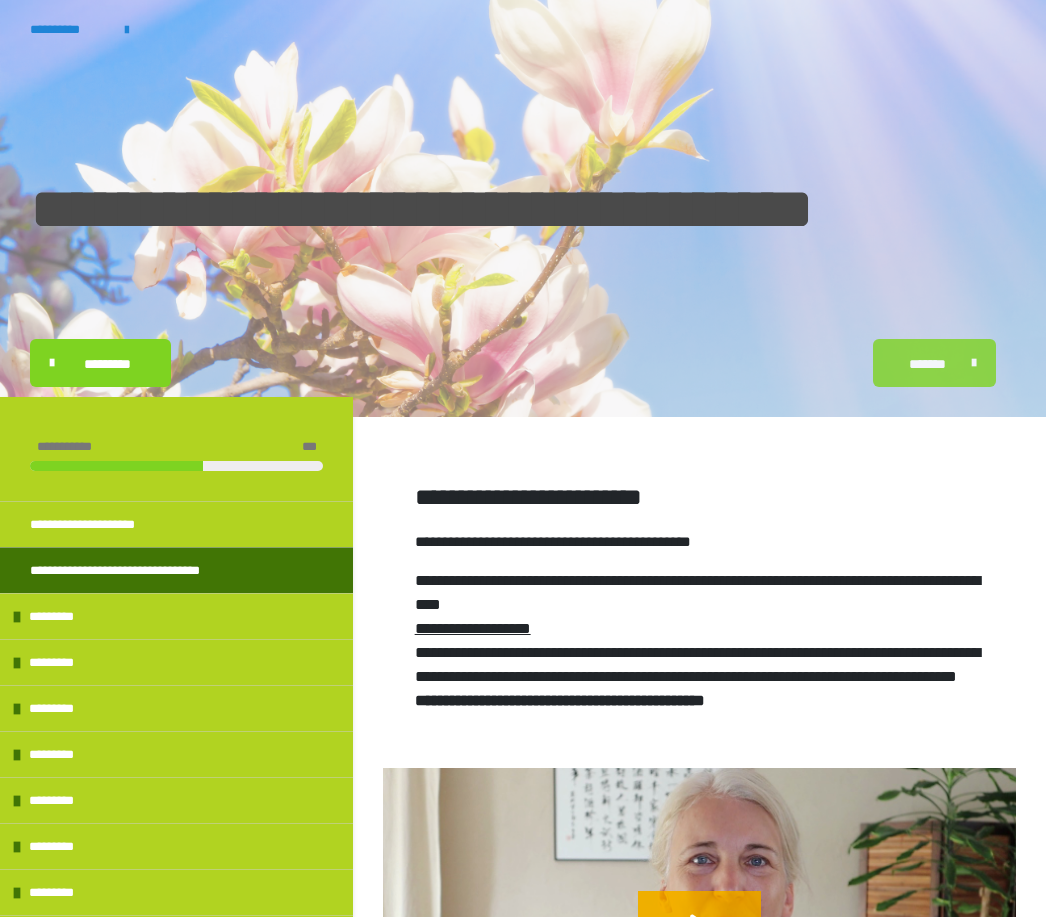 click on "**********" at bounding box center [523, 204] 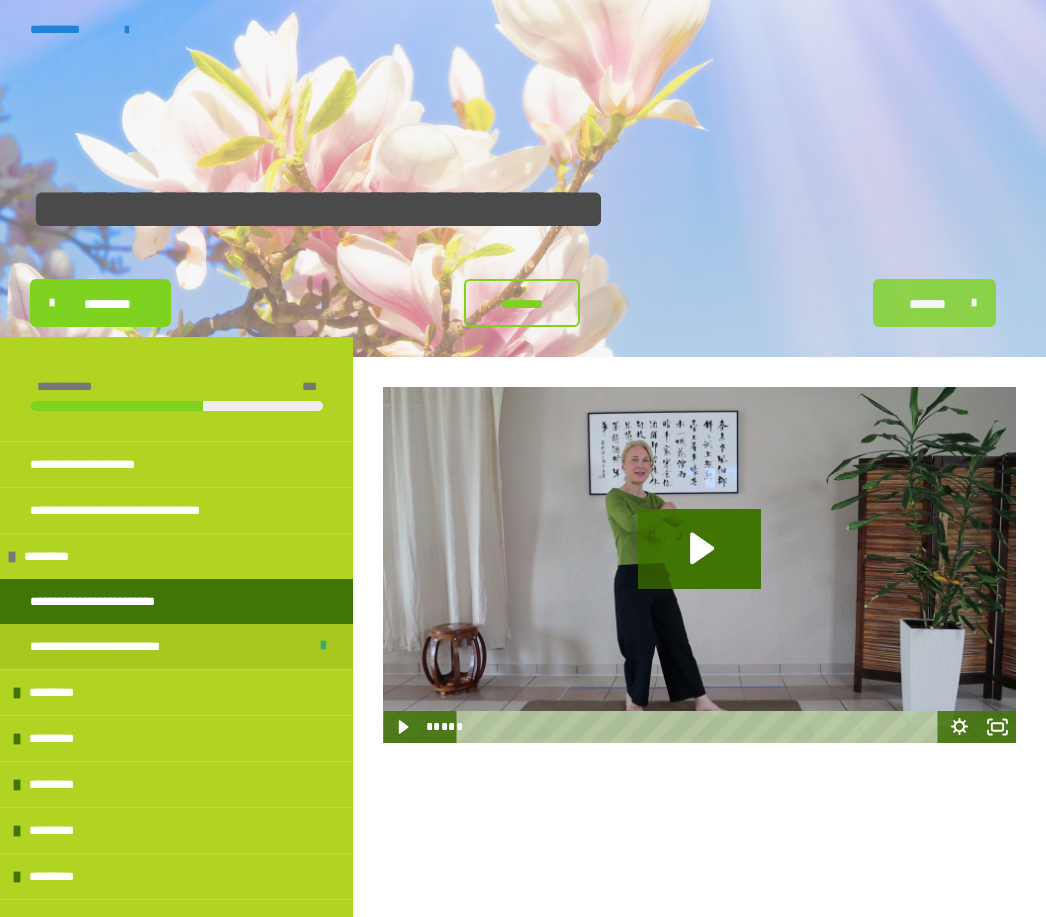 click on "********* ******** *******" at bounding box center [523, 303] 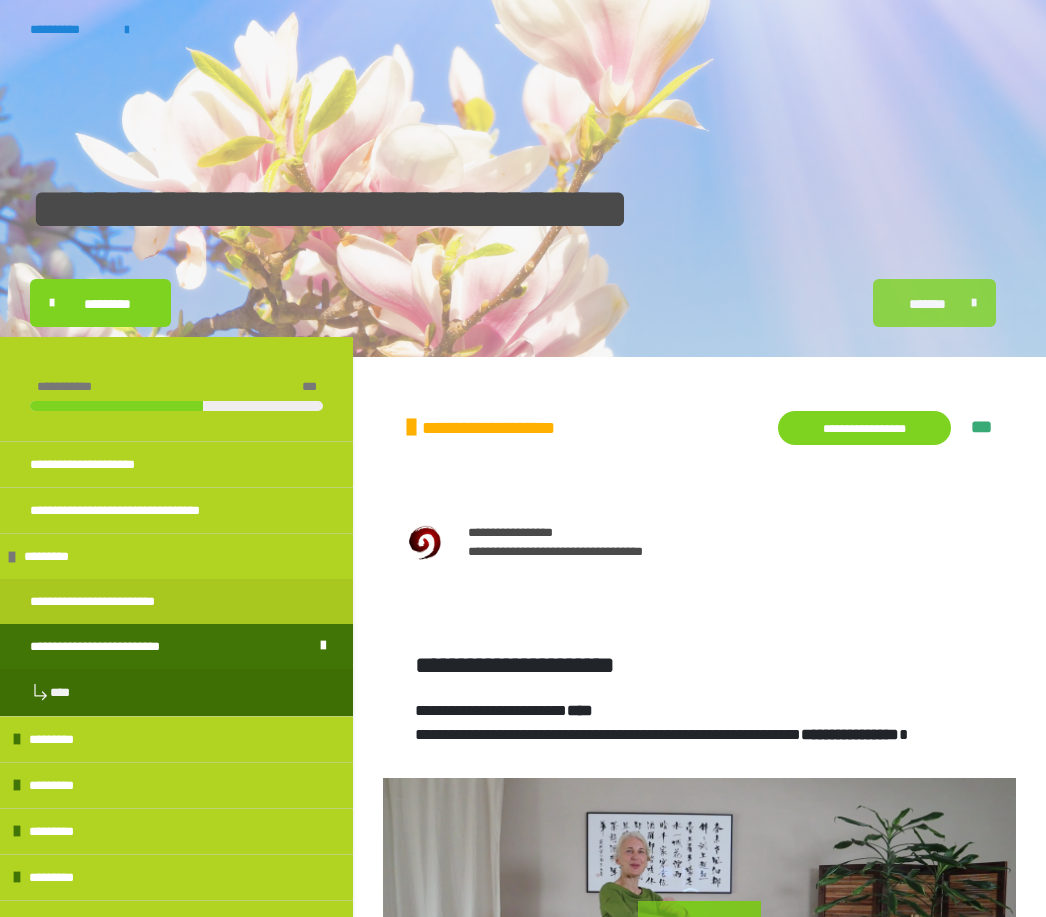 click on "*******" at bounding box center (927, 304) 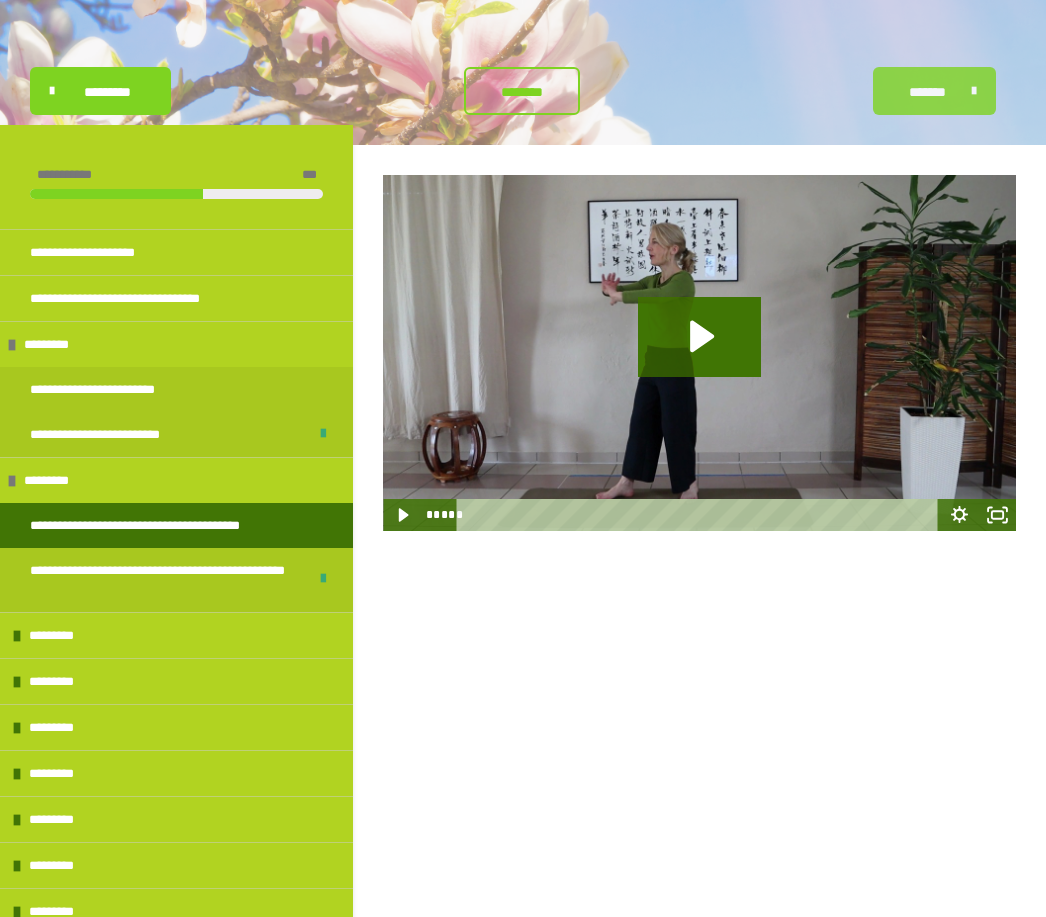 scroll, scrollTop: 271, scrollLeft: 0, axis: vertical 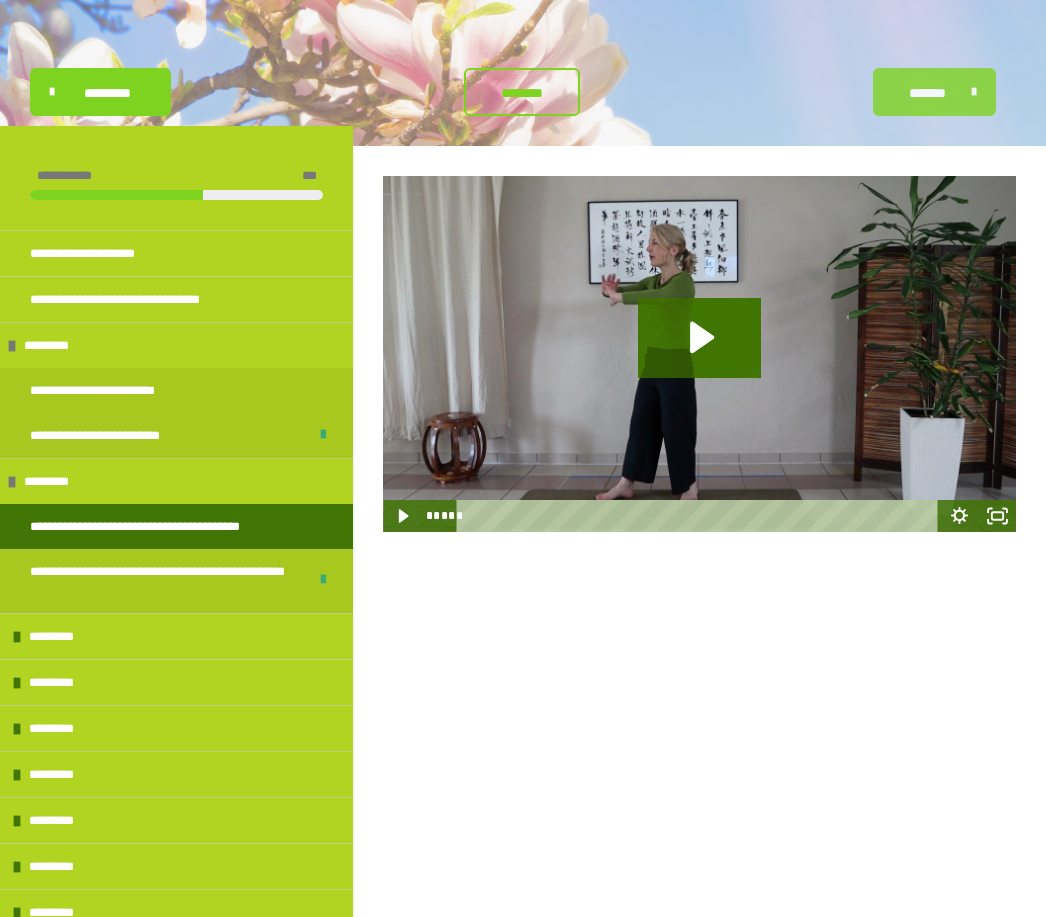 click on "*******" at bounding box center (927, 93) 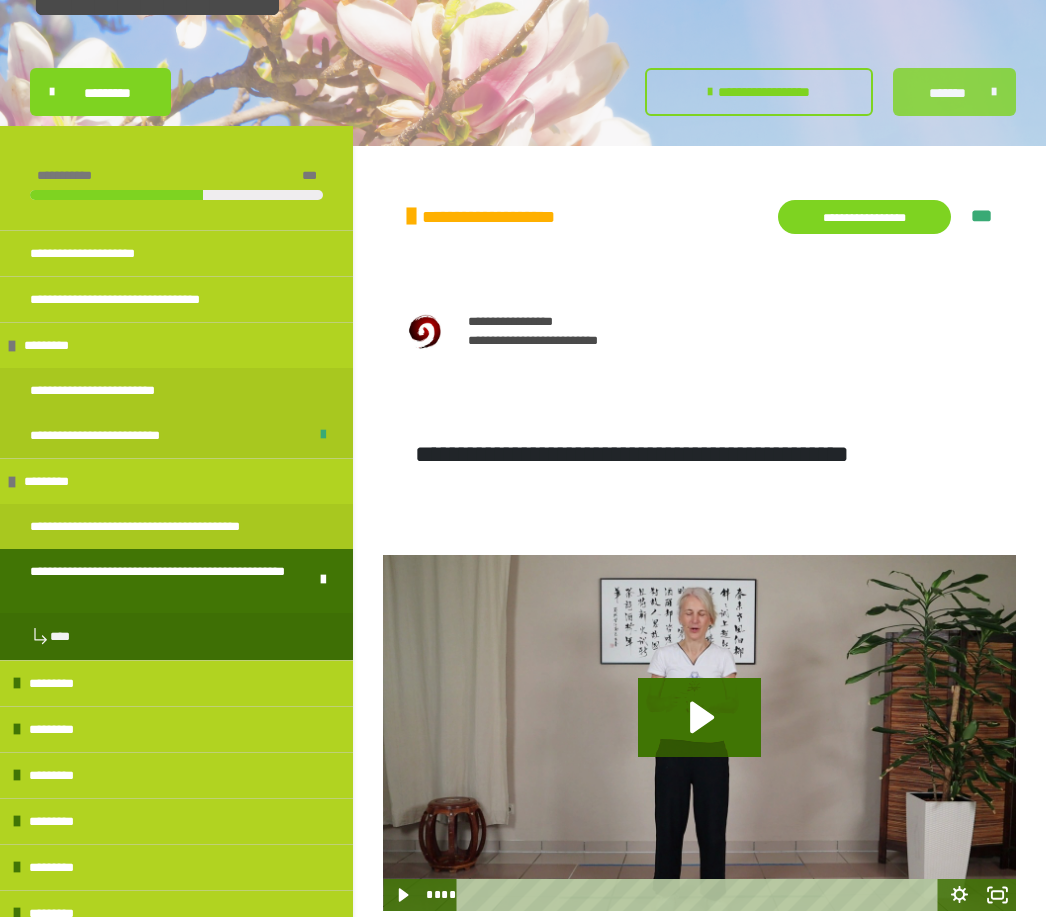 click on "*******" at bounding box center (947, 93) 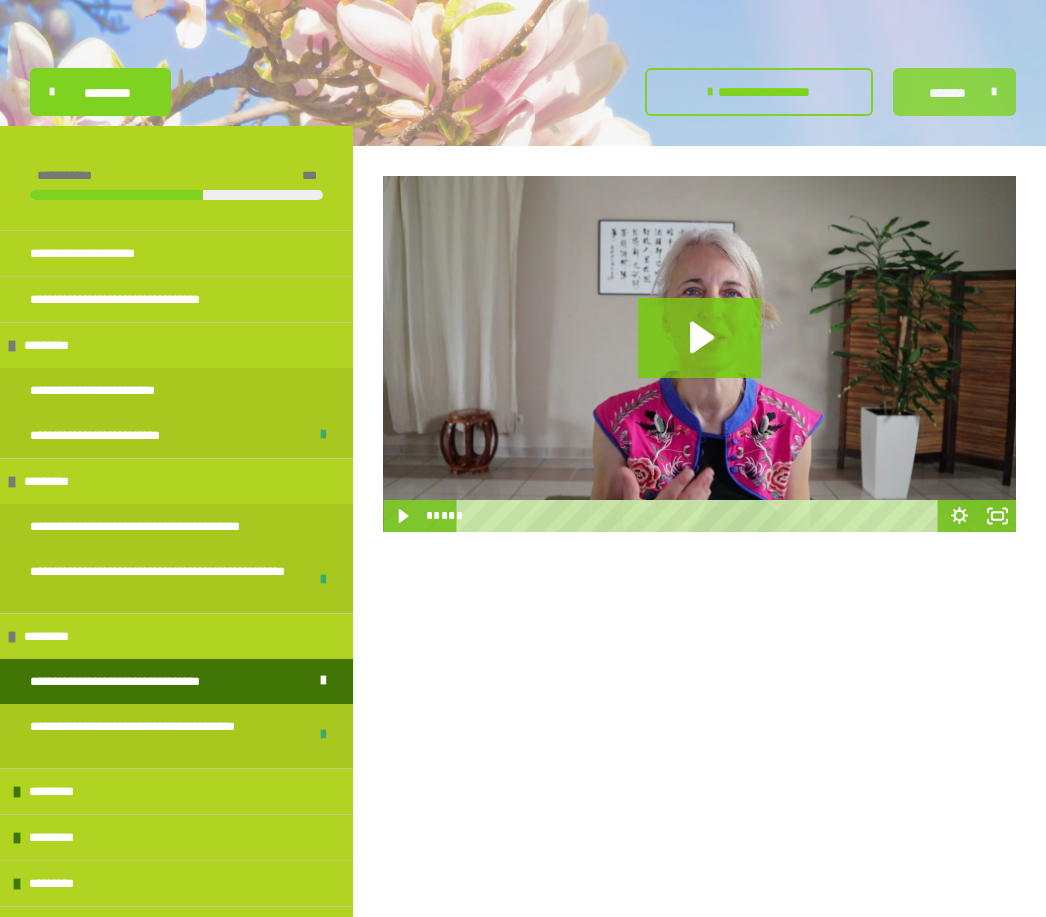 click on "*******" at bounding box center [947, 93] 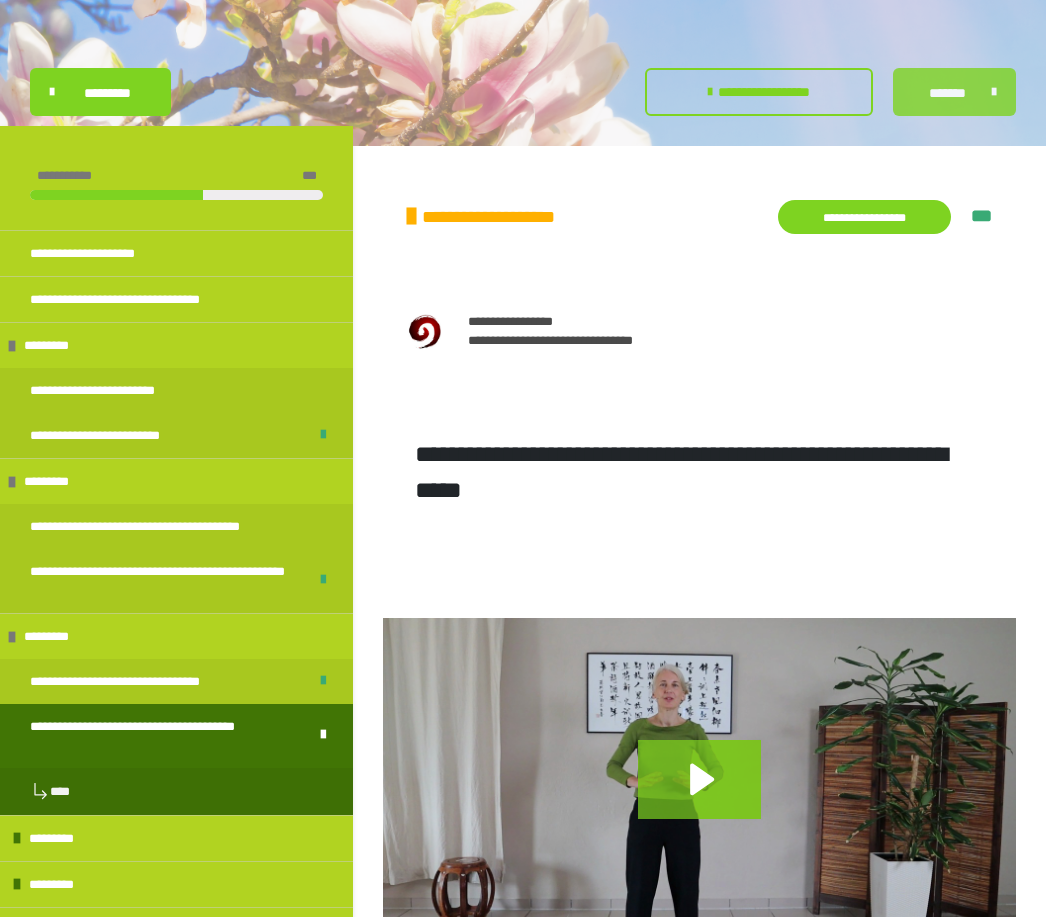 click on "*******" at bounding box center [947, 93] 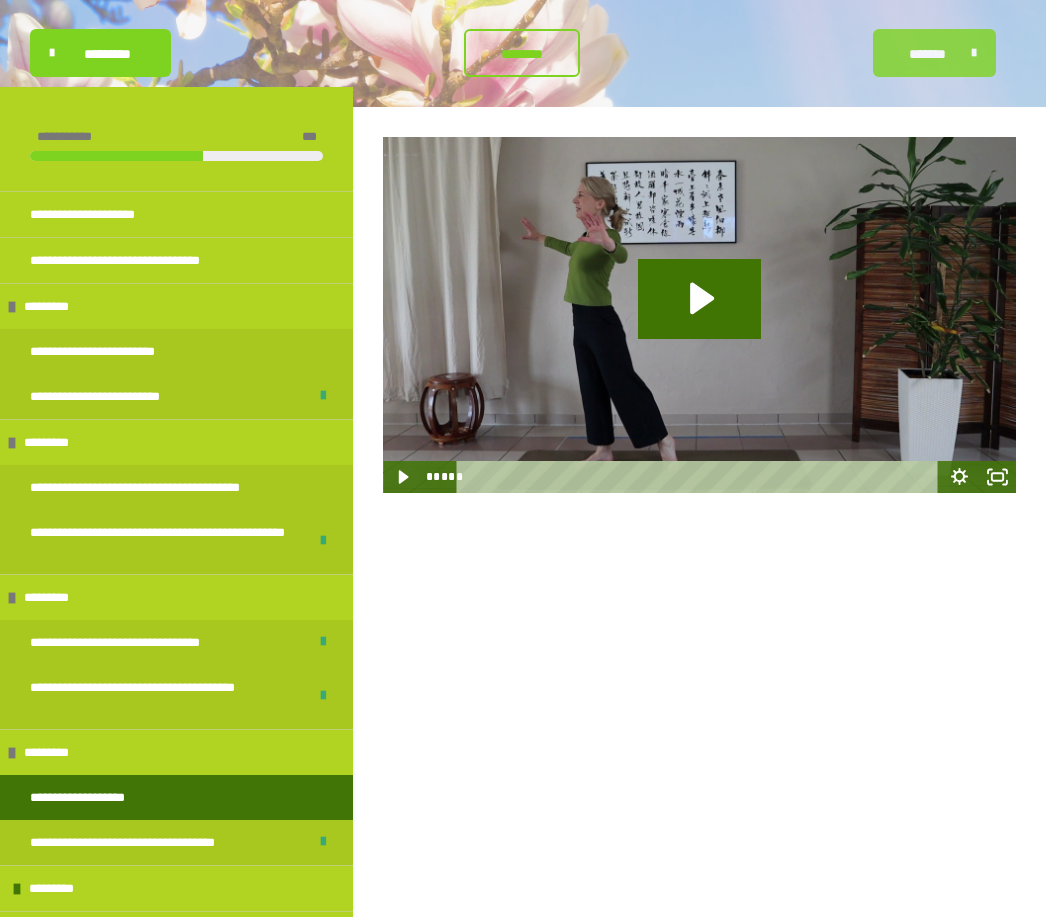 scroll, scrollTop: 250, scrollLeft: 0, axis: vertical 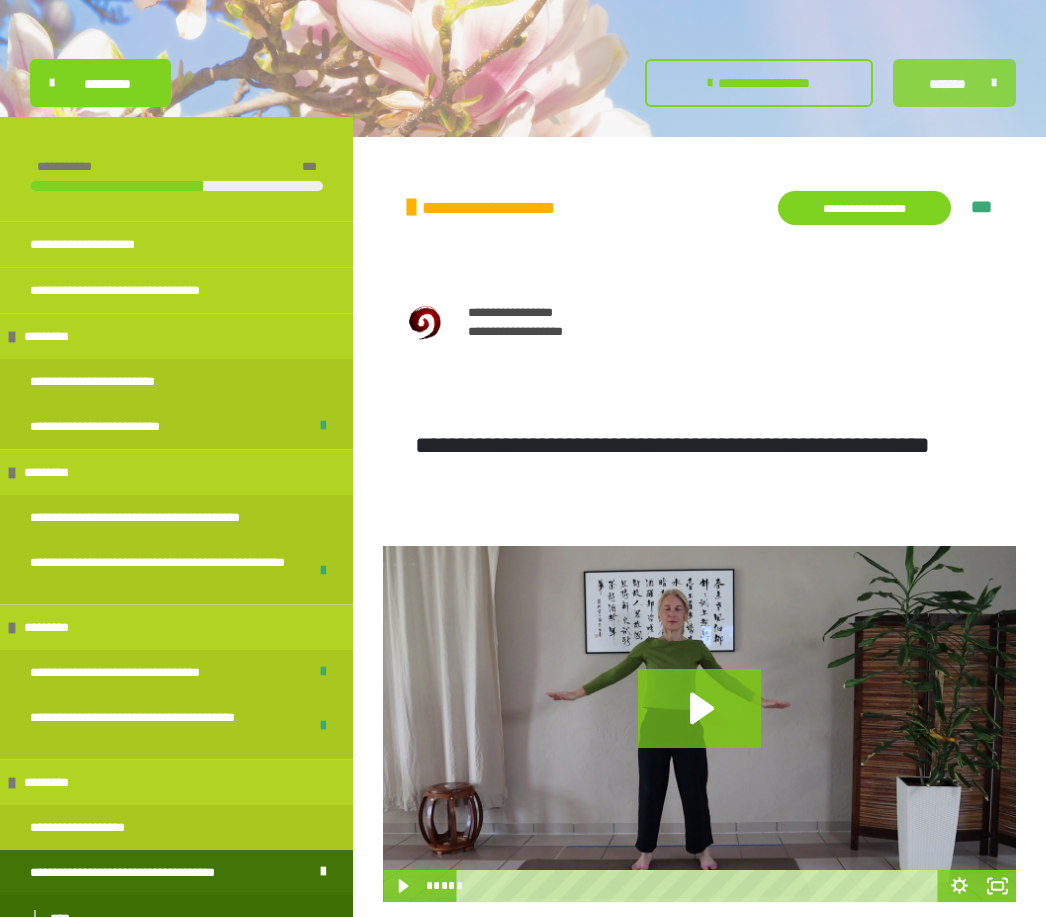 click on "*******" at bounding box center [954, 83] 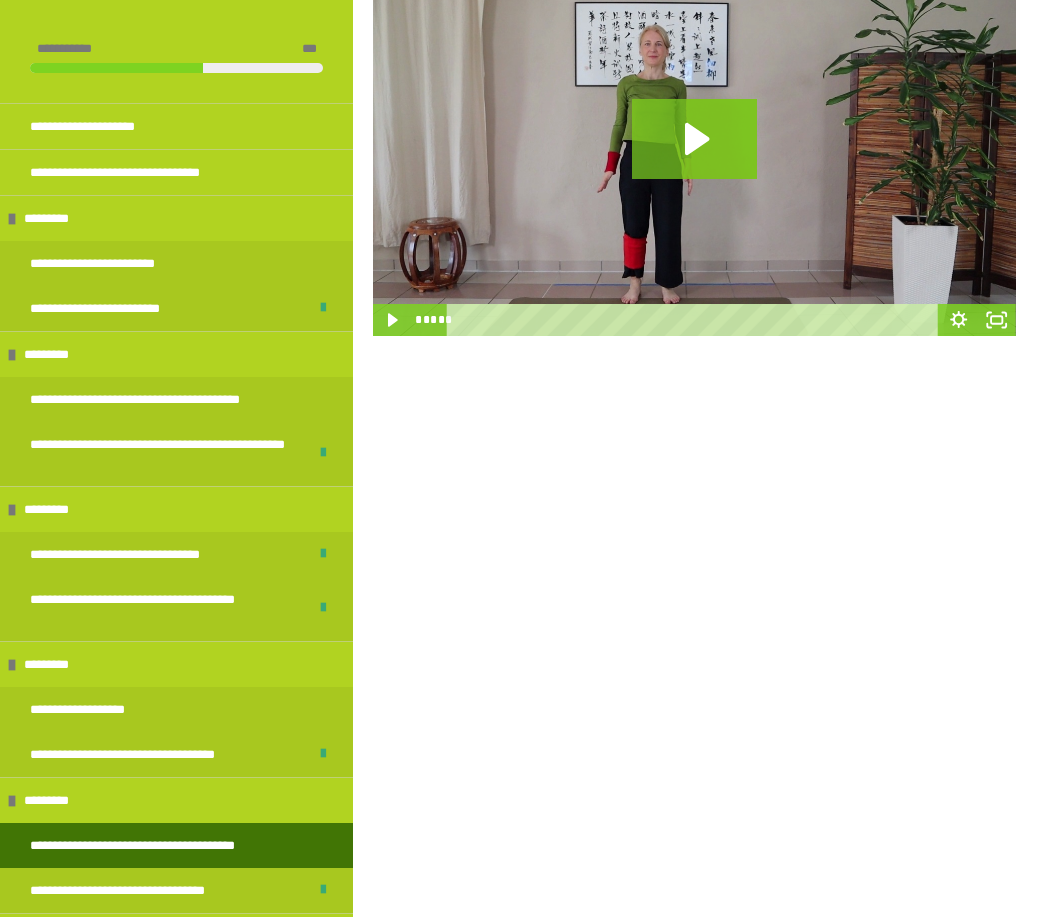scroll, scrollTop: 477, scrollLeft: 0, axis: vertical 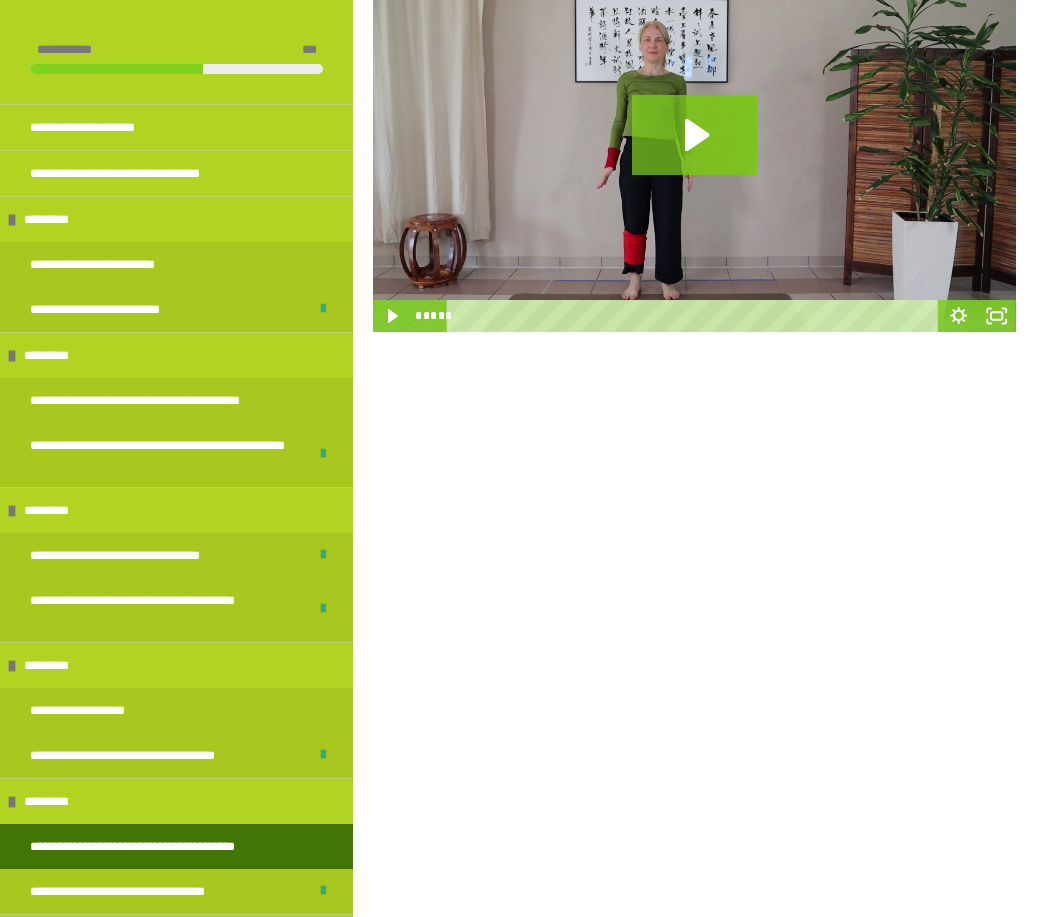 click 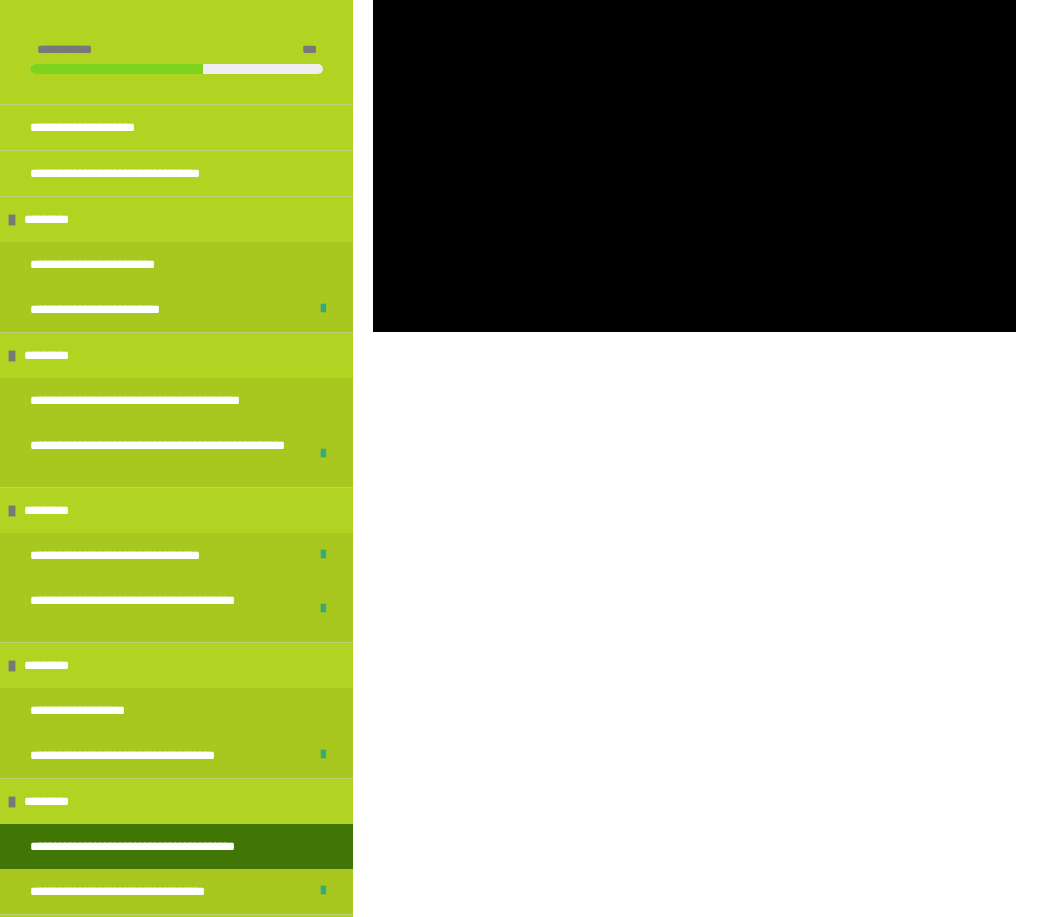 click at bounding box center [694, 151] 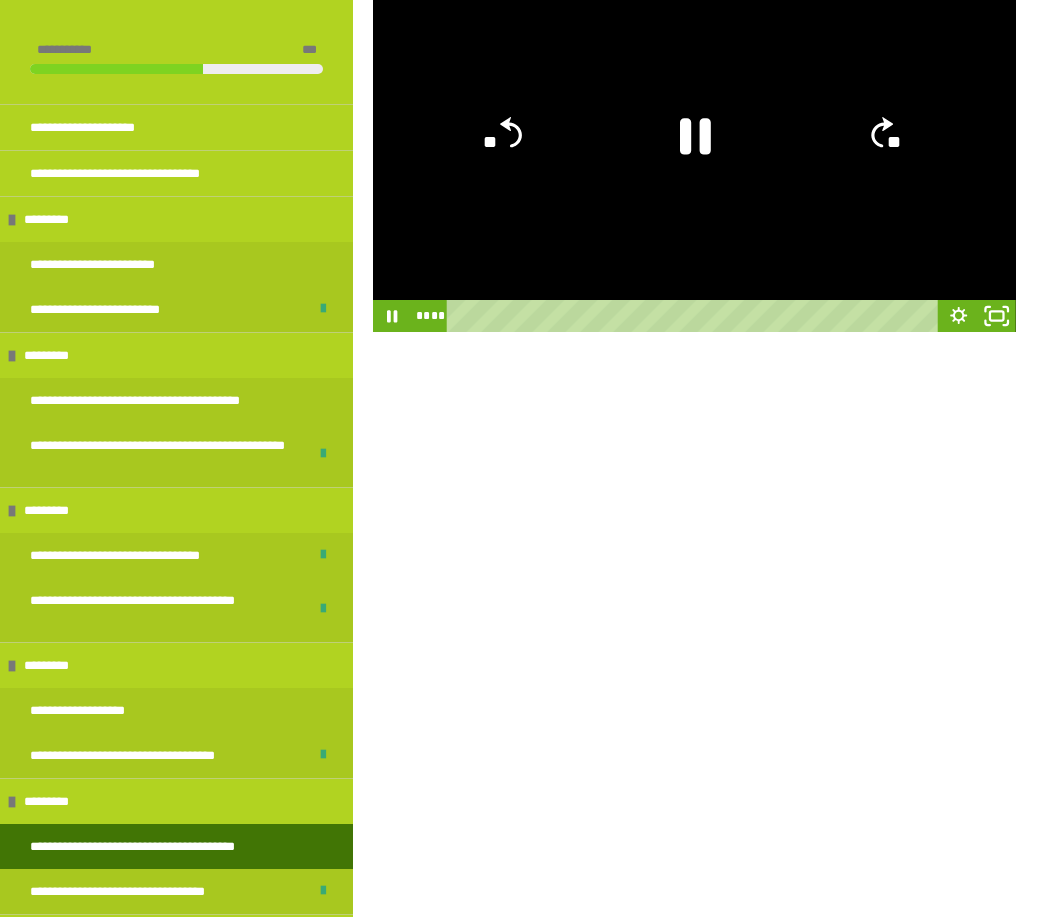 click 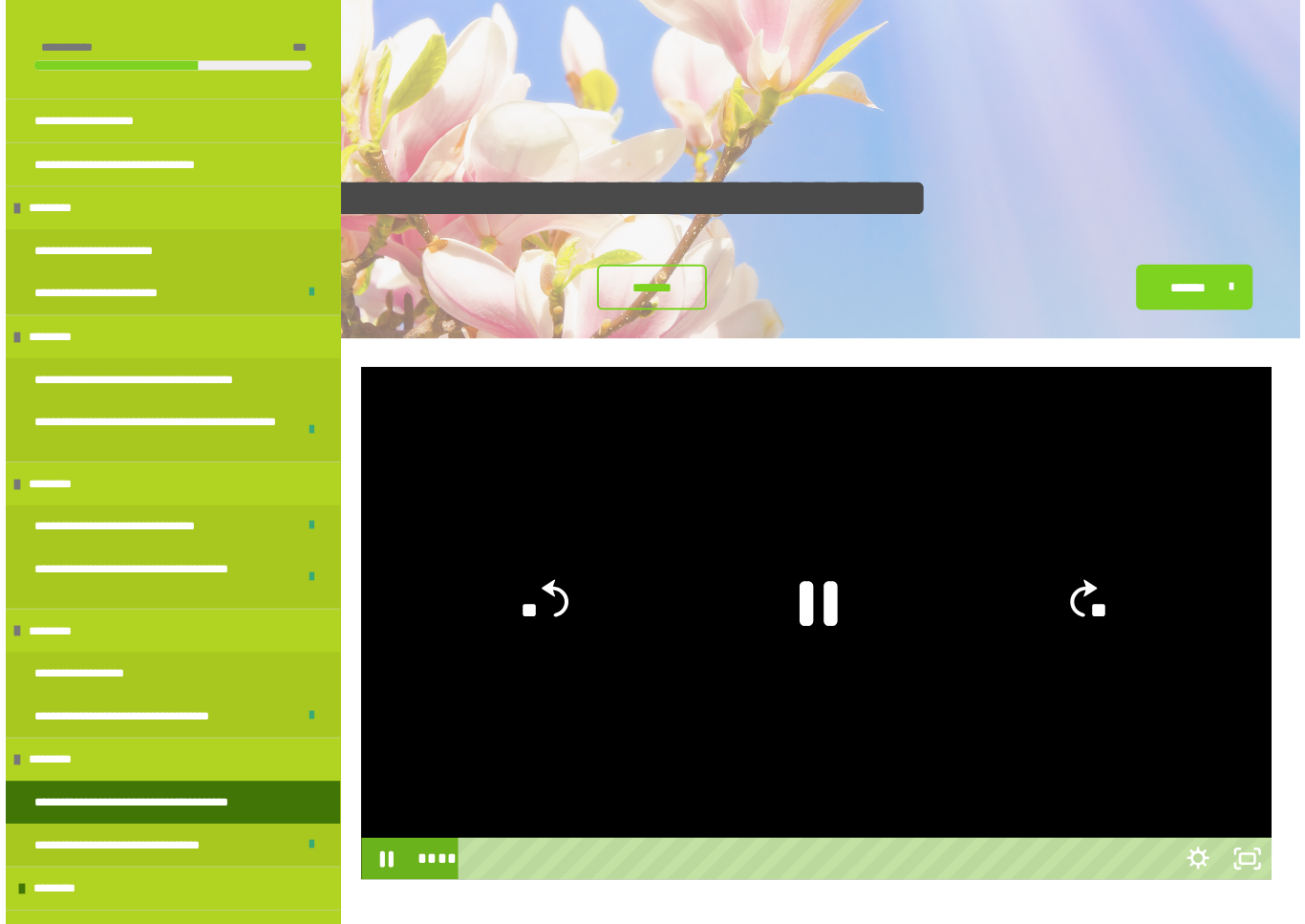 scroll, scrollTop: 398, scrollLeft: 0, axis: vertical 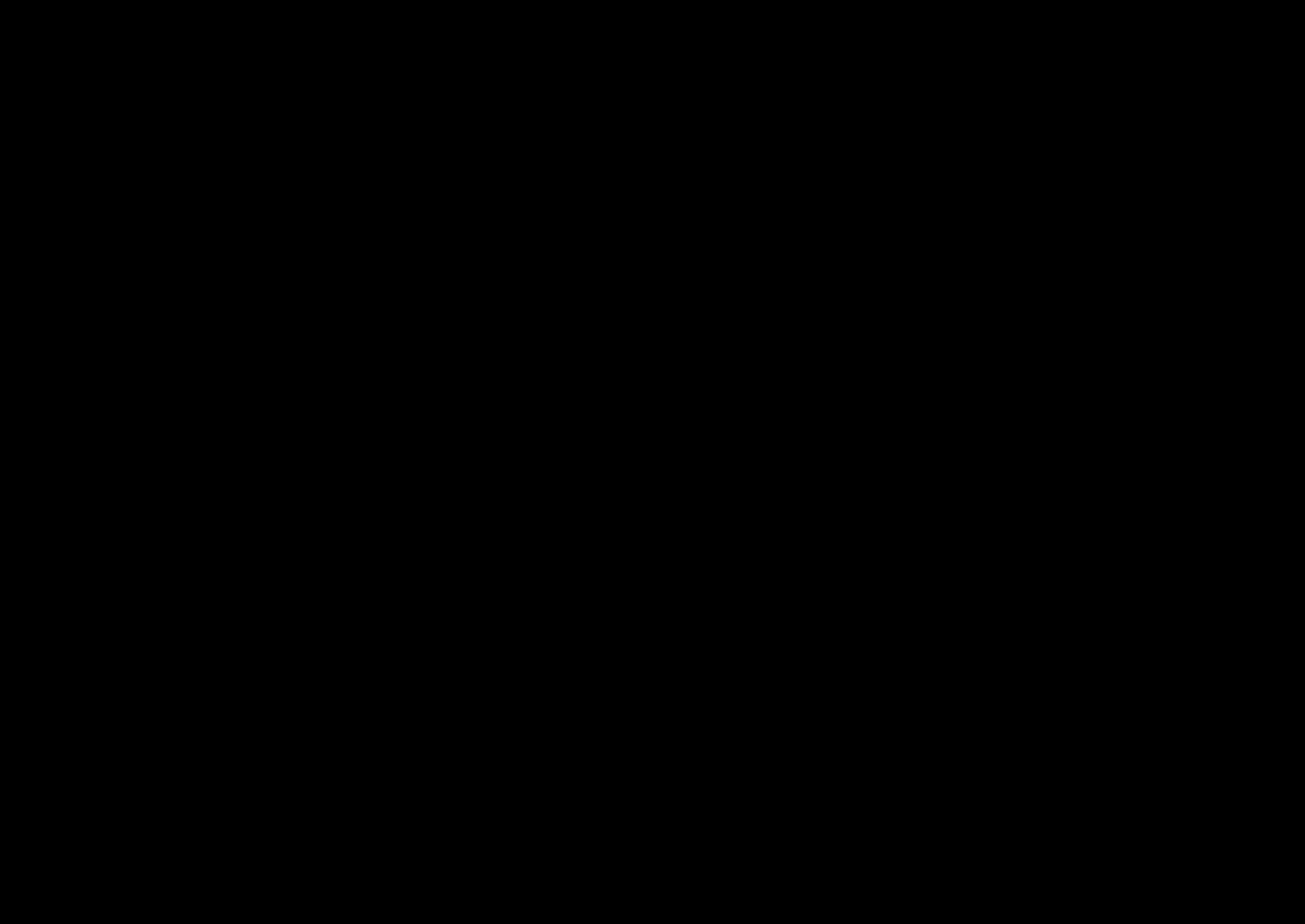 click at bounding box center (652, 462) 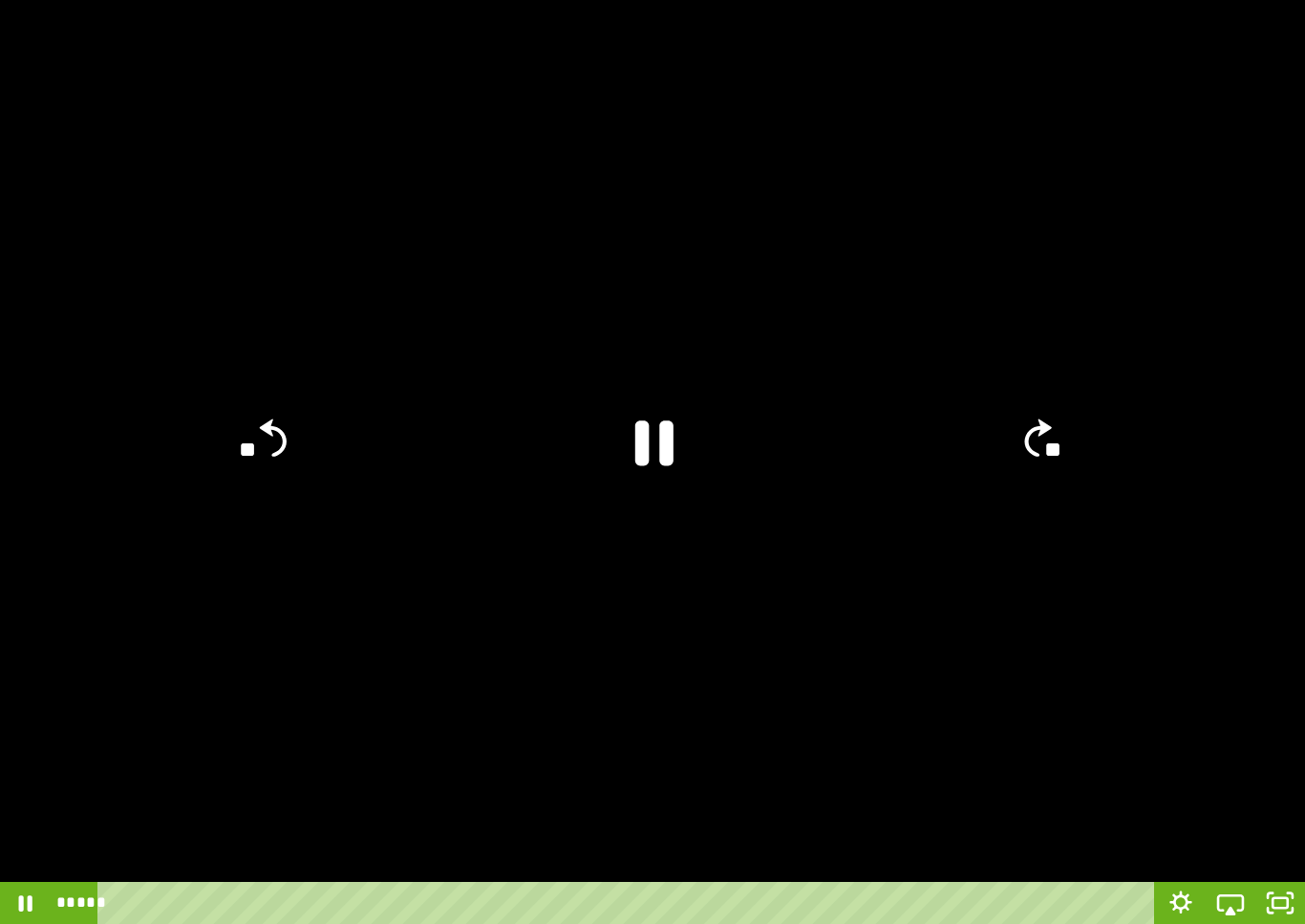 click at bounding box center (652, 462) 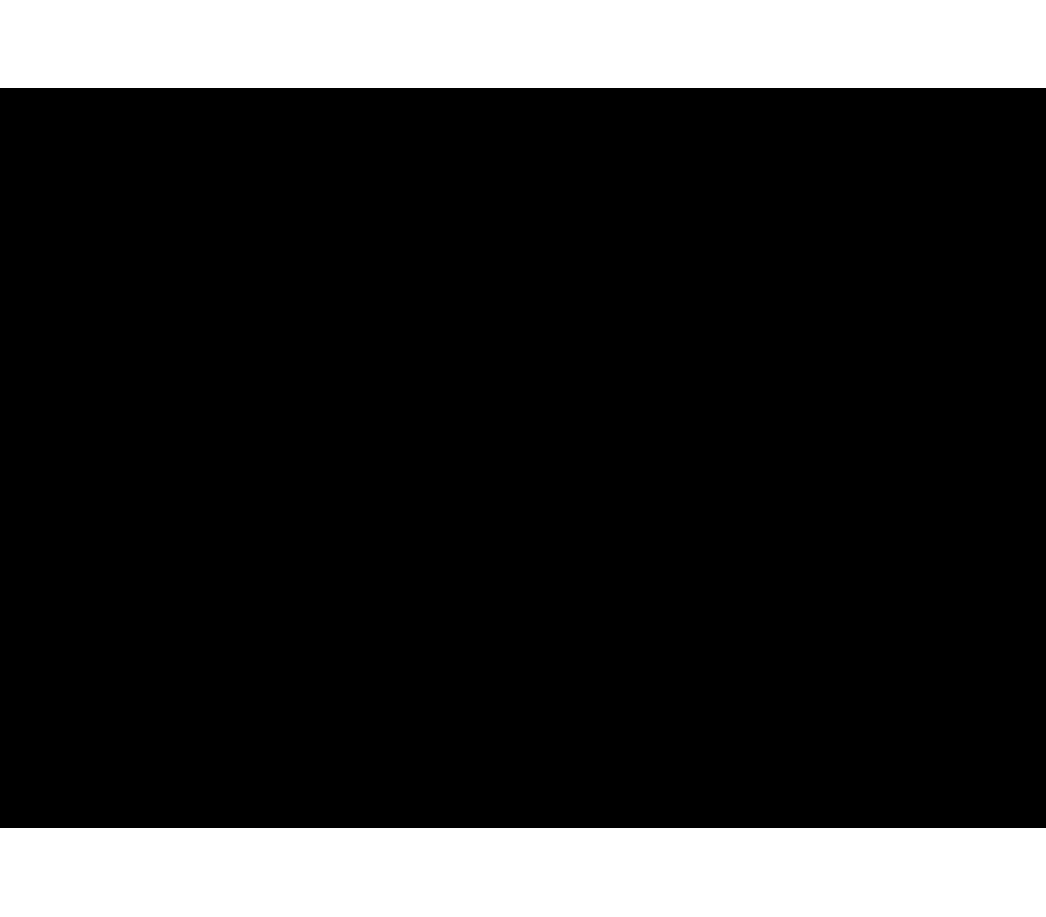 scroll, scrollTop: 477, scrollLeft: 0, axis: vertical 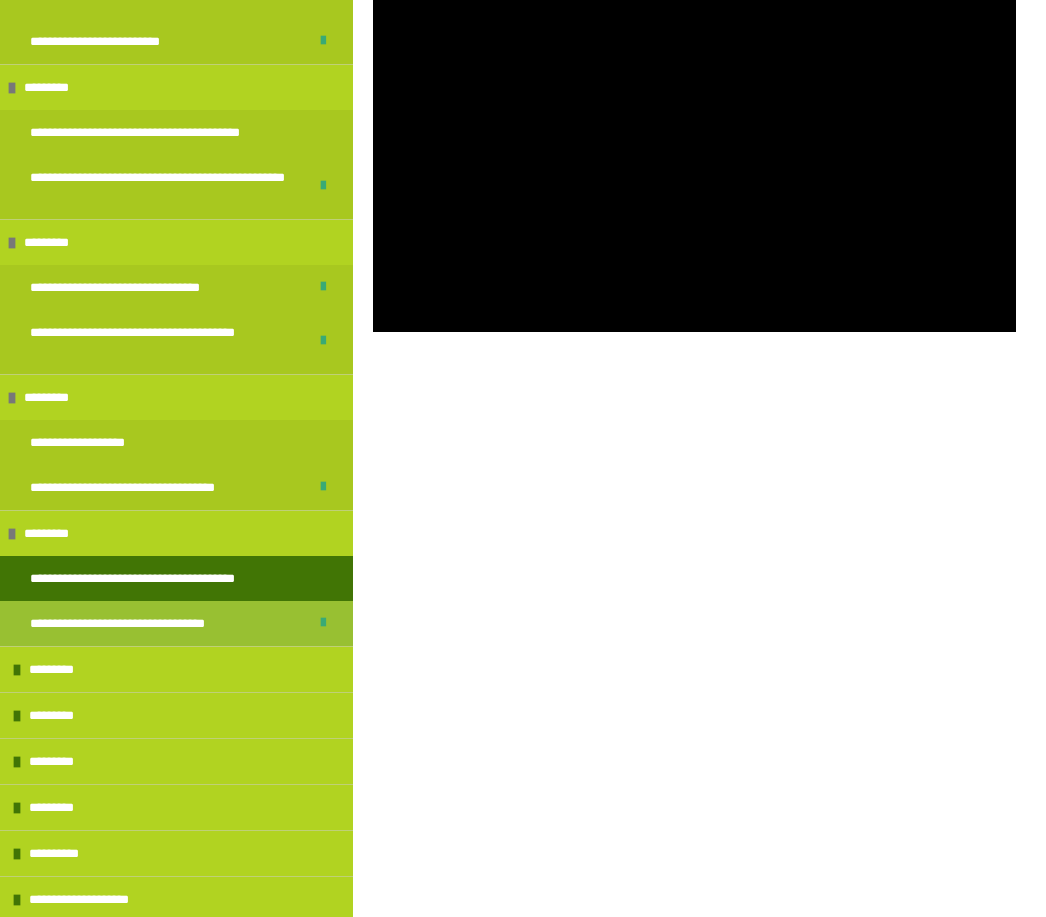 click on "**********" at bounding box center (149, 623) 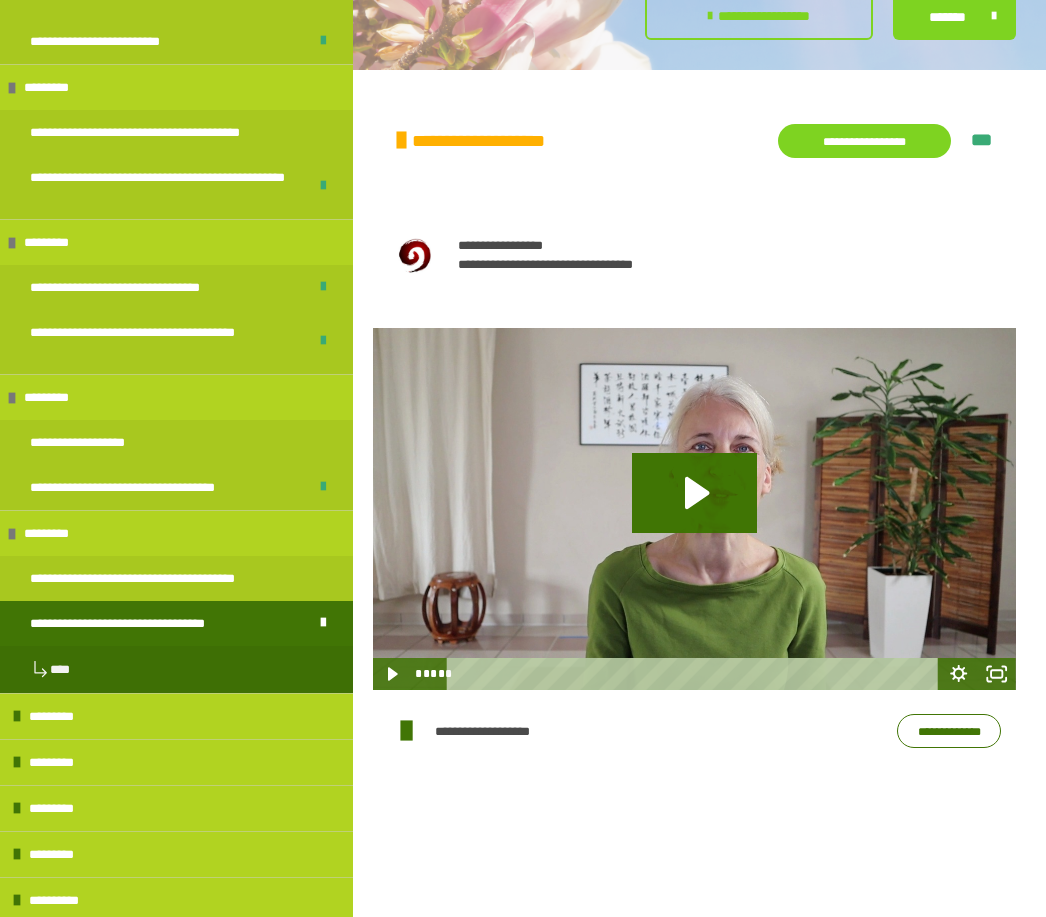 click 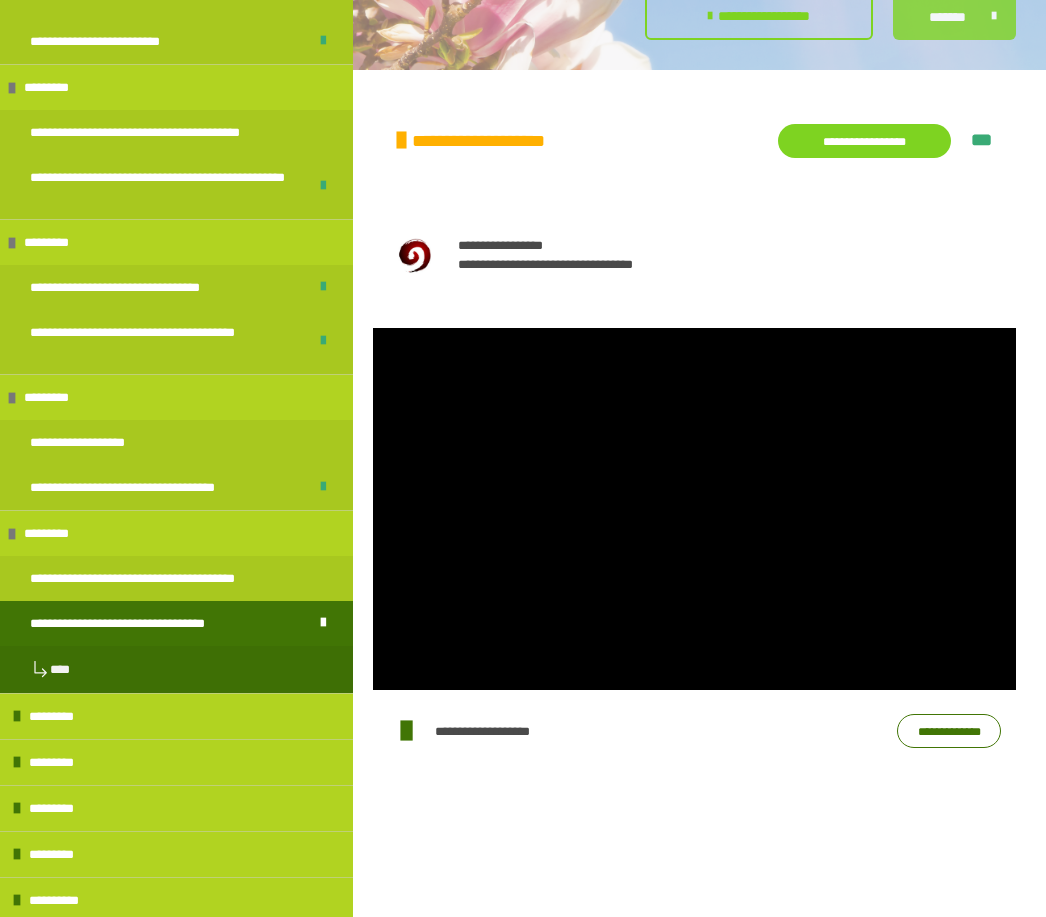 click on "*******" at bounding box center (947, 17) 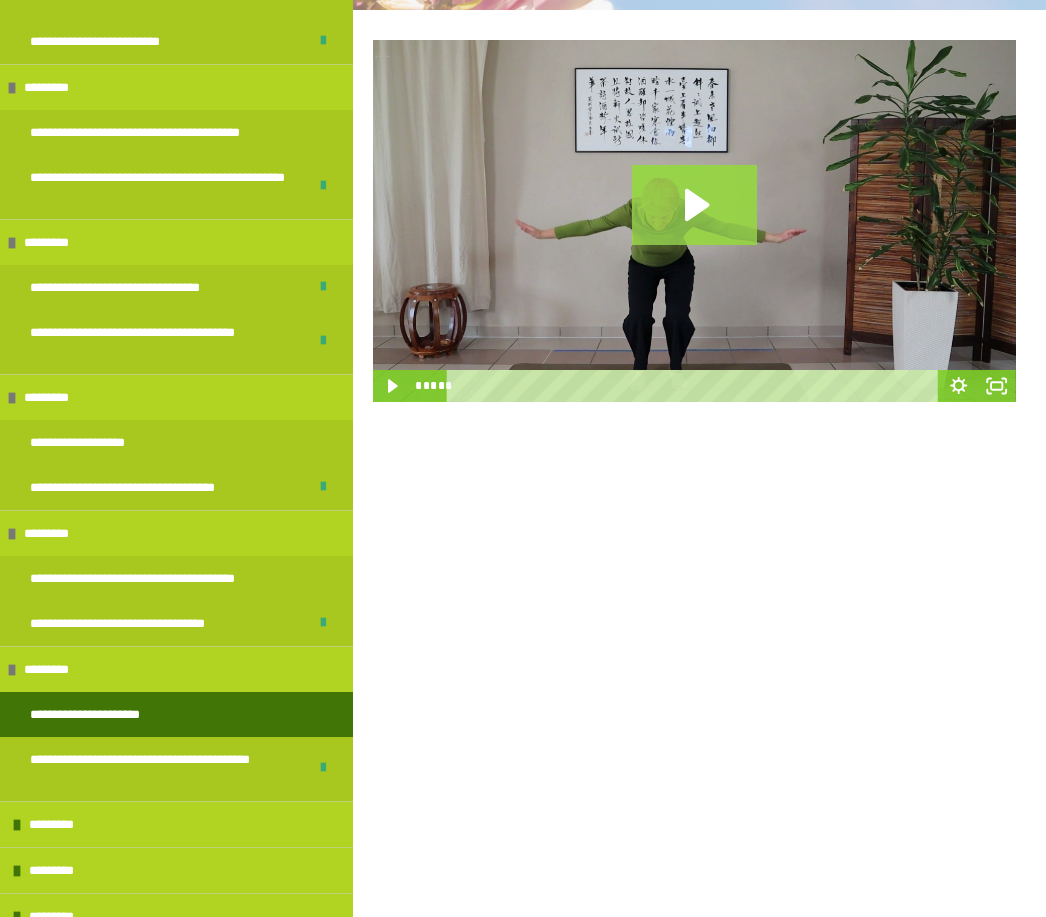 click 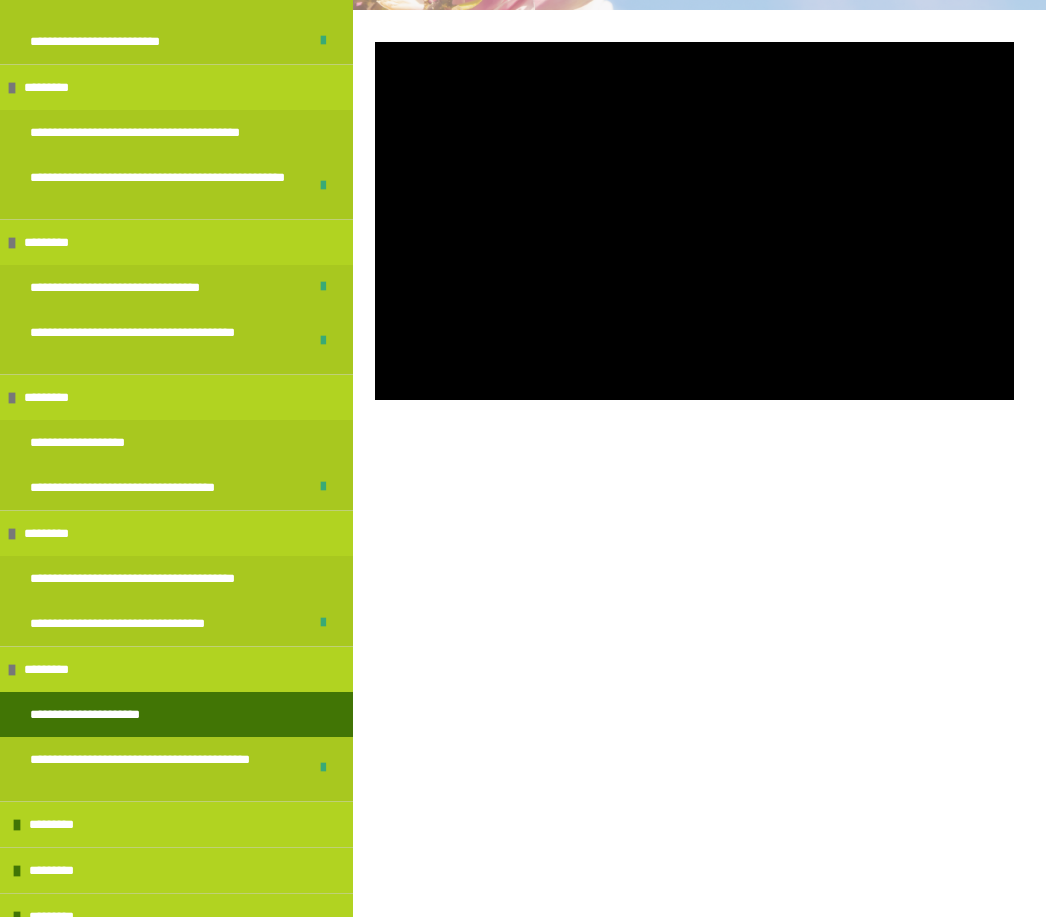 click at bounding box center (694, 221) 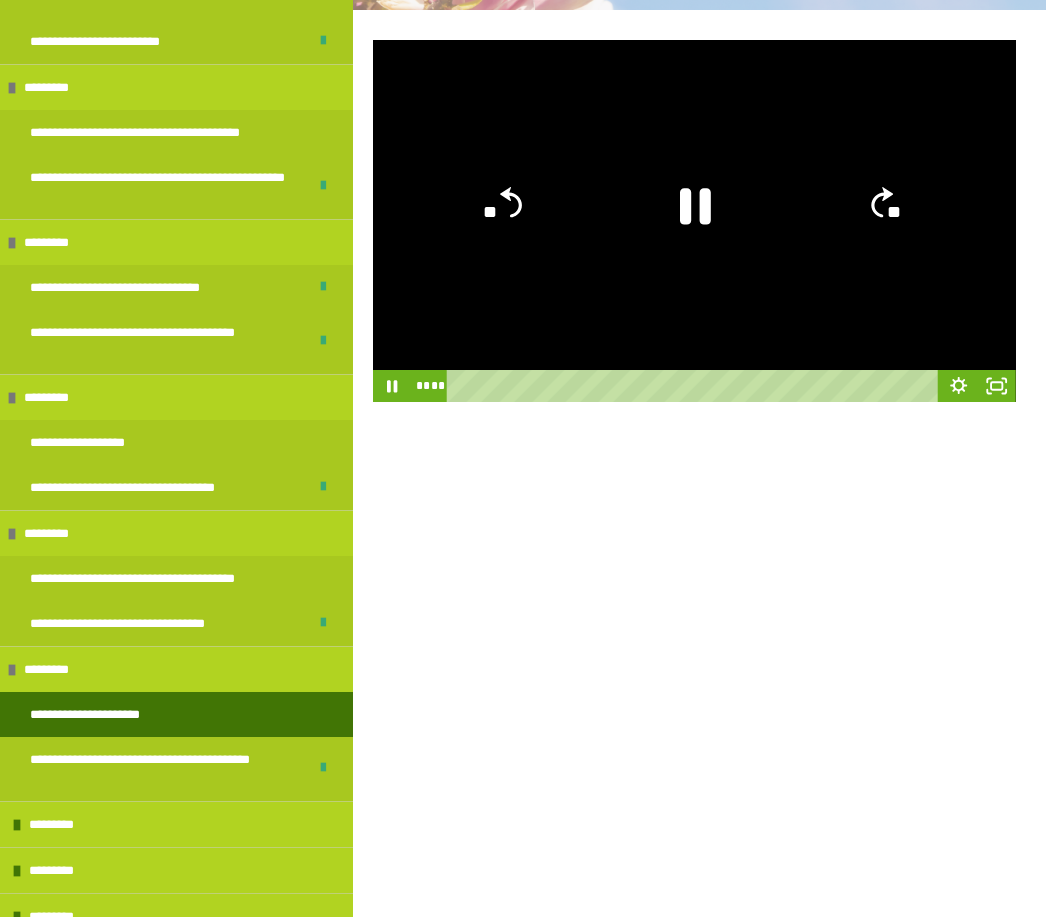click 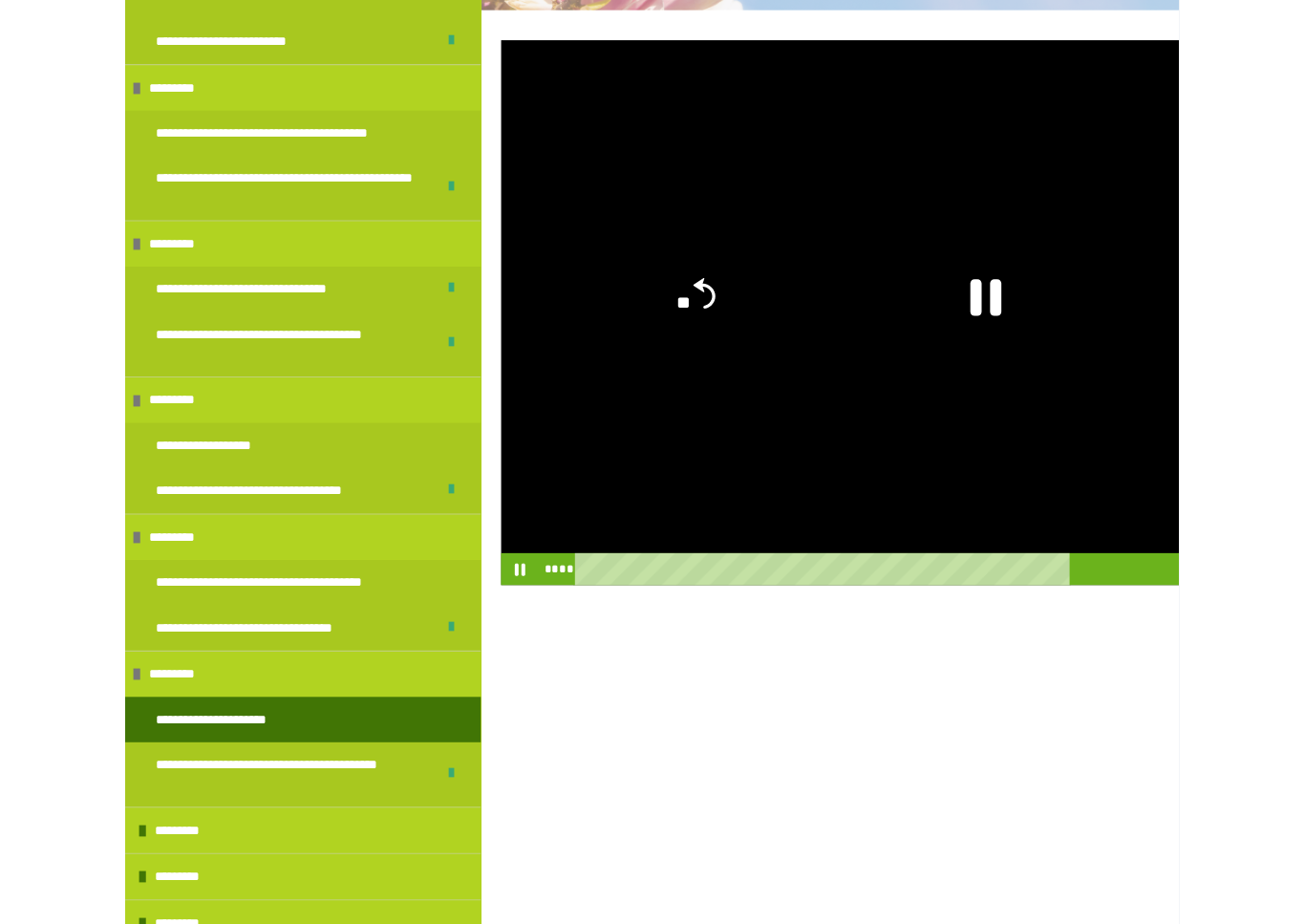scroll, scrollTop: 23, scrollLeft: 0, axis: vertical 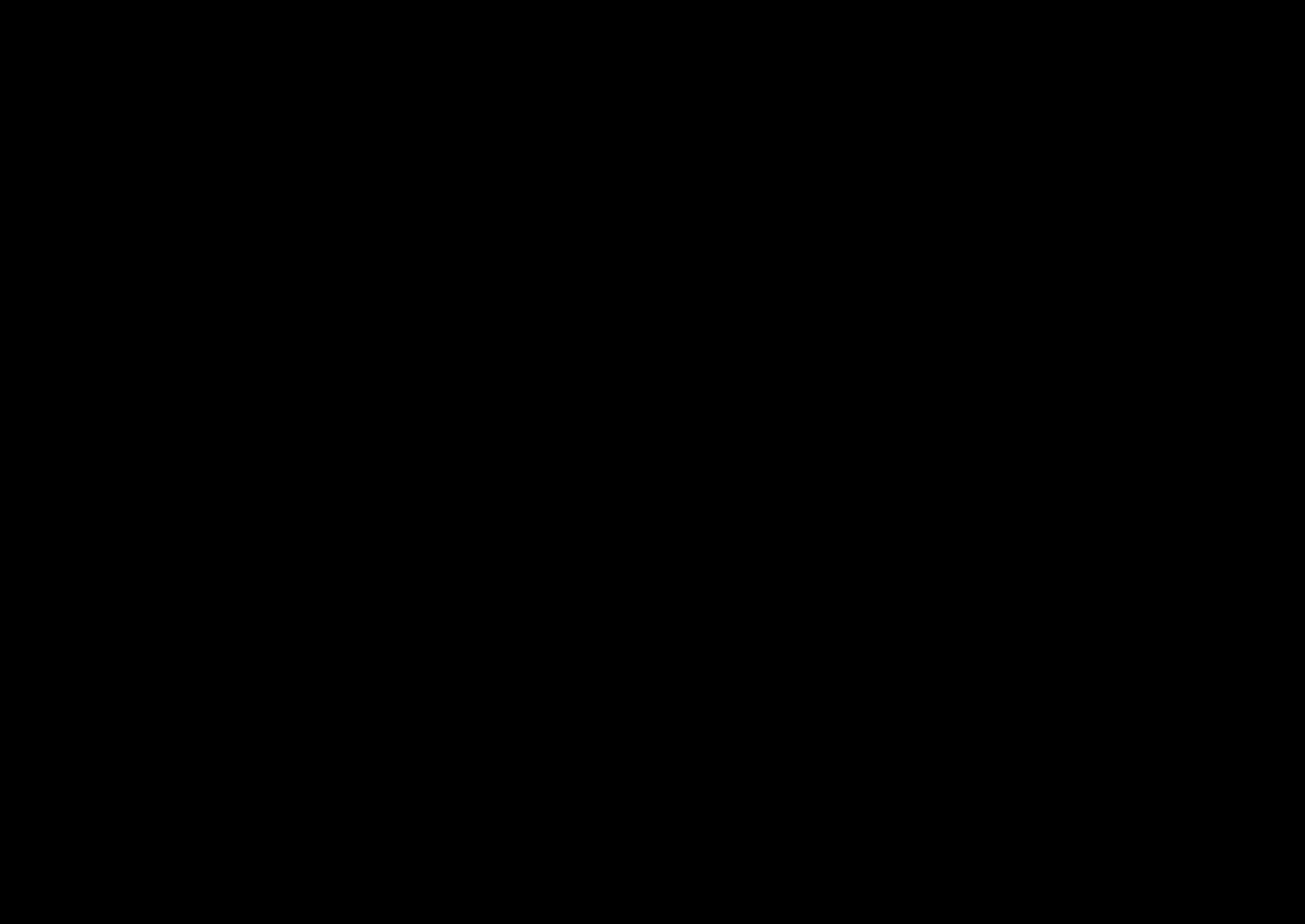 click at bounding box center [652, 462] 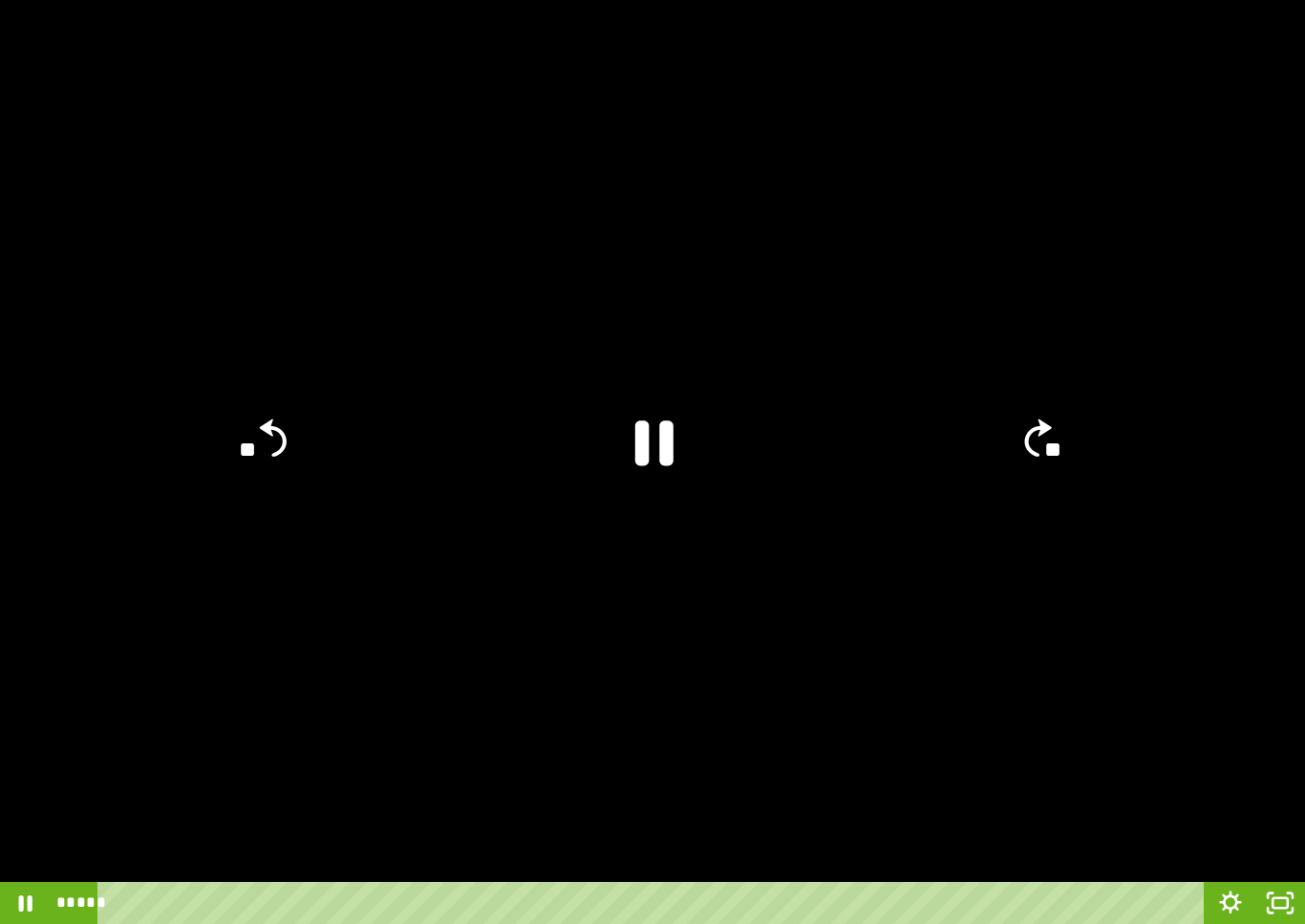 click at bounding box center [652, 462] 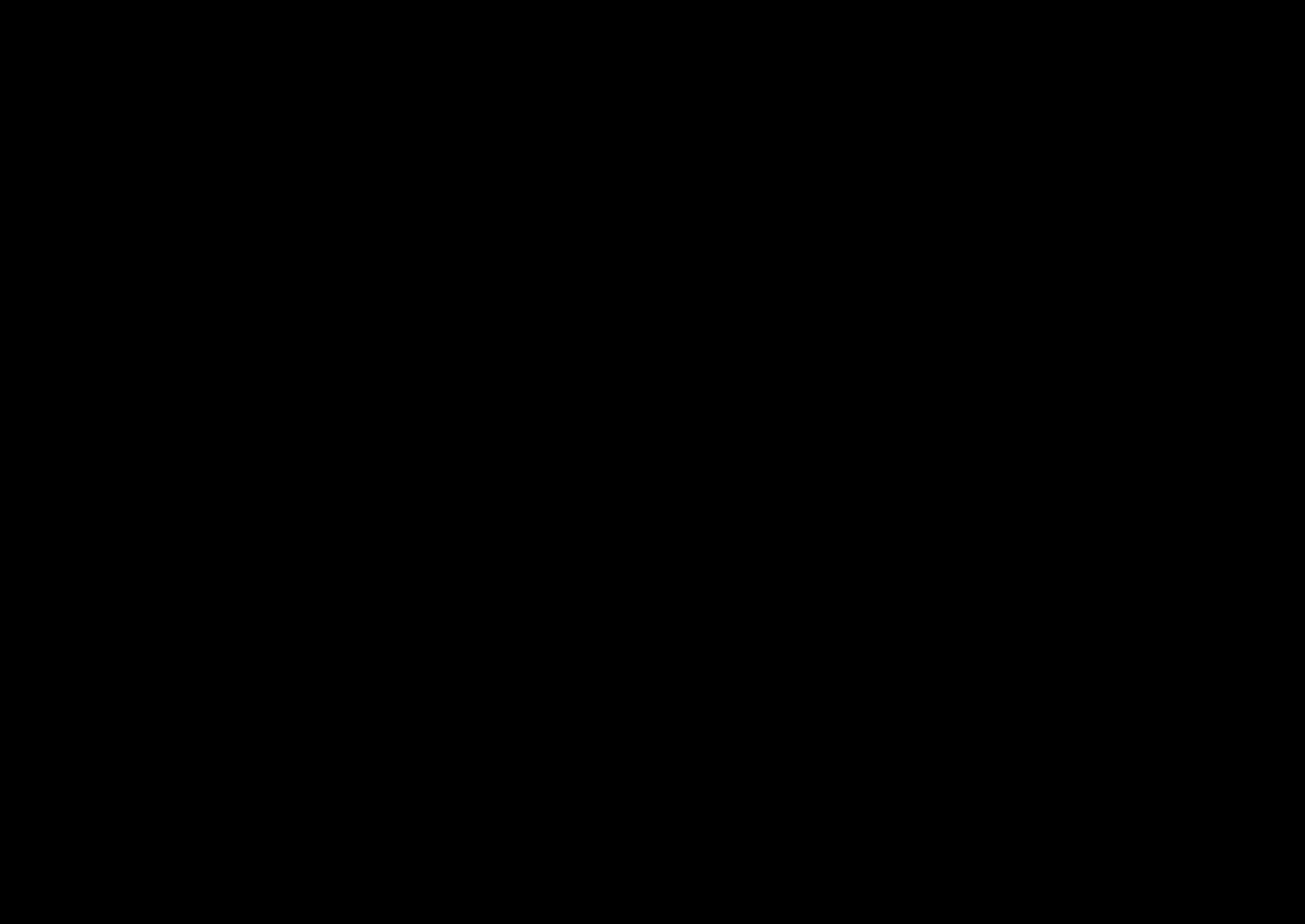 click at bounding box center (652, 462) 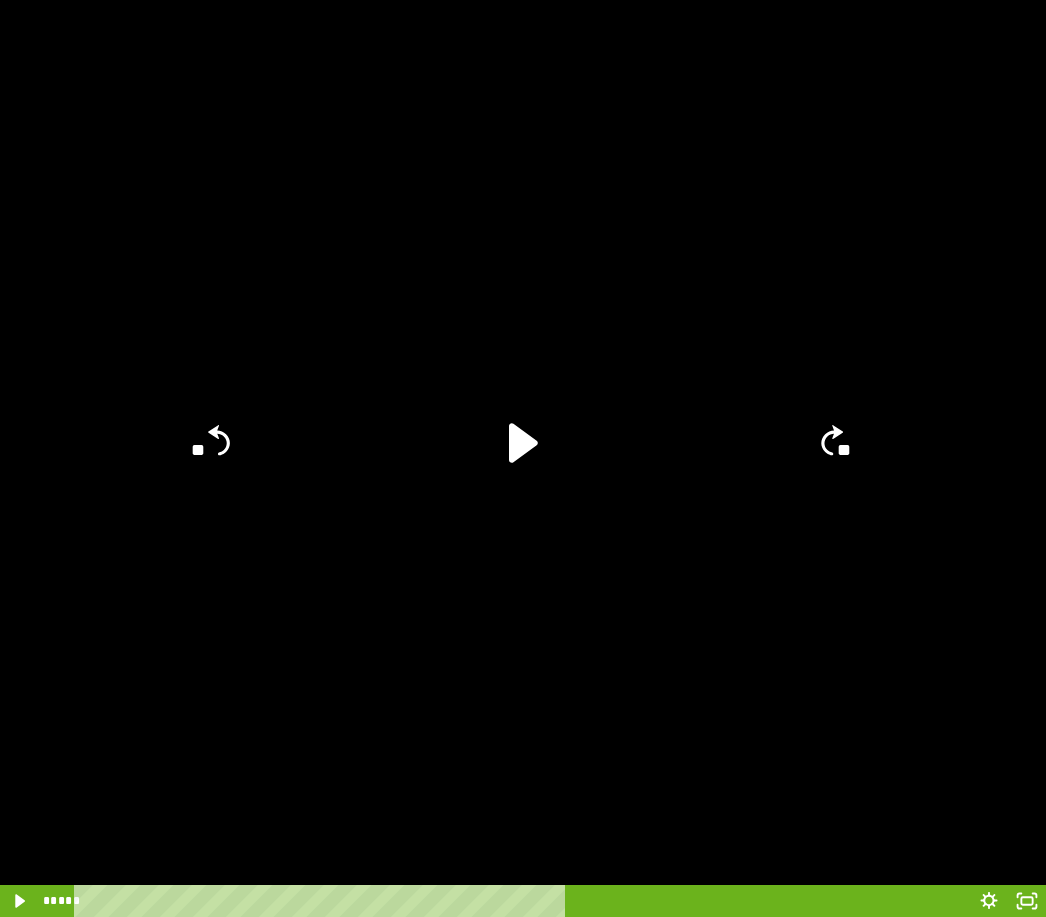 scroll, scrollTop: 0, scrollLeft: 0, axis: both 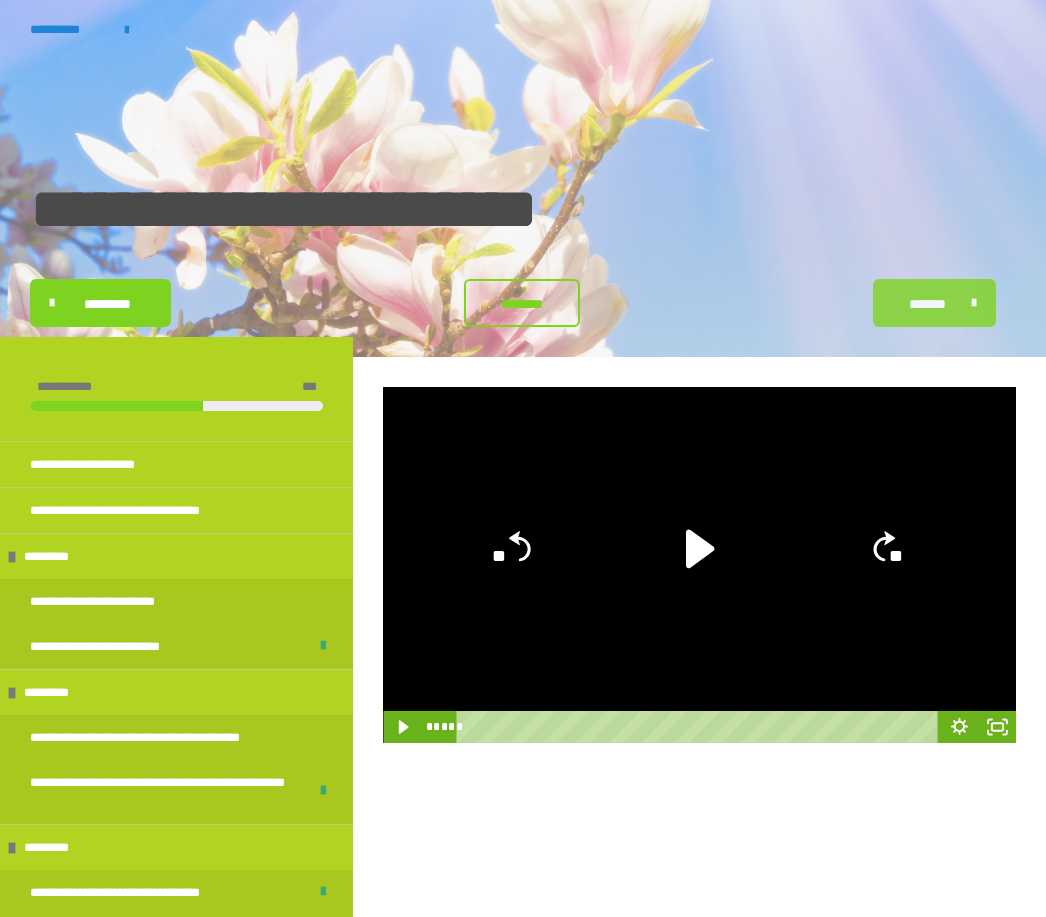 click on "*******" at bounding box center [927, 304] 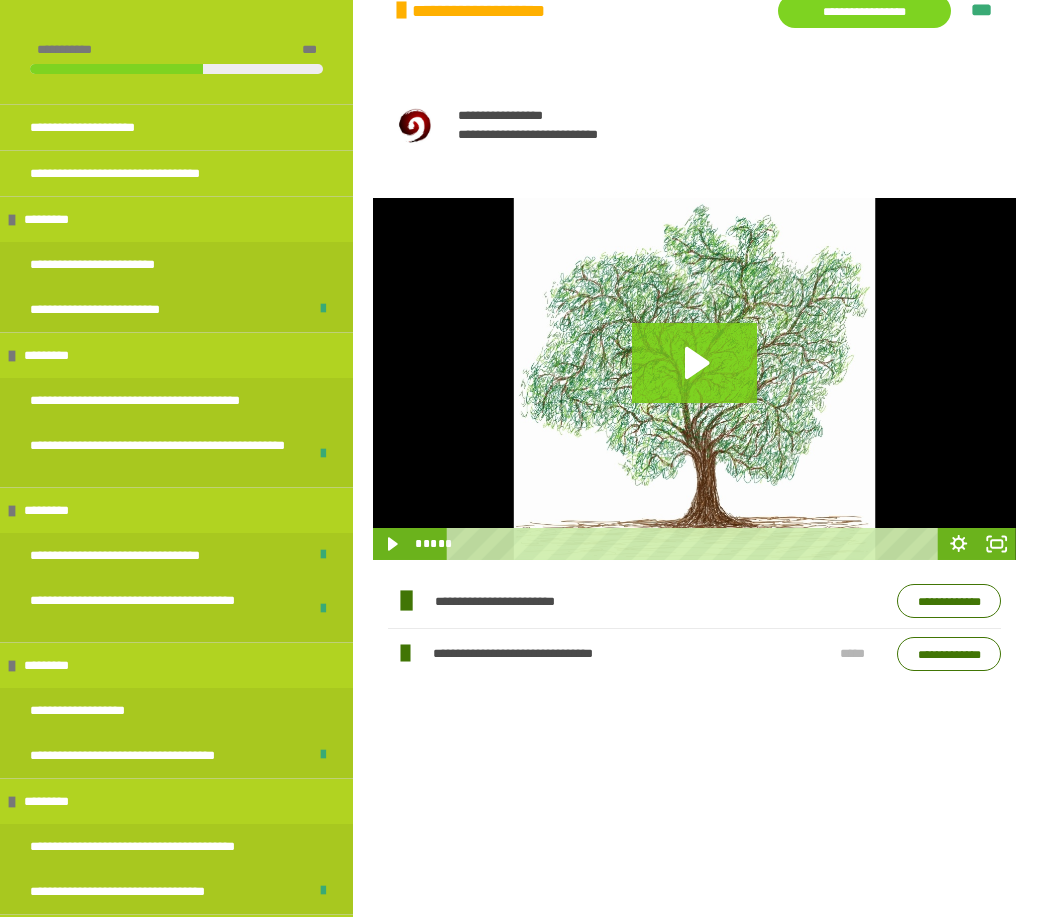 scroll, scrollTop: 502, scrollLeft: 0, axis: vertical 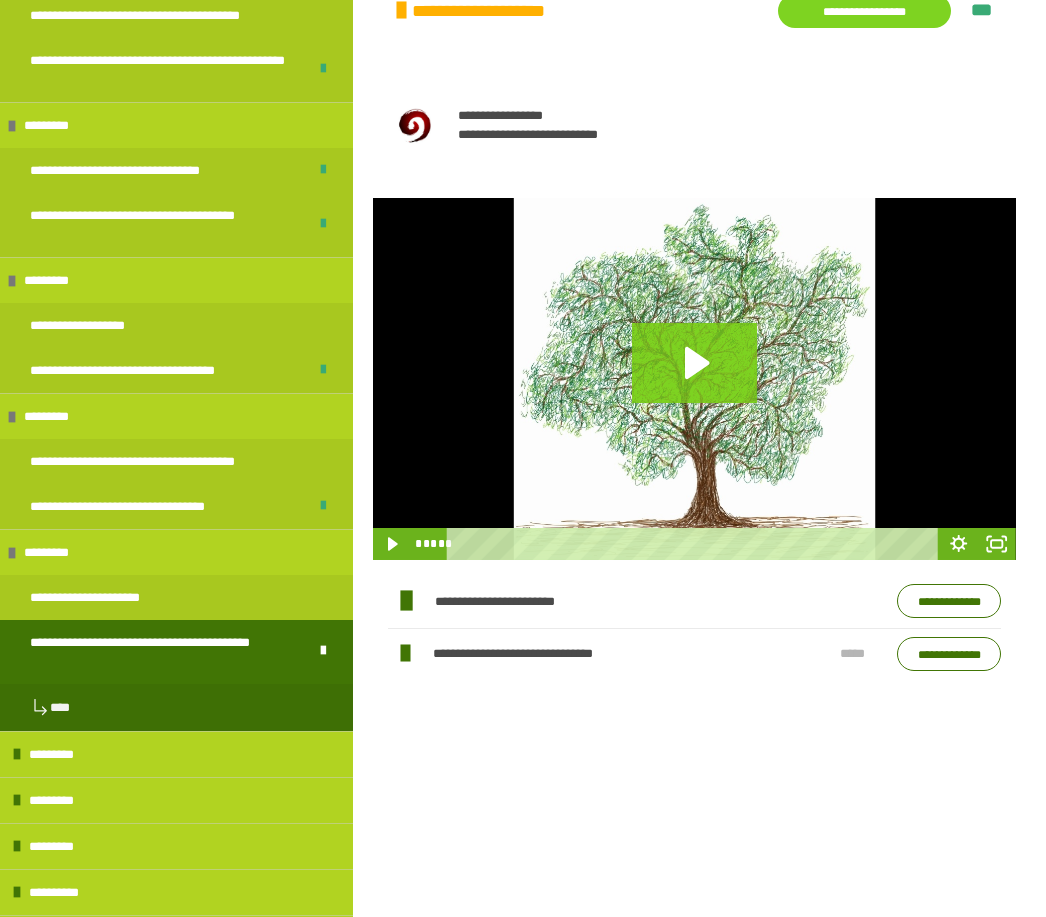 click 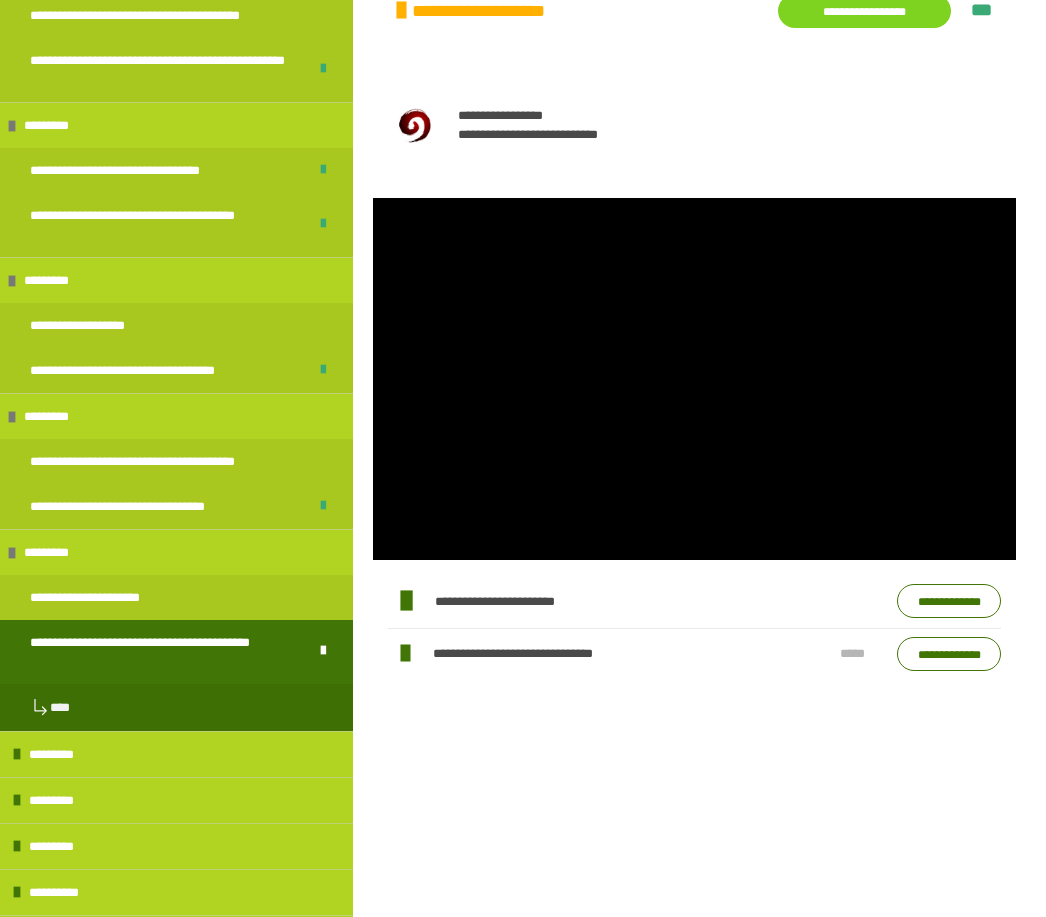 click on "**********" at bounding box center (949, 601) 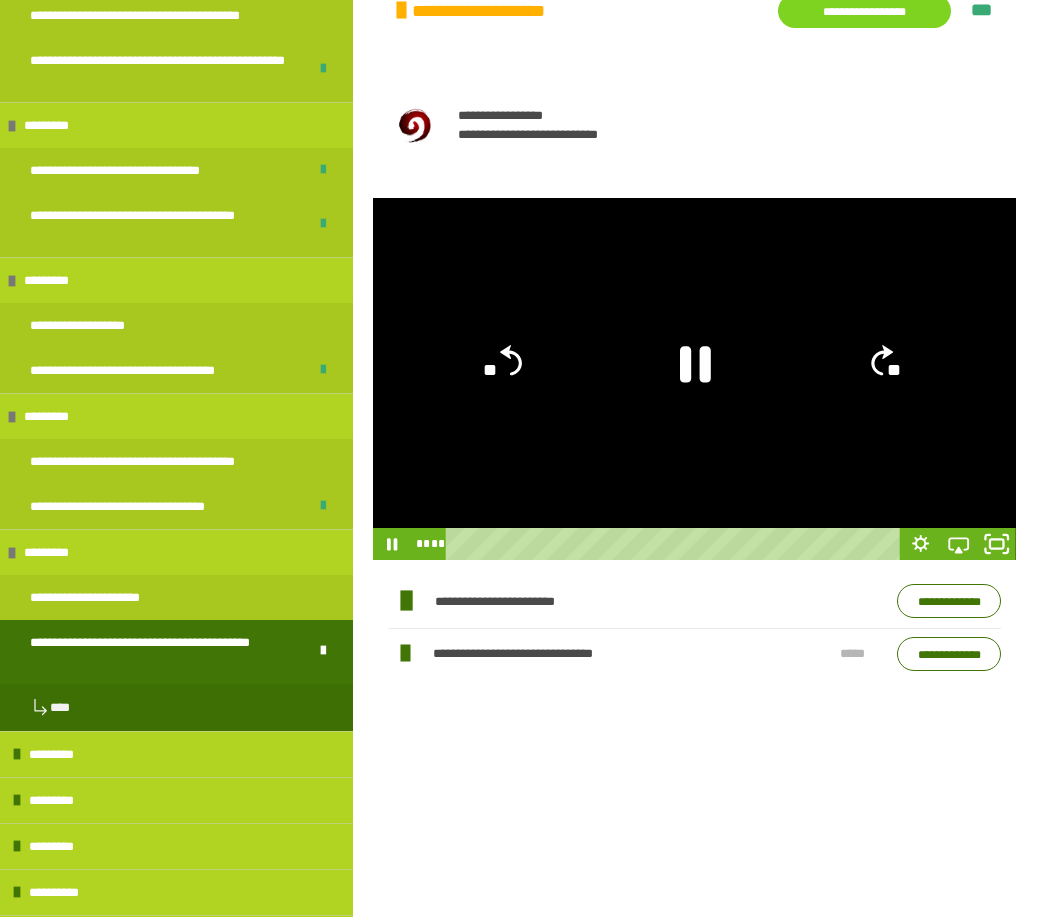 click 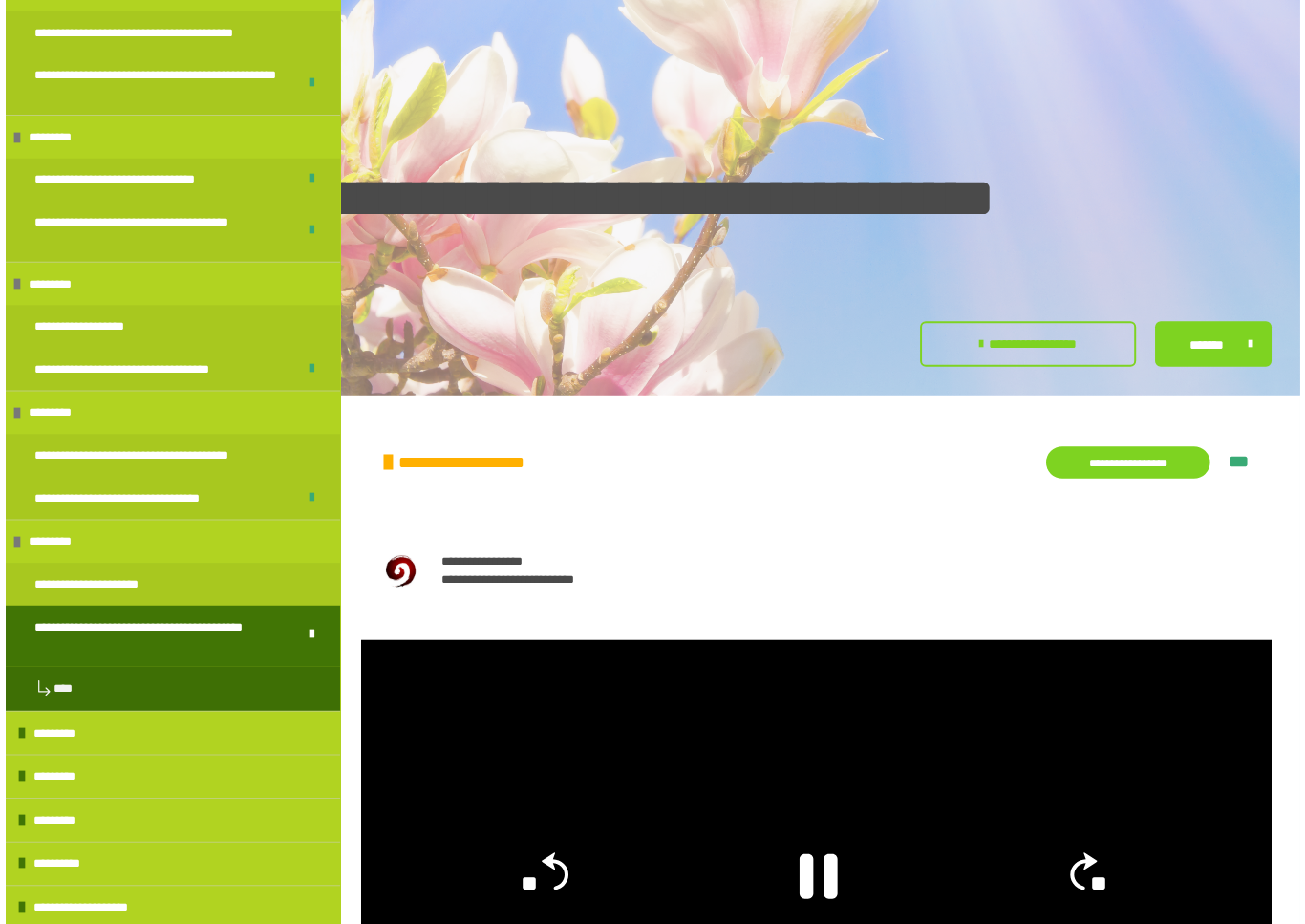 scroll, scrollTop: 23, scrollLeft: 0, axis: vertical 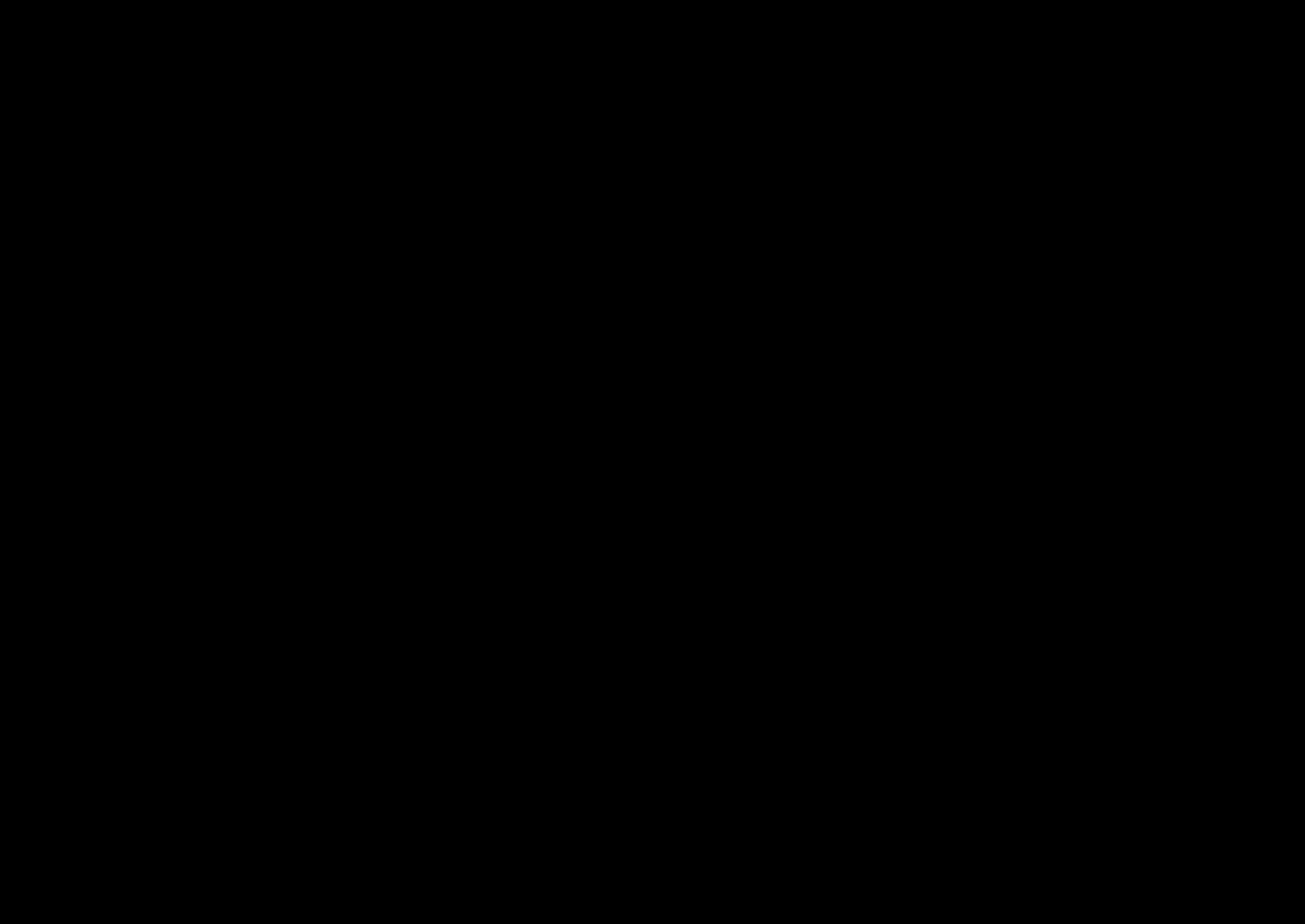 click at bounding box center [652, 462] 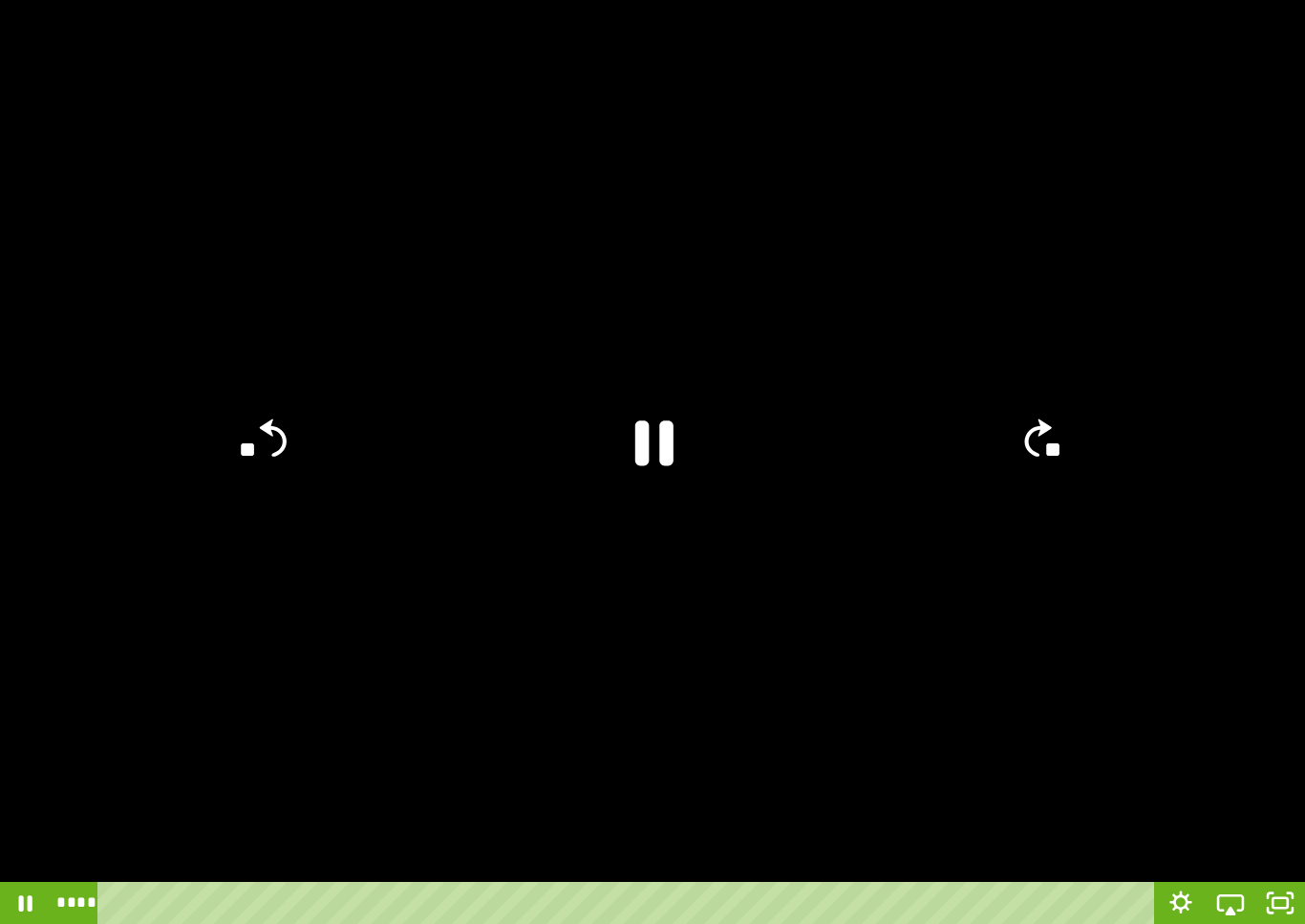 click at bounding box center (652, 462) 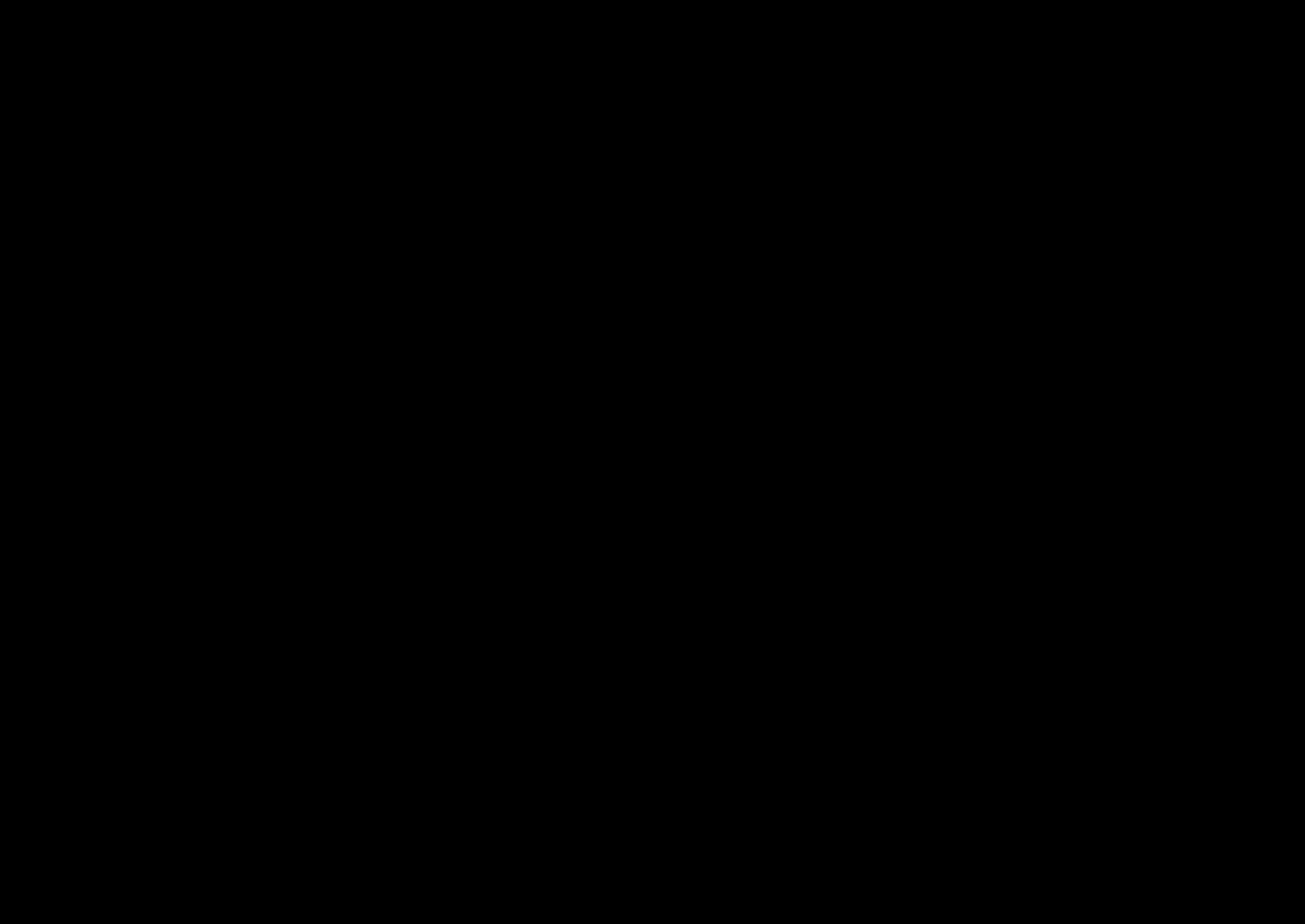 click at bounding box center [652, 462] 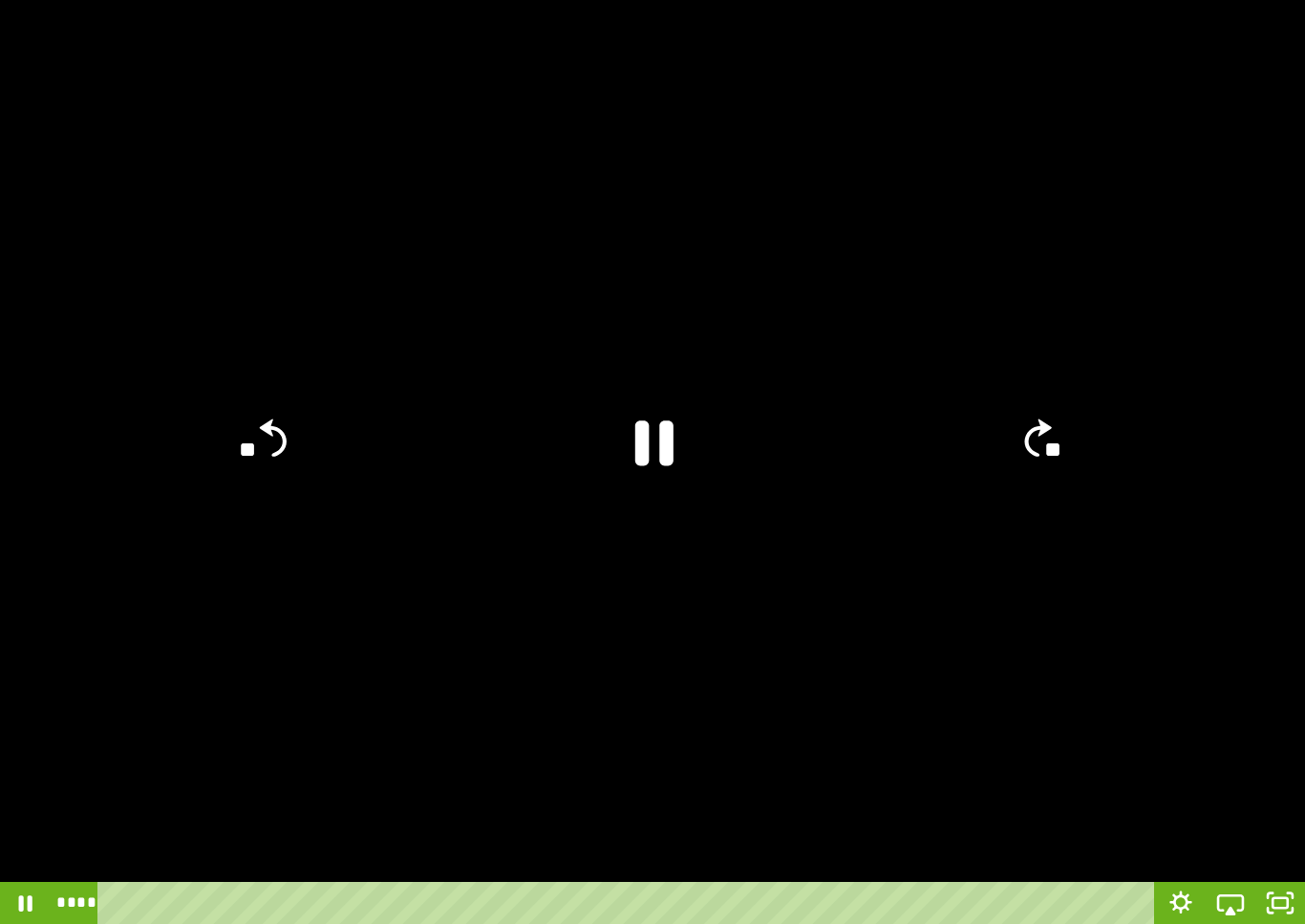 click at bounding box center [652, 462] 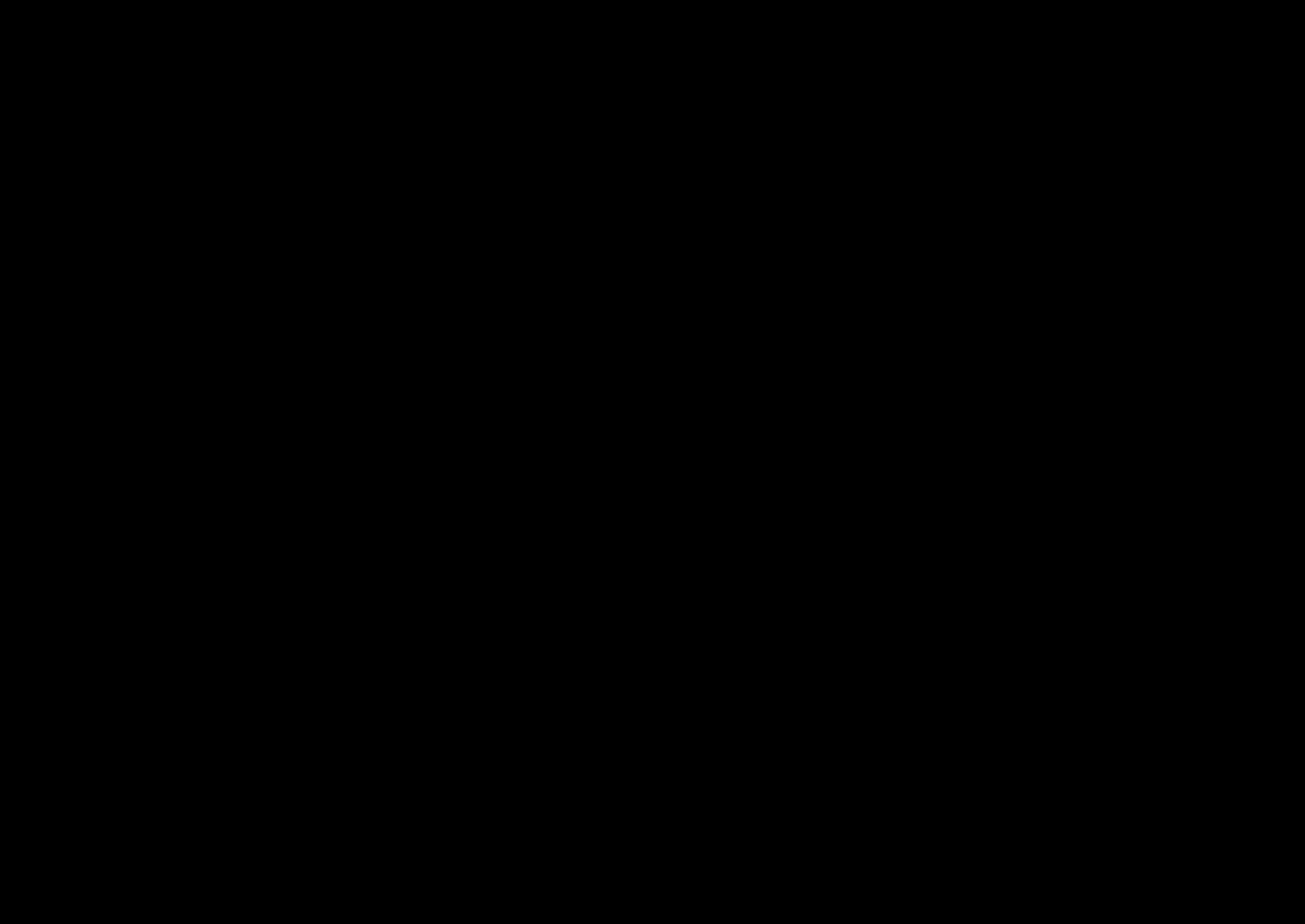 click at bounding box center (652, 462) 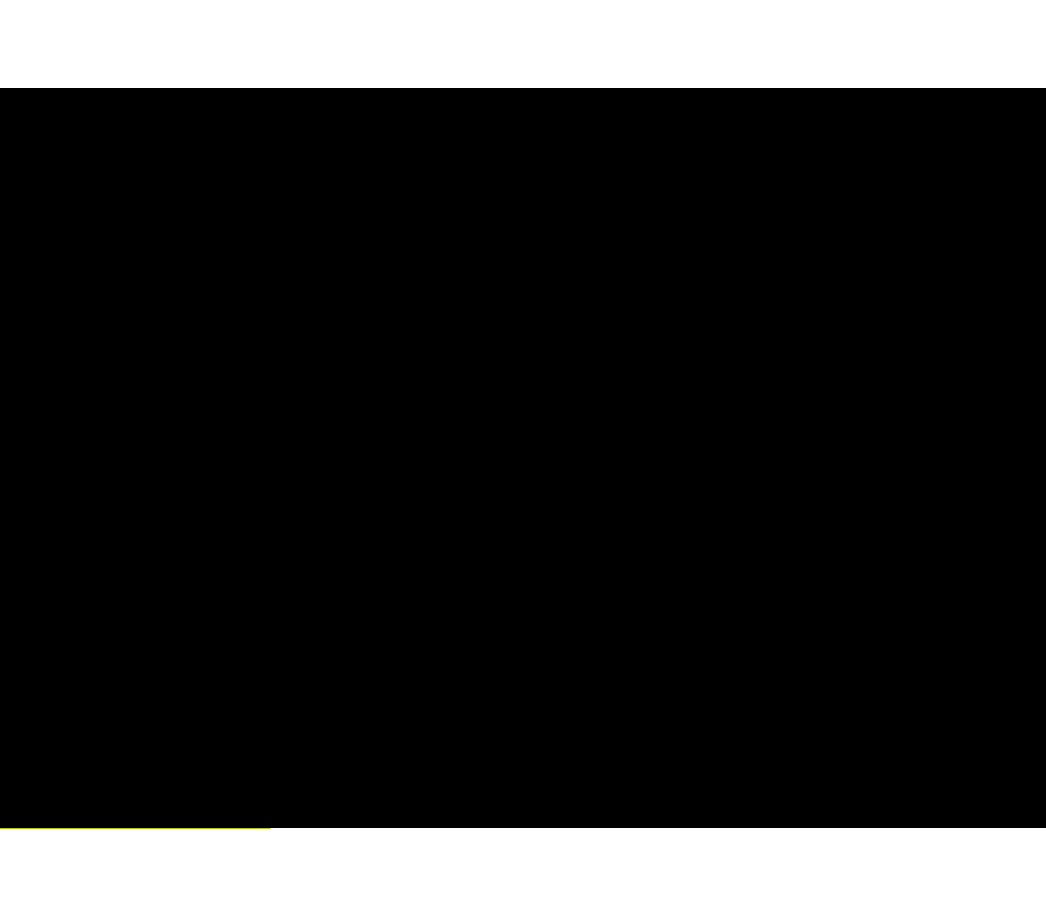 scroll, scrollTop: 491, scrollLeft: 0, axis: vertical 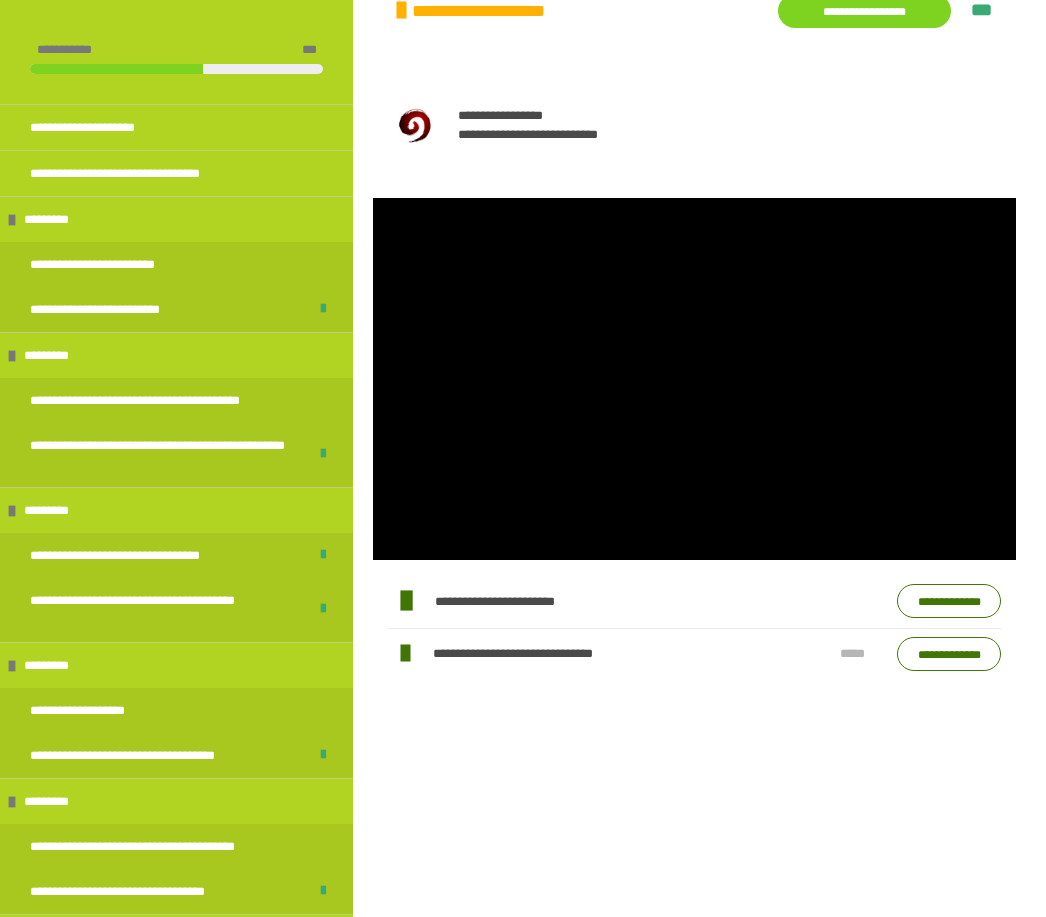 click on "**********" at bounding box center (949, 654) 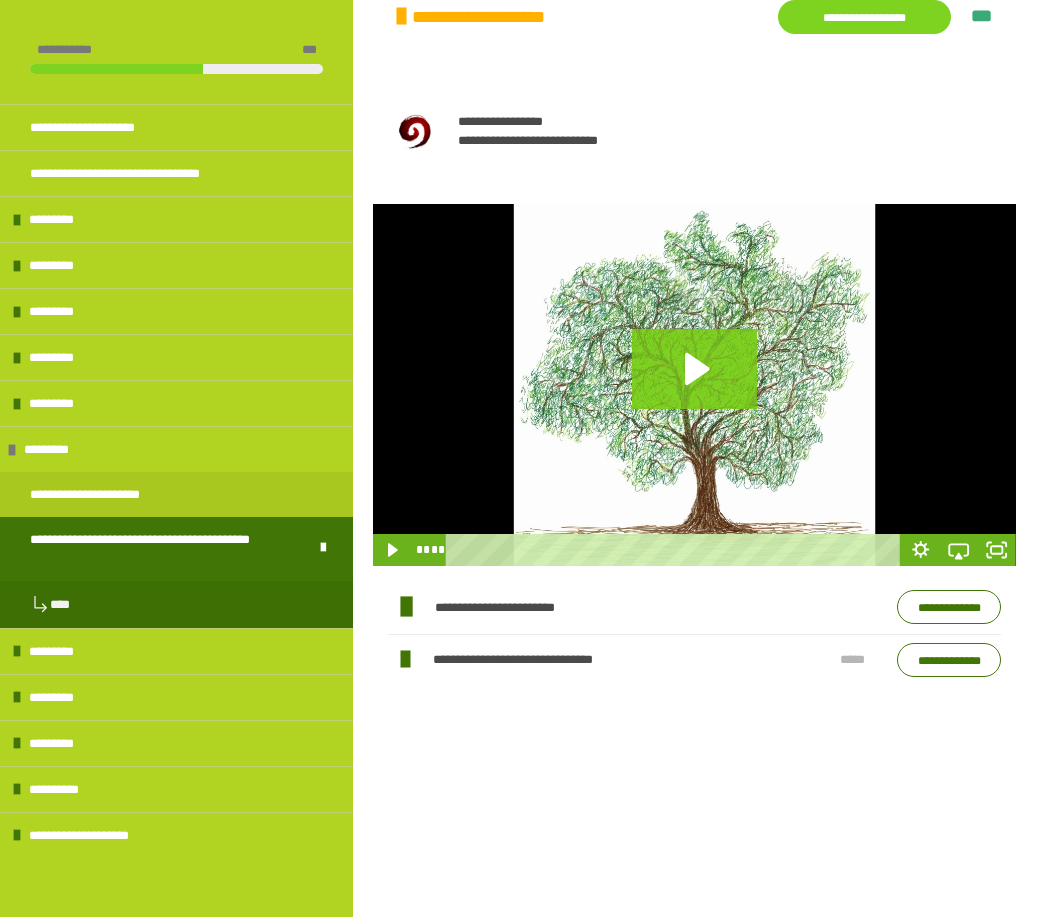scroll, scrollTop: 477, scrollLeft: 0, axis: vertical 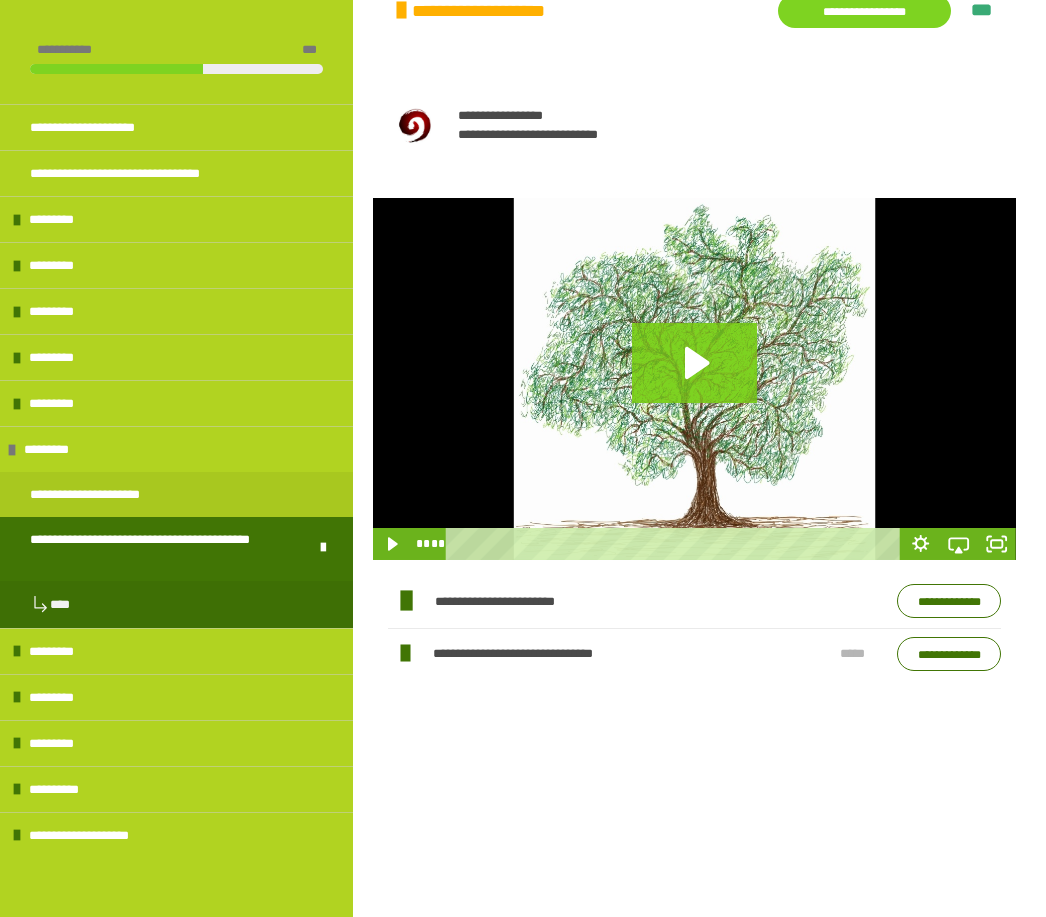click on "**********" at bounding box center (949, 654) 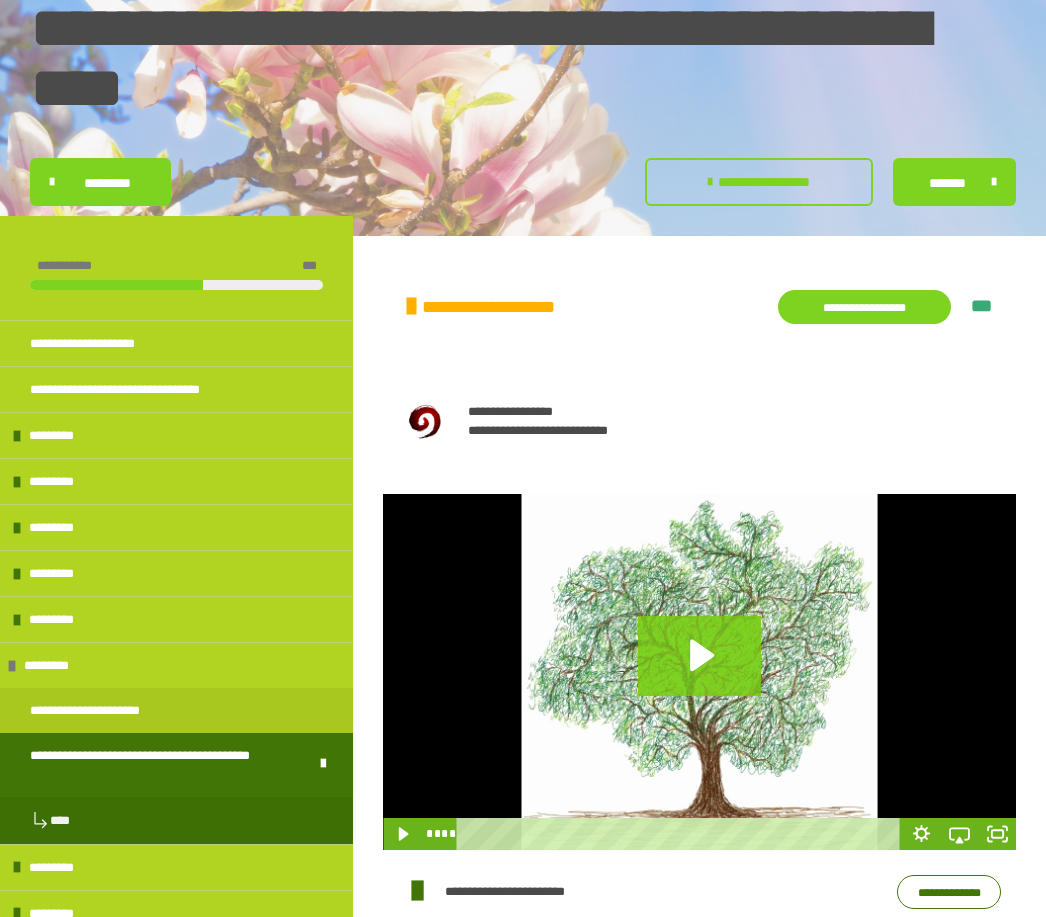 scroll, scrollTop: 77, scrollLeft: 0, axis: vertical 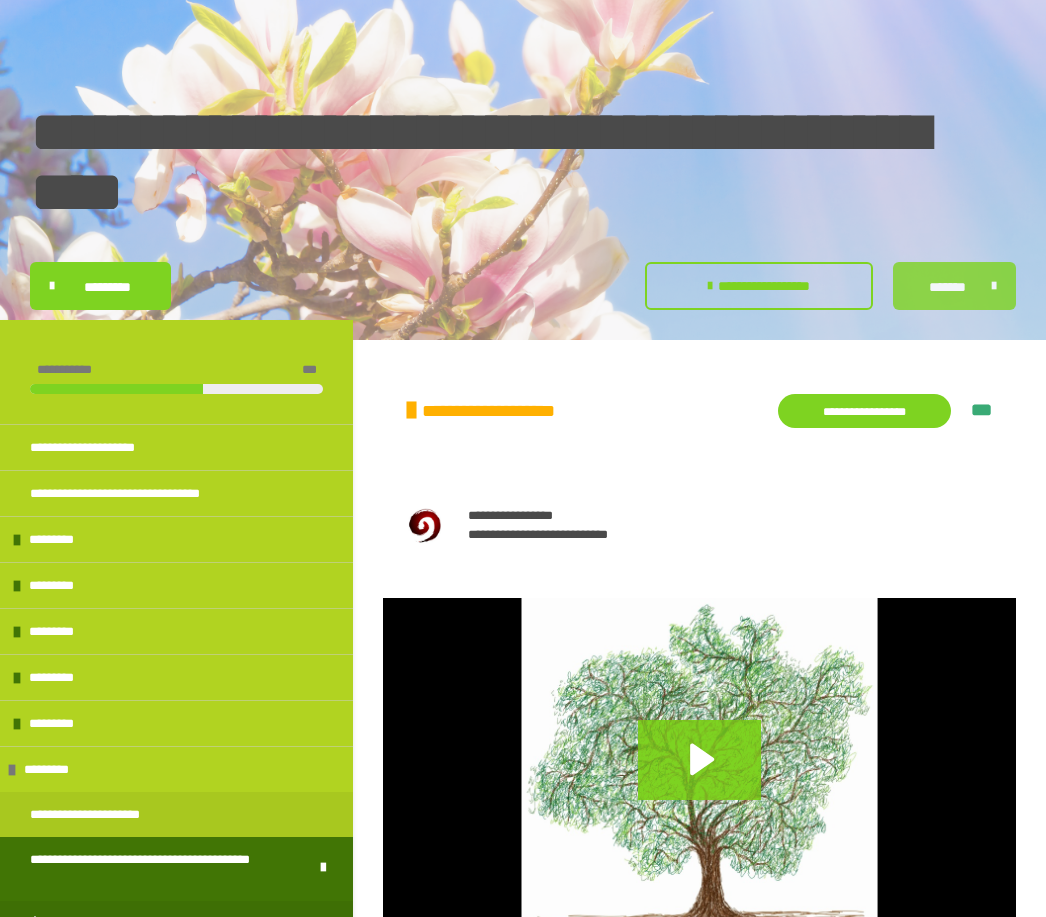 click on "*******" at bounding box center [947, 287] 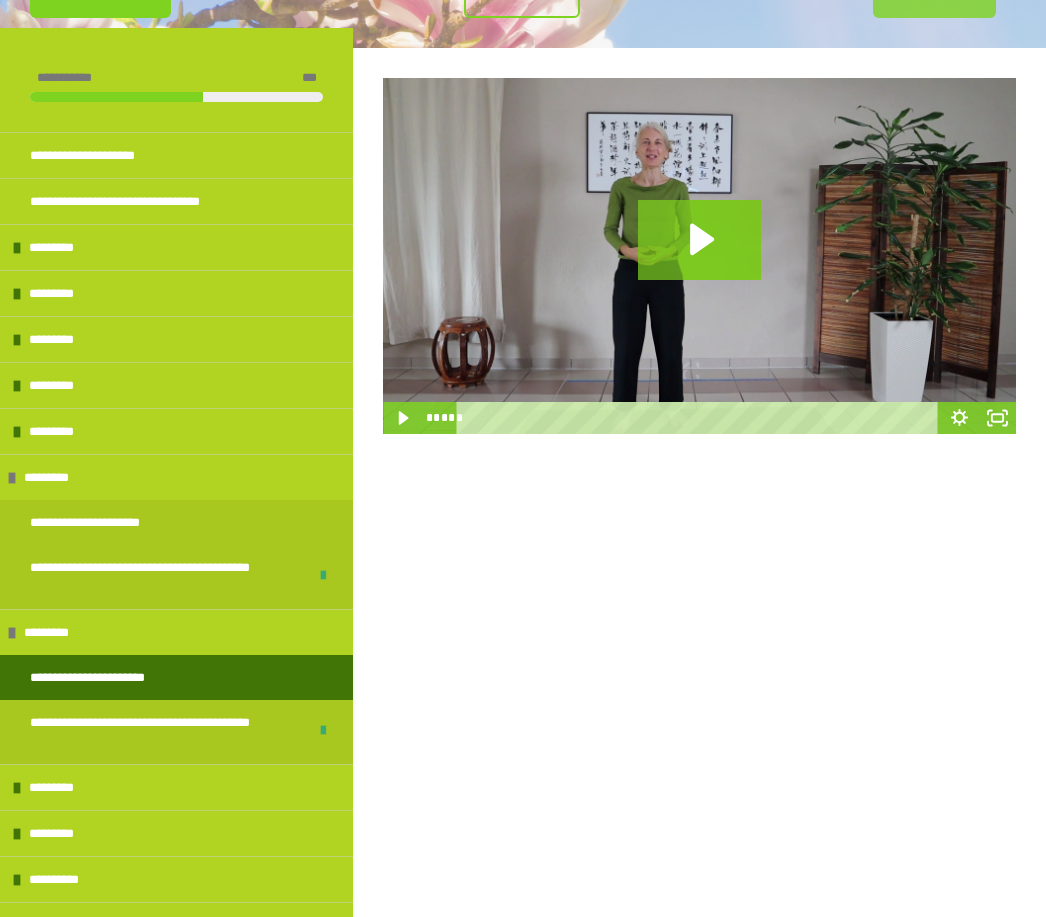 scroll, scrollTop: 247, scrollLeft: 0, axis: vertical 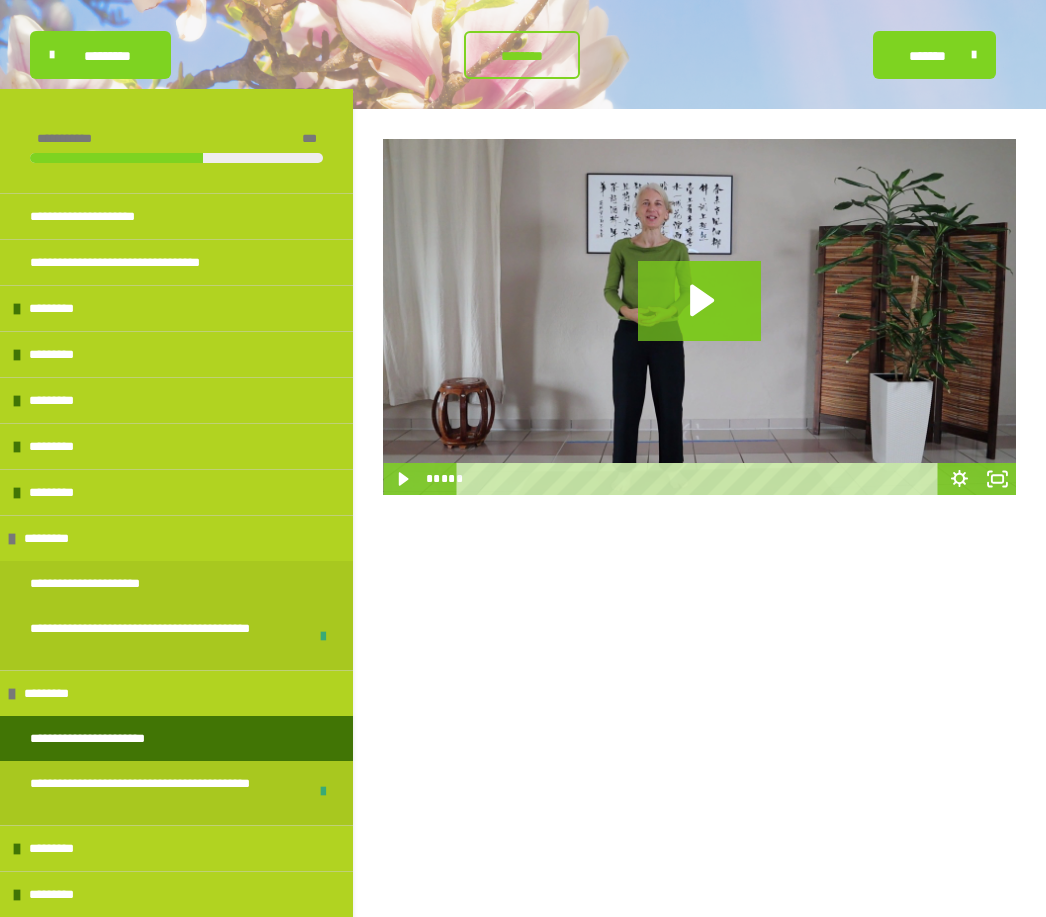 click 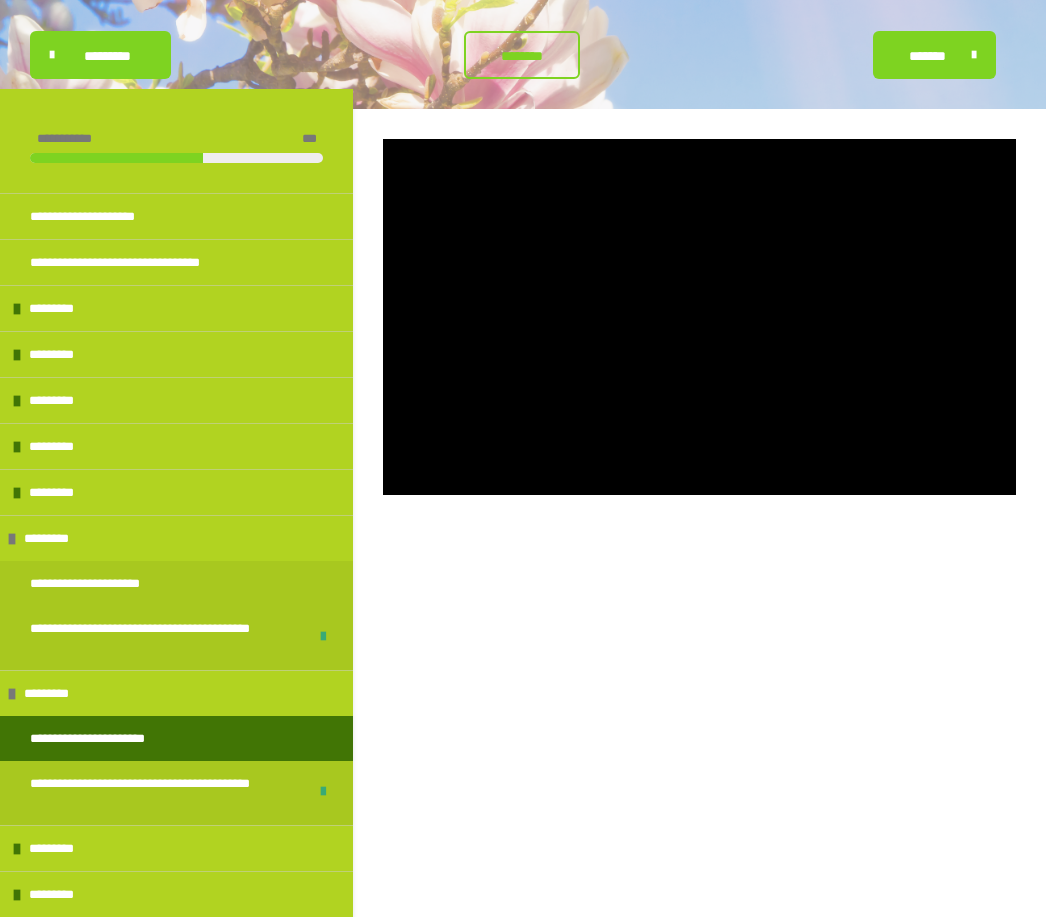 scroll, scrollTop: 248, scrollLeft: 0, axis: vertical 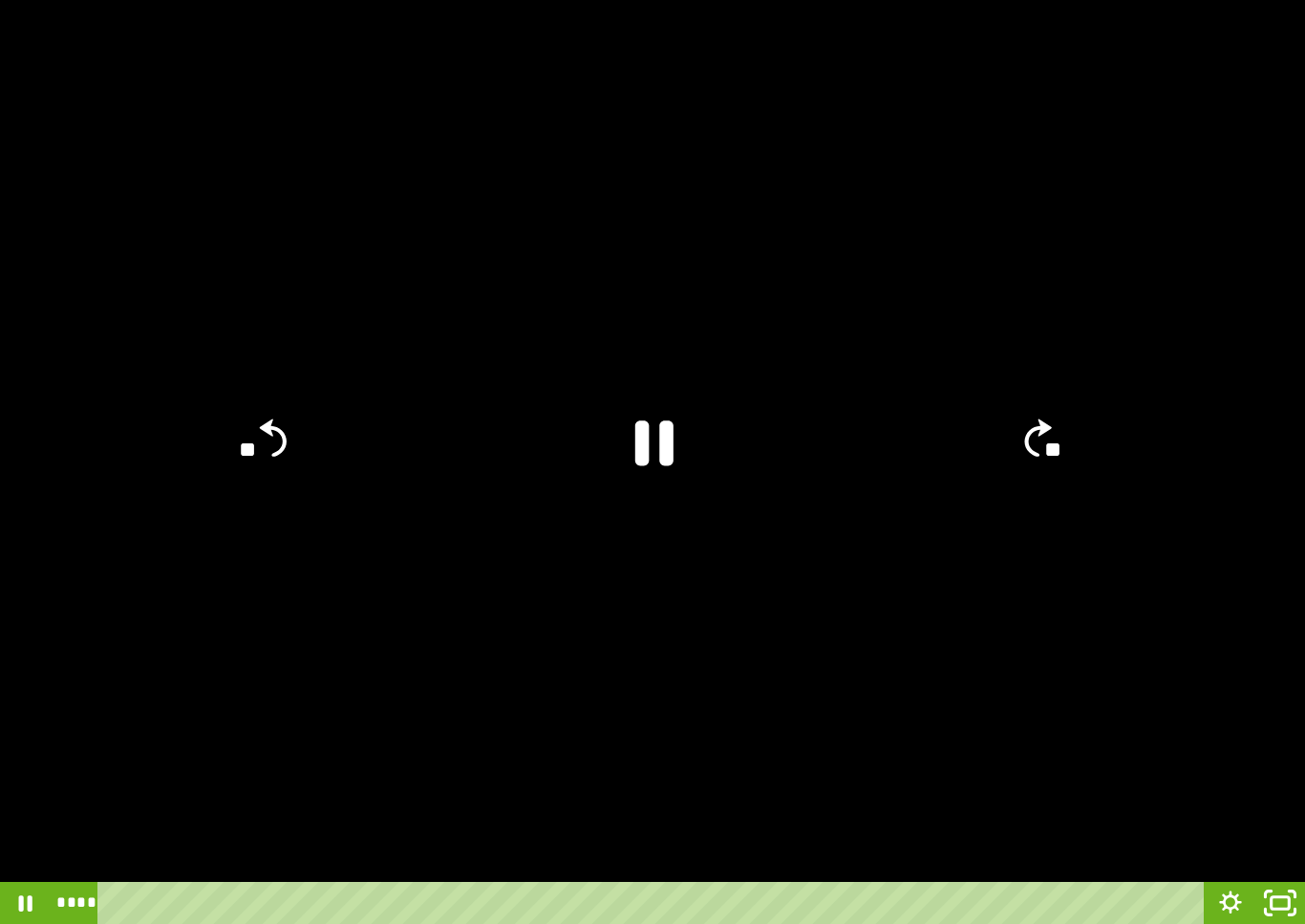 click 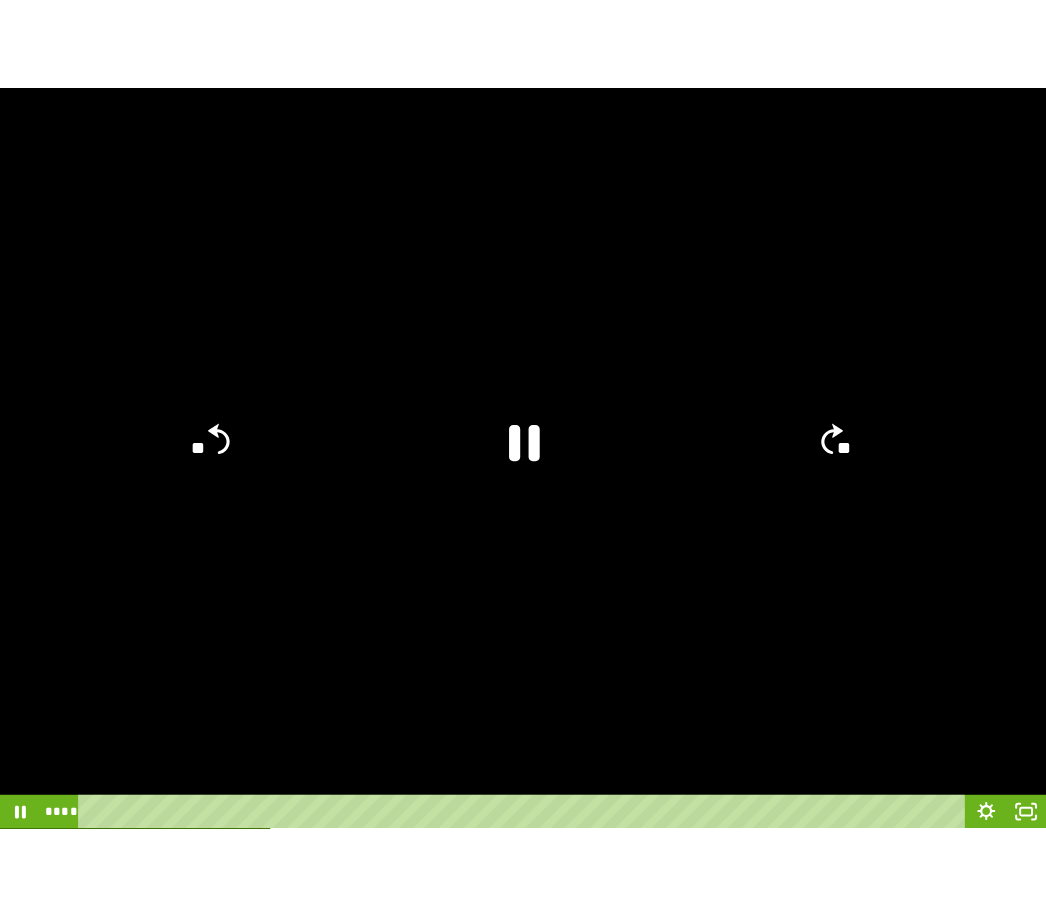 scroll, scrollTop: 248, scrollLeft: 0, axis: vertical 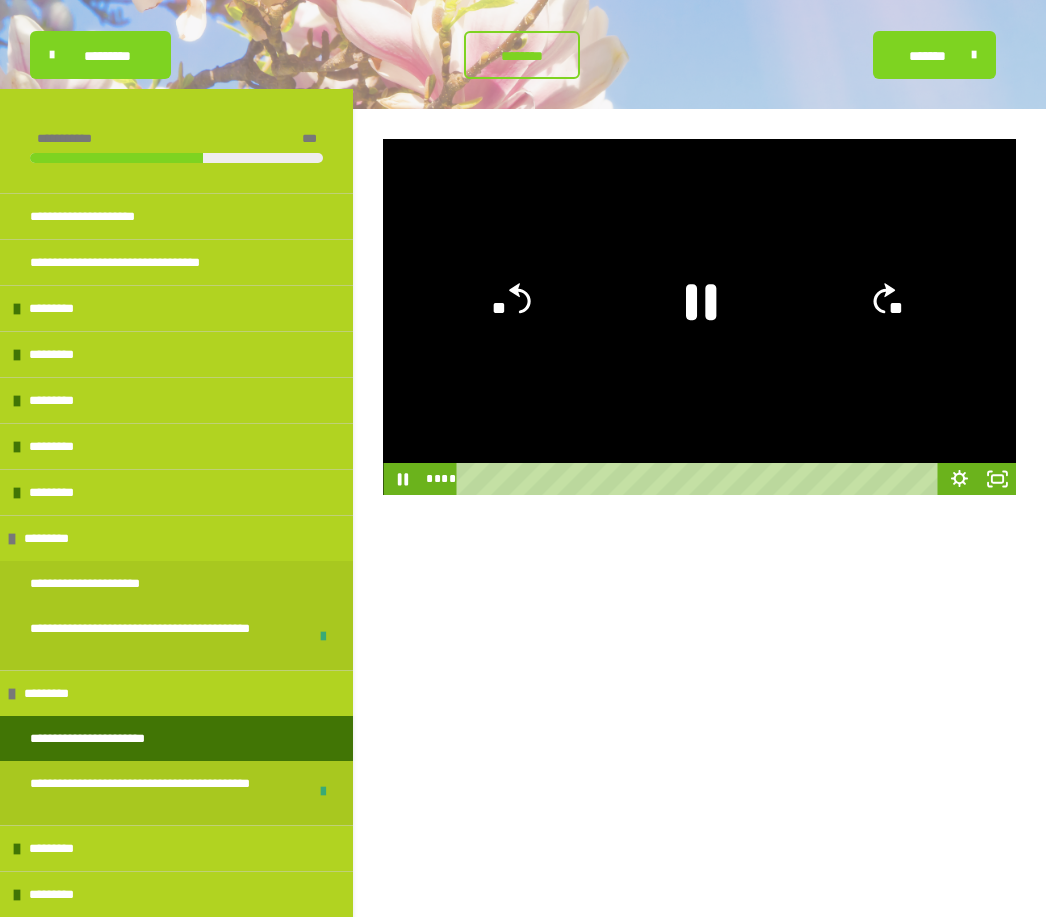 click 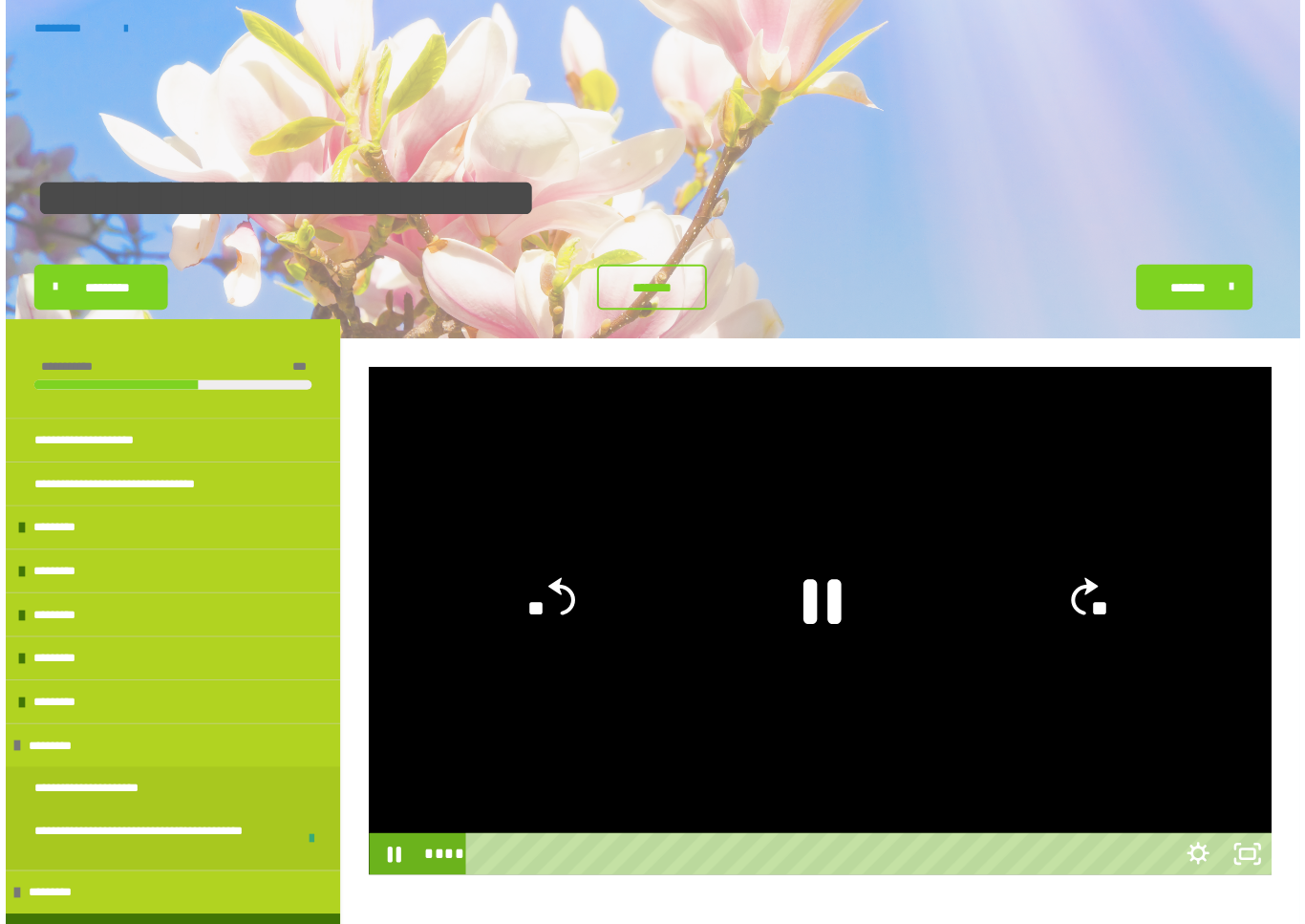scroll, scrollTop: 23, scrollLeft: 0, axis: vertical 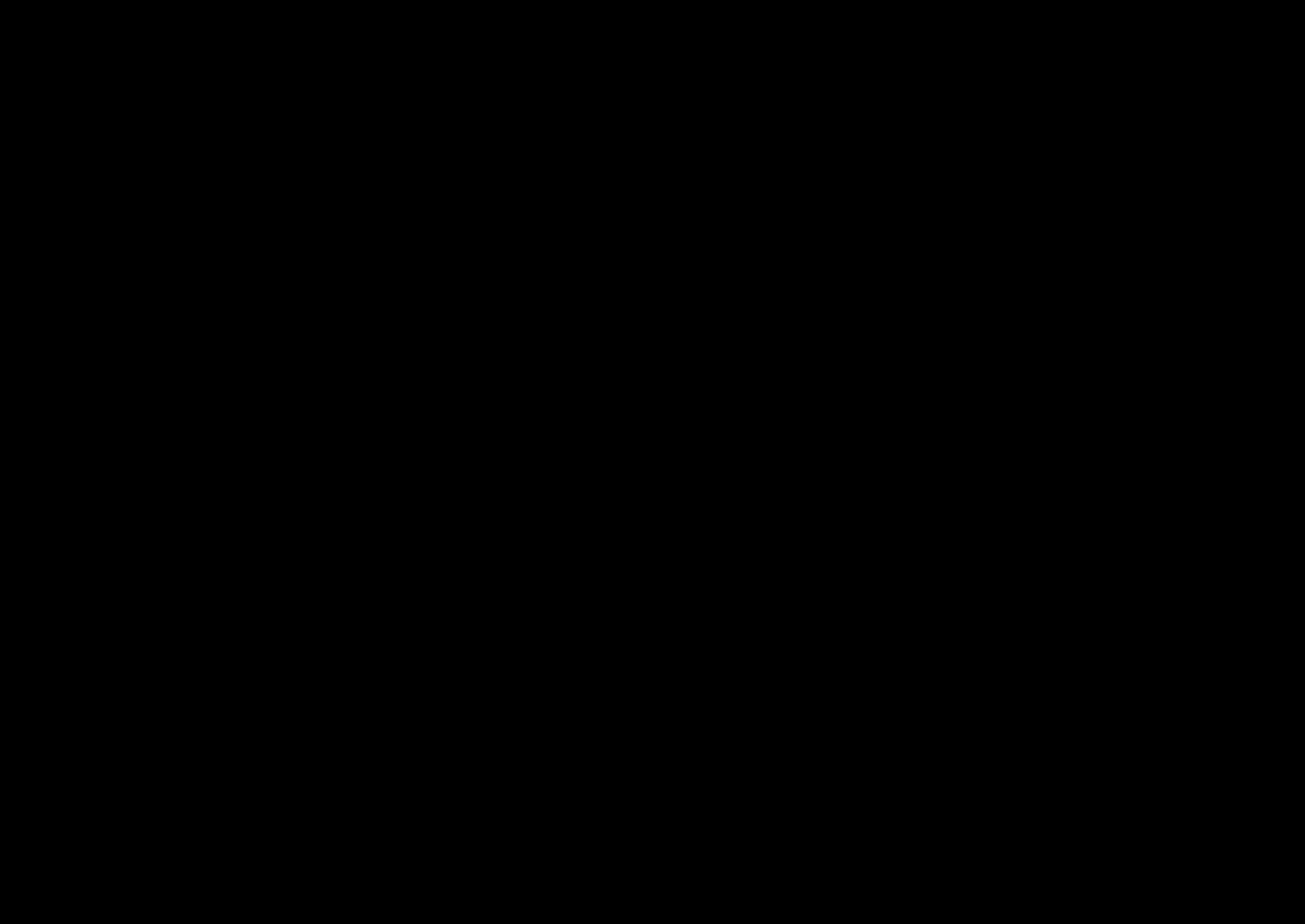click at bounding box center [652, 462] 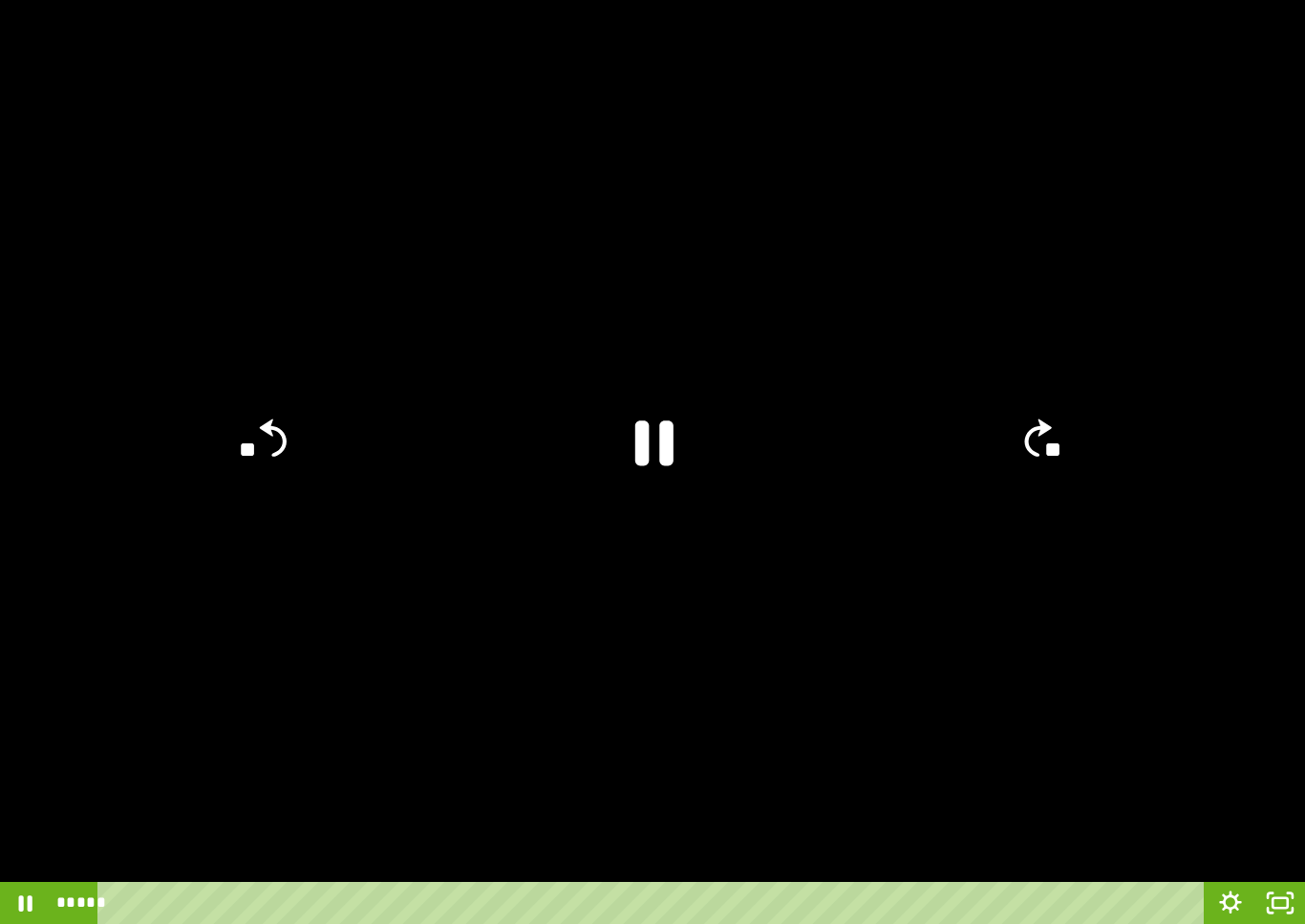 click at bounding box center [652, 462] 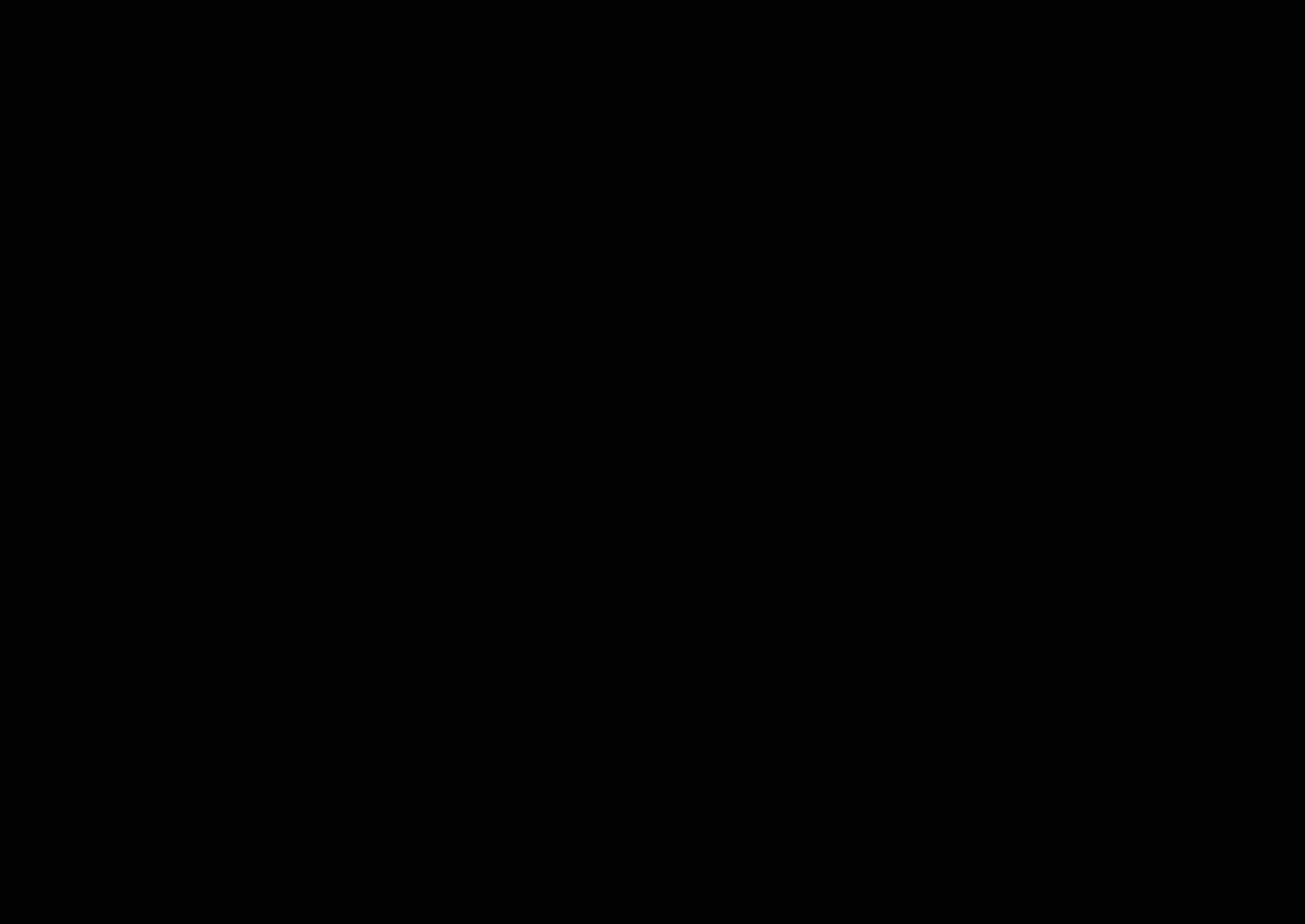 click on "**********" at bounding box center (652, 665) 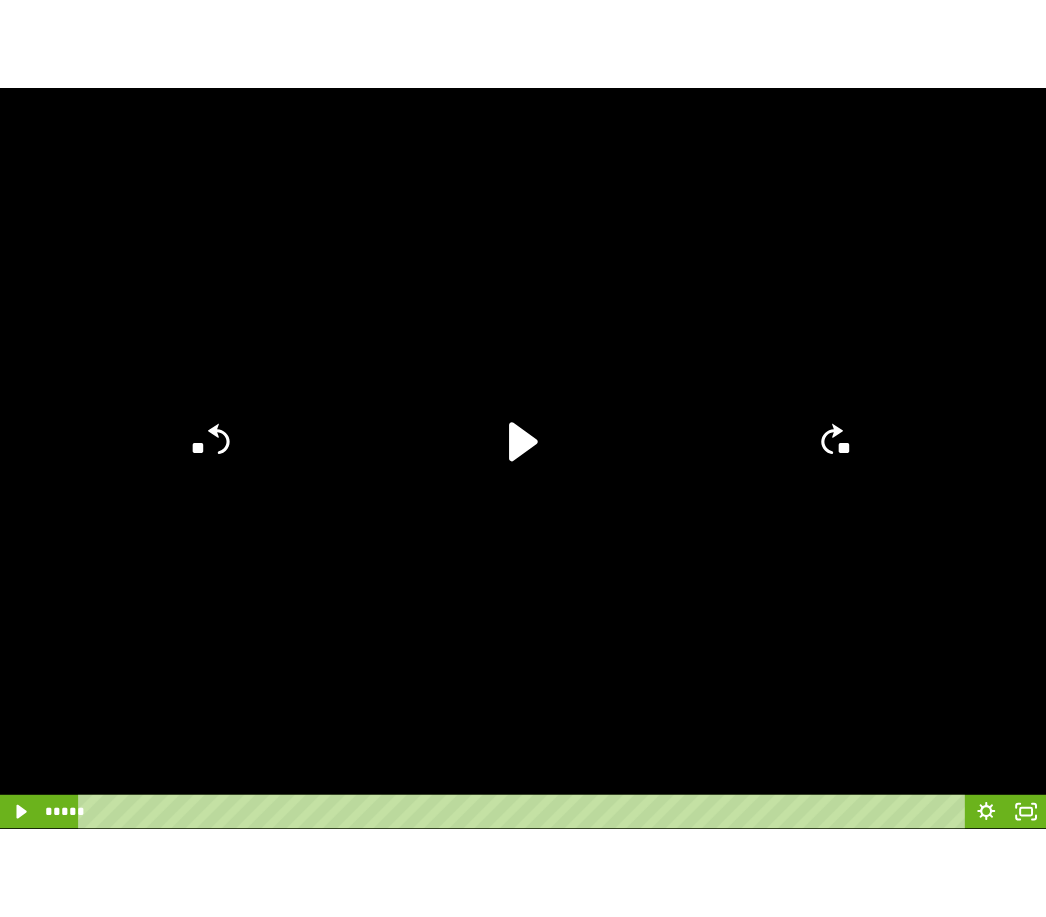 scroll, scrollTop: 248, scrollLeft: 0, axis: vertical 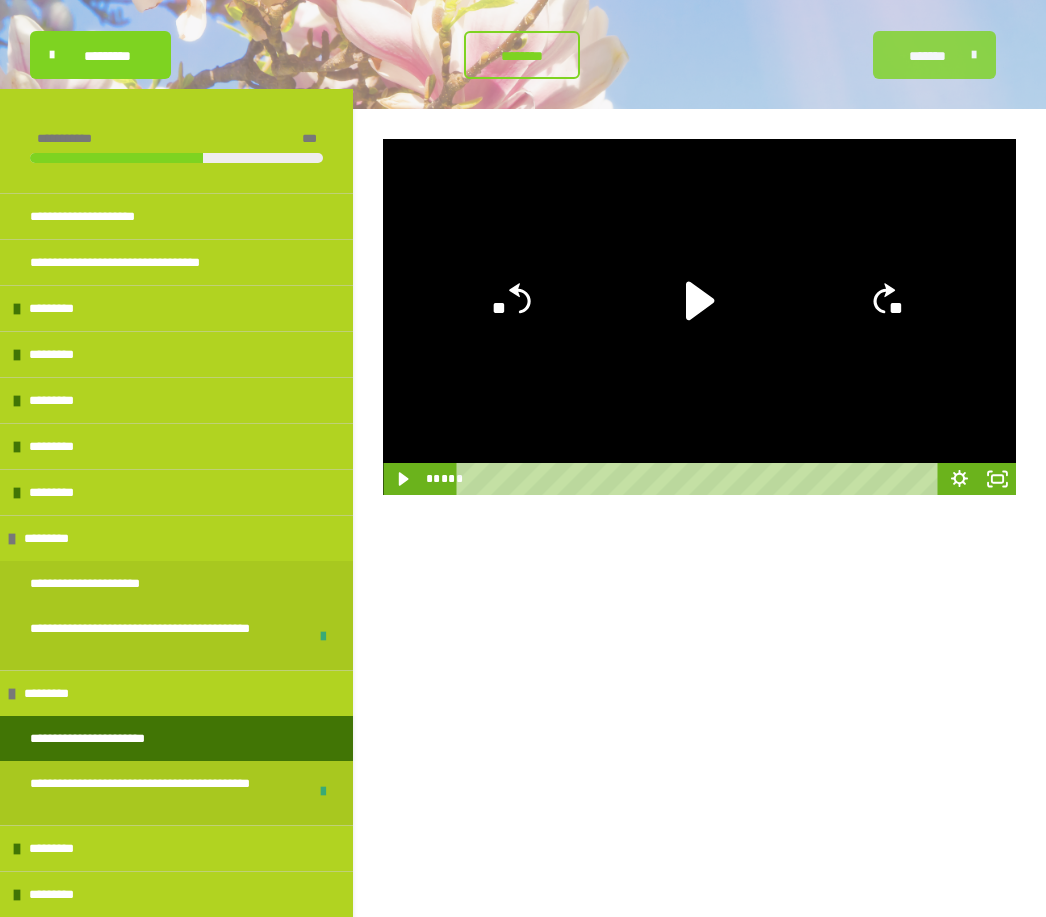 click on "*******" at bounding box center [927, 56] 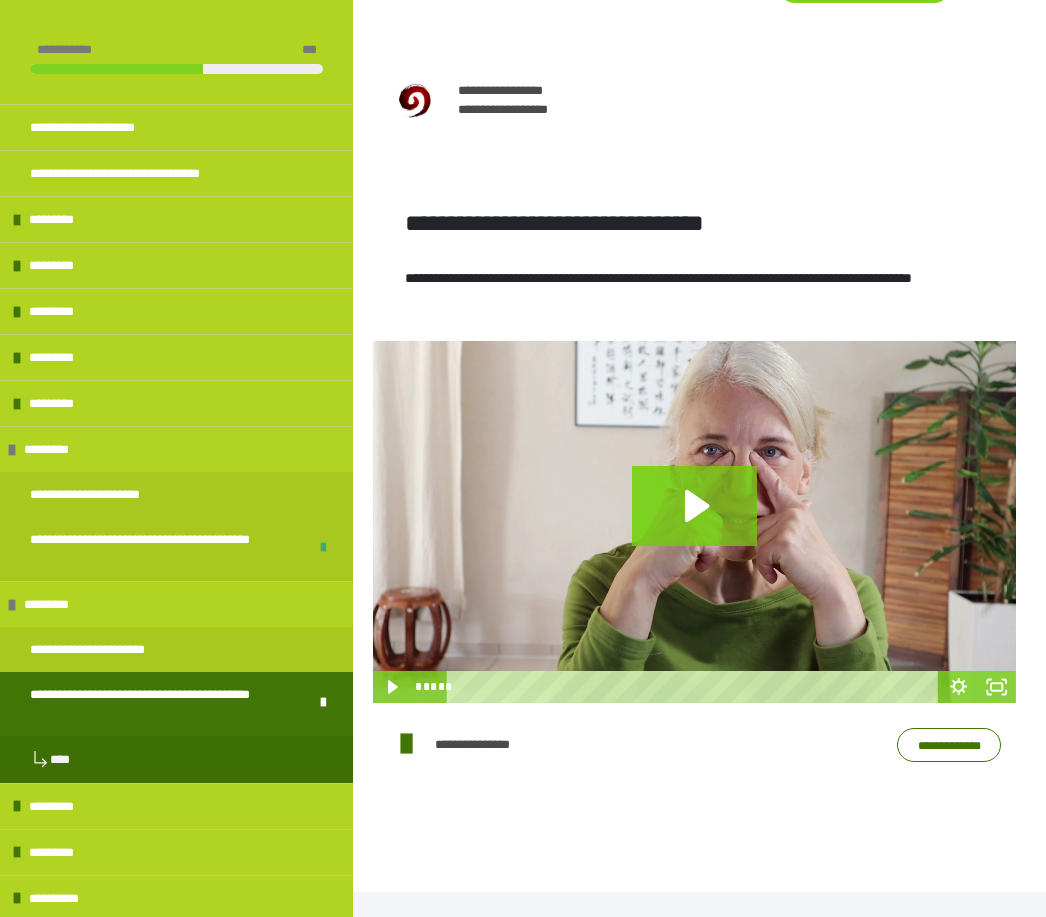 scroll, scrollTop: 497, scrollLeft: 0, axis: vertical 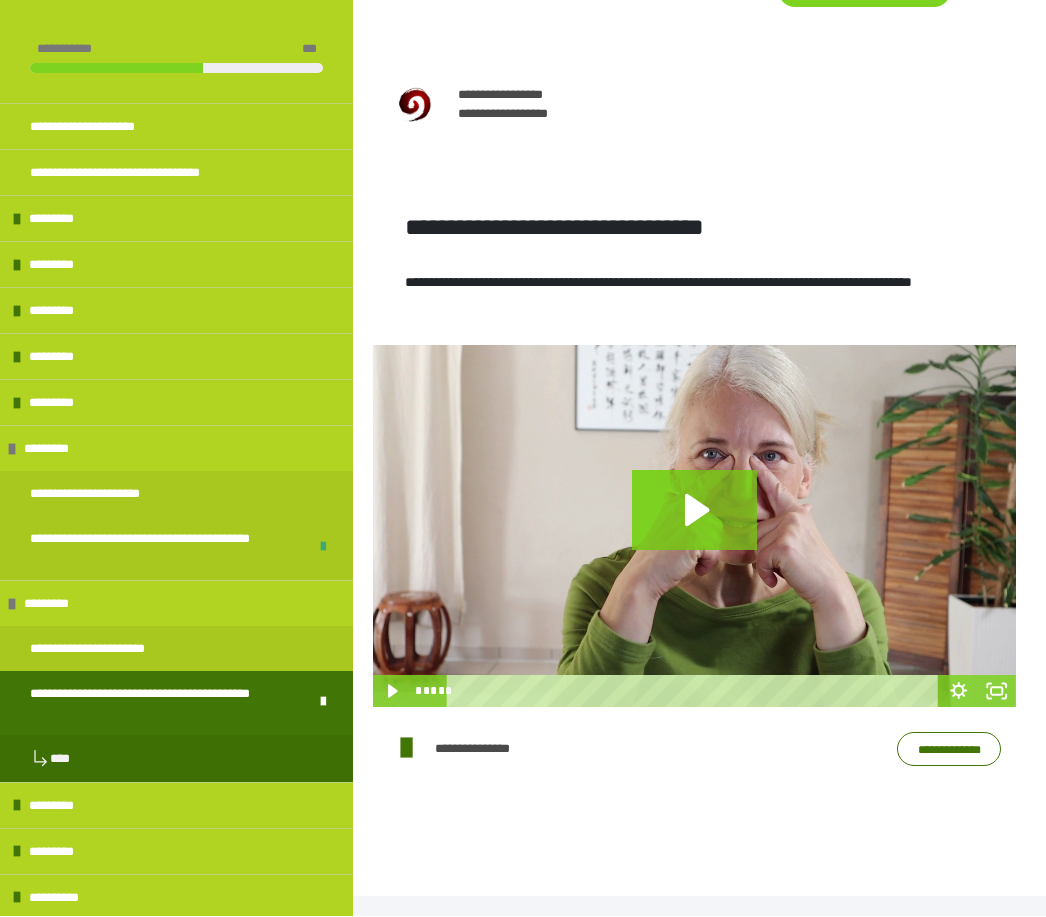 click 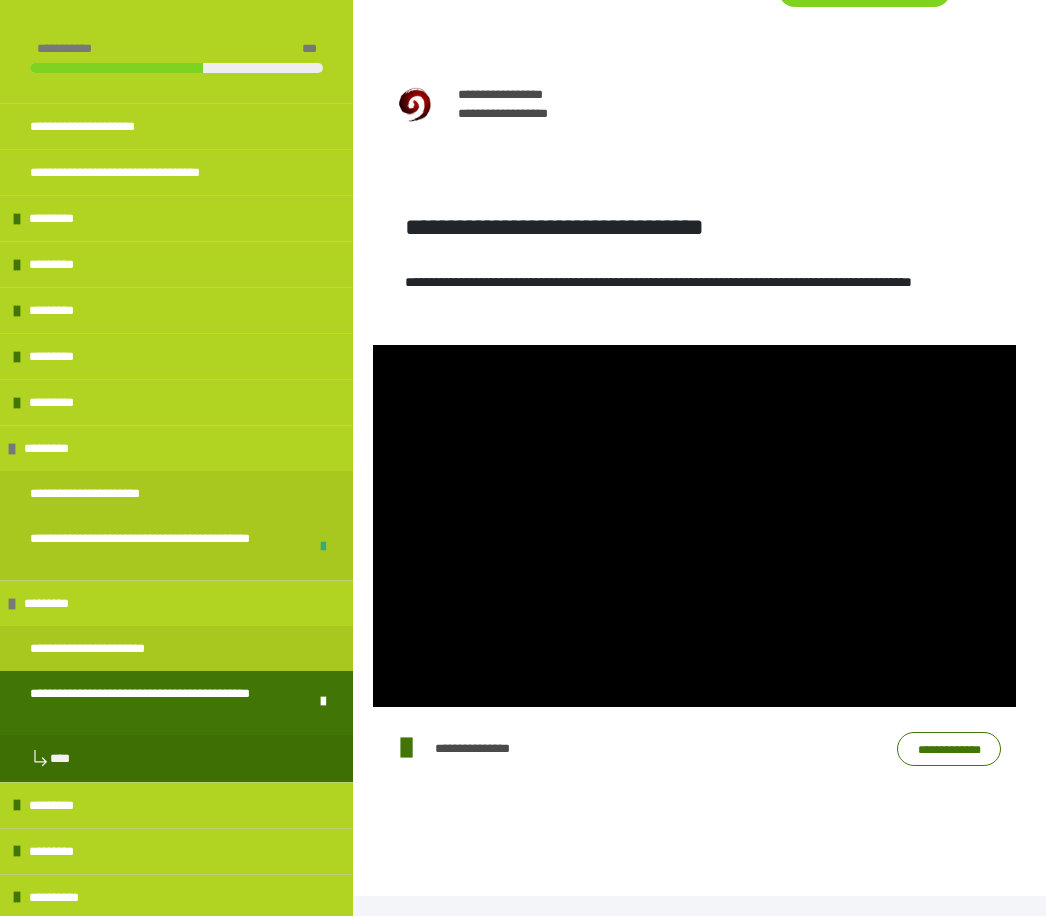 click 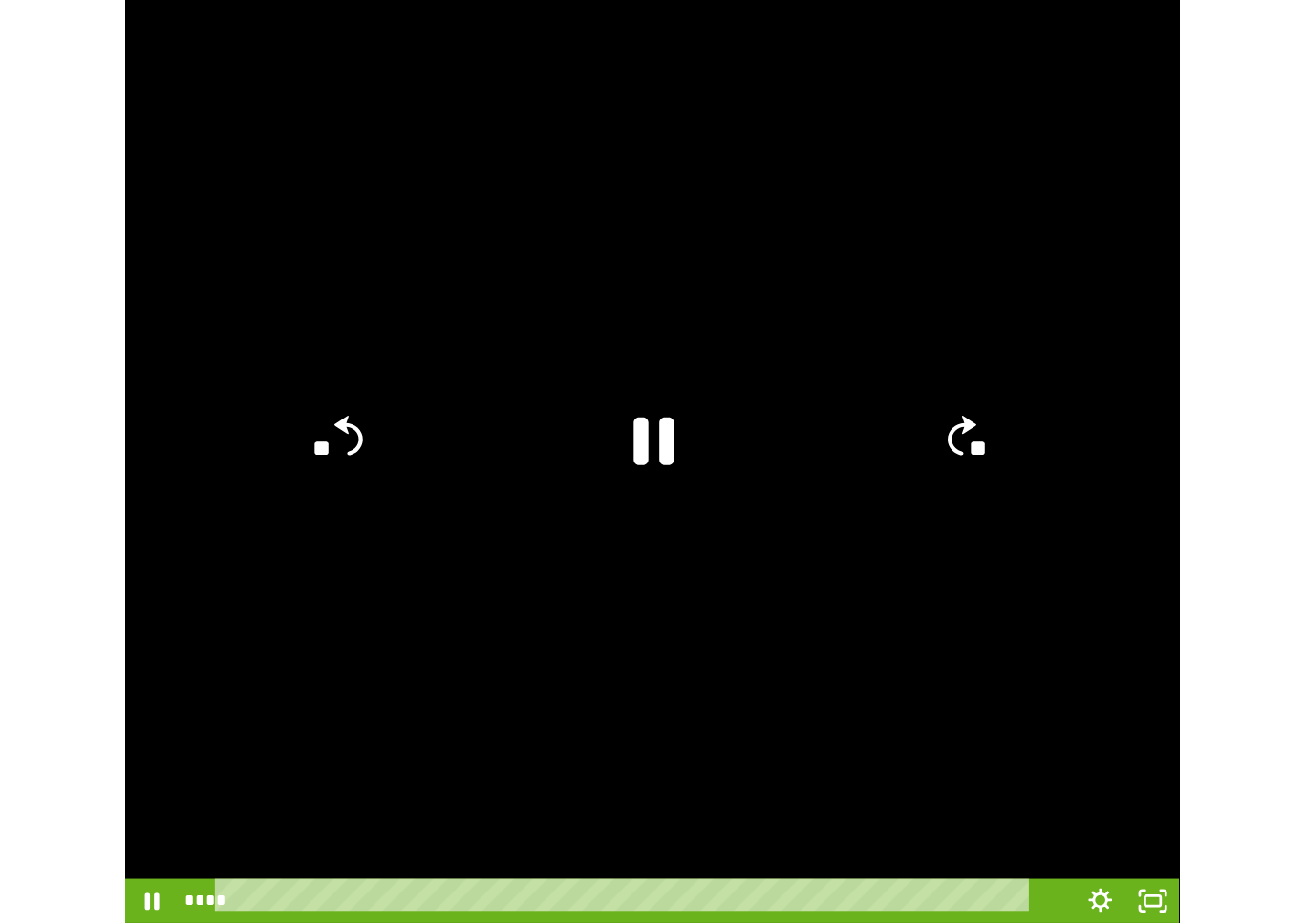 scroll, scrollTop: 23, scrollLeft: 0, axis: vertical 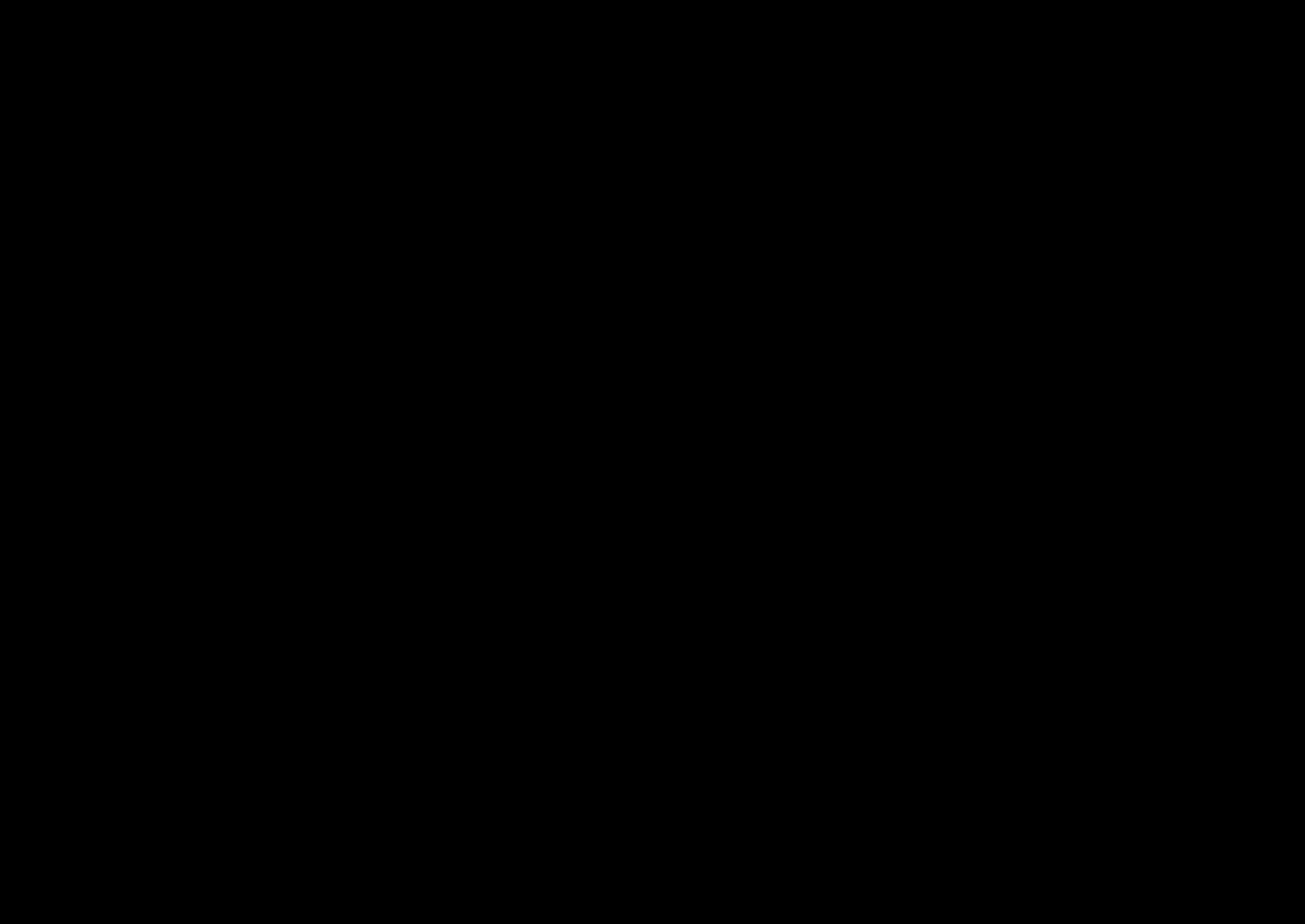 drag, startPoint x: 942, startPoint y: 695, endPoint x: 1212, endPoint y: 138, distance: 618.99031 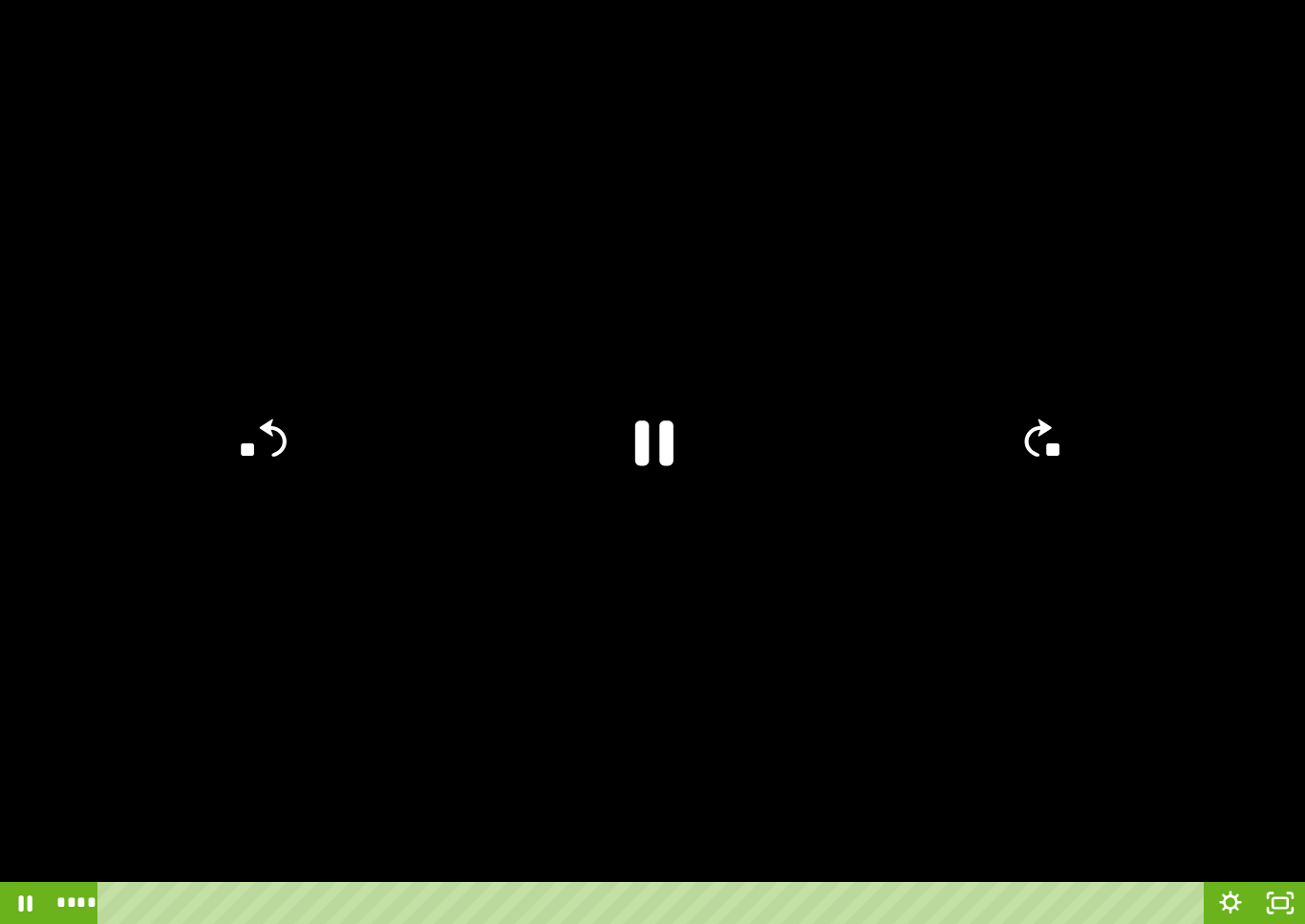 click at bounding box center [654, 903] 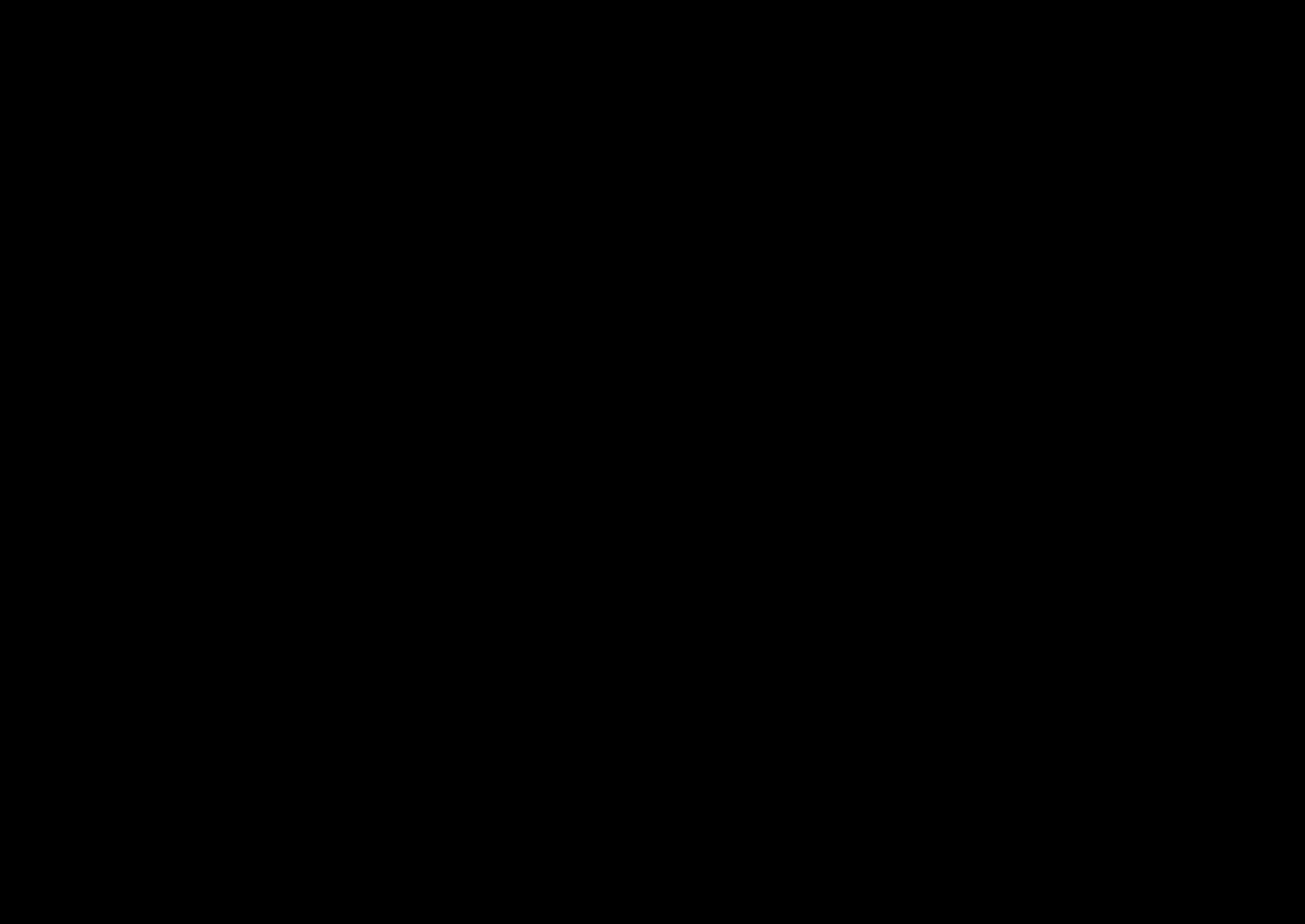 click at bounding box center (652, 462) 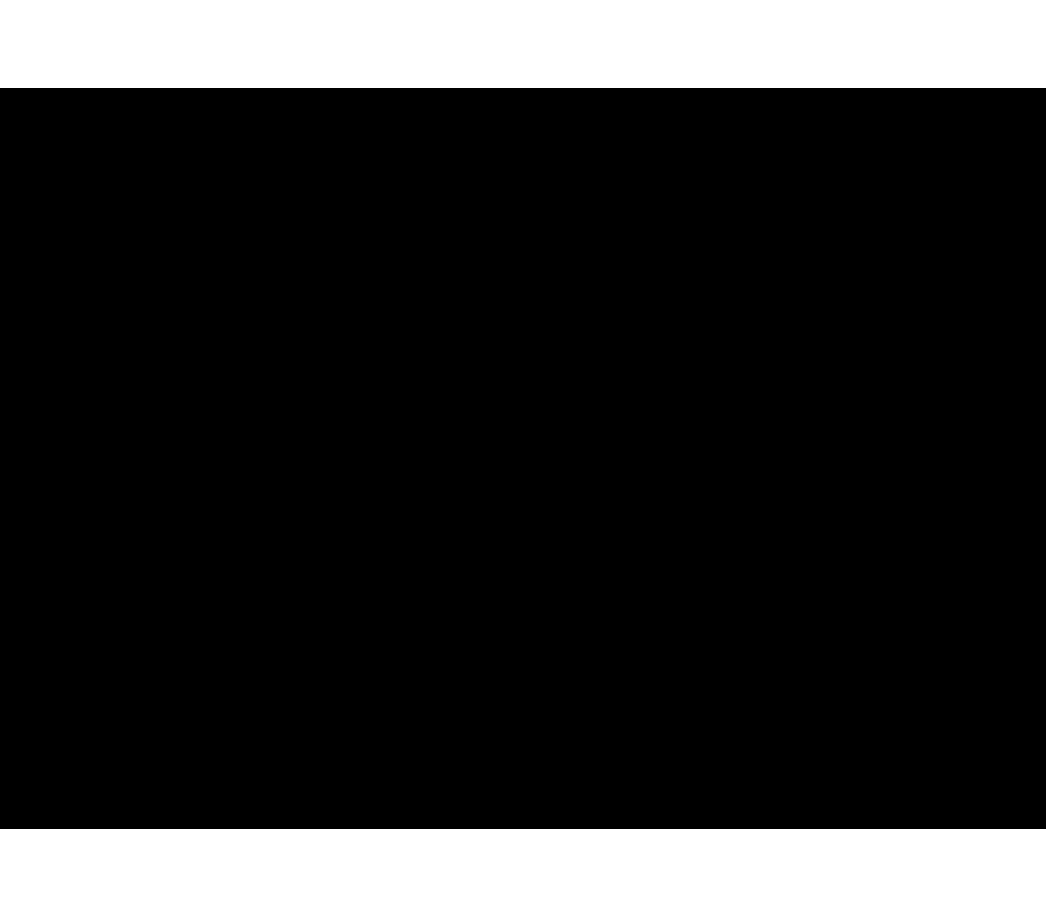scroll, scrollTop: 498, scrollLeft: 0, axis: vertical 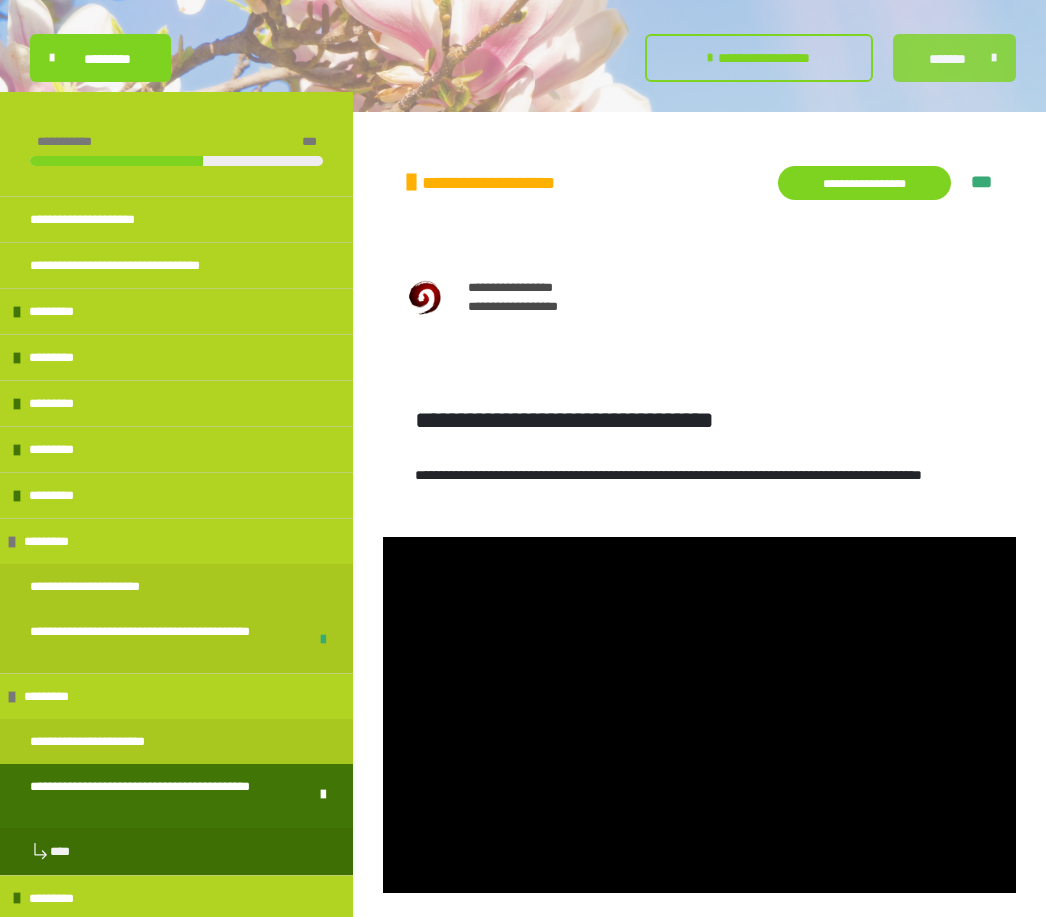 click on "*******" at bounding box center (954, 58) 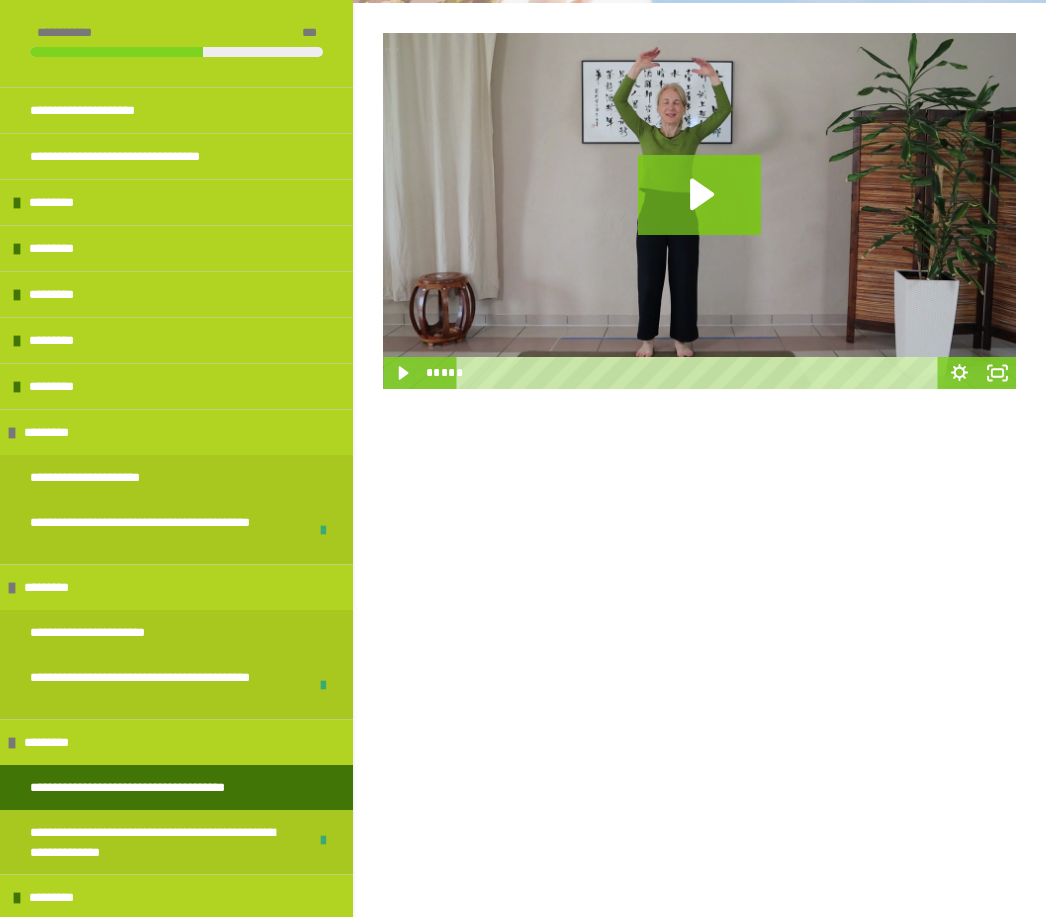 scroll, scrollTop: 430, scrollLeft: 0, axis: vertical 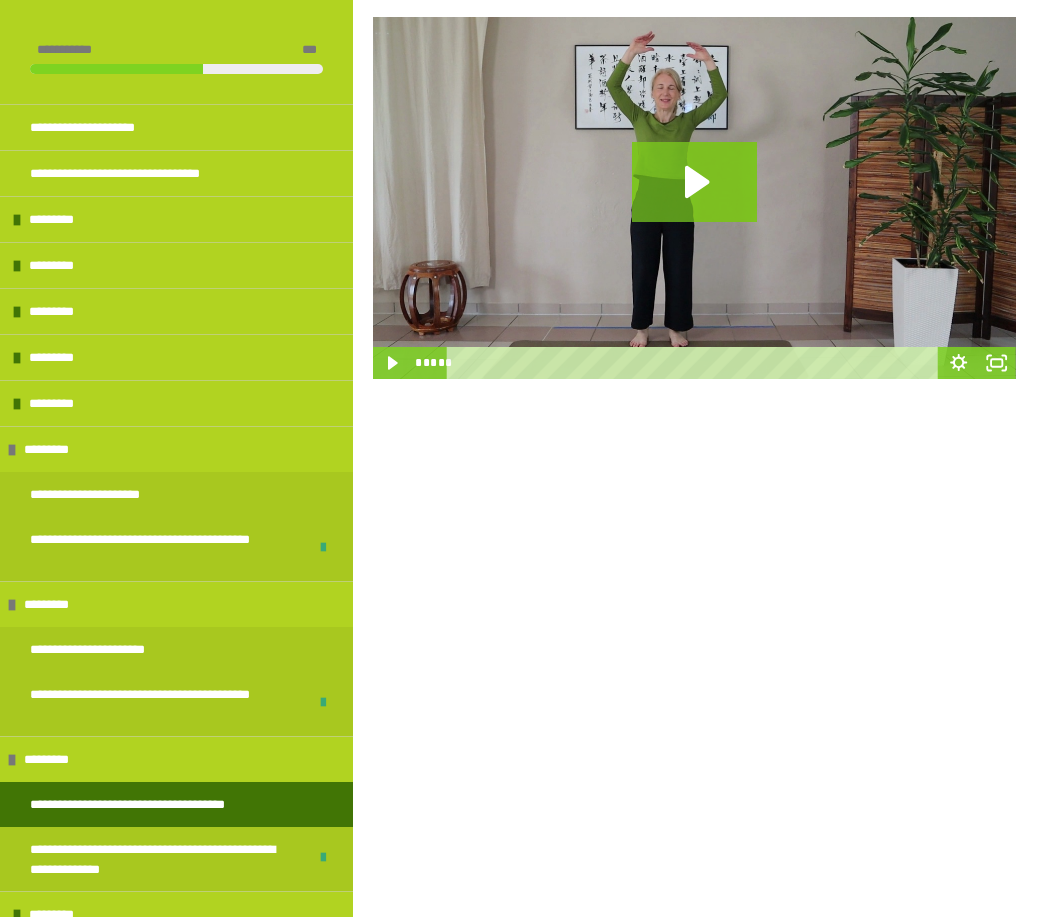 click at bounding box center (694, 198) 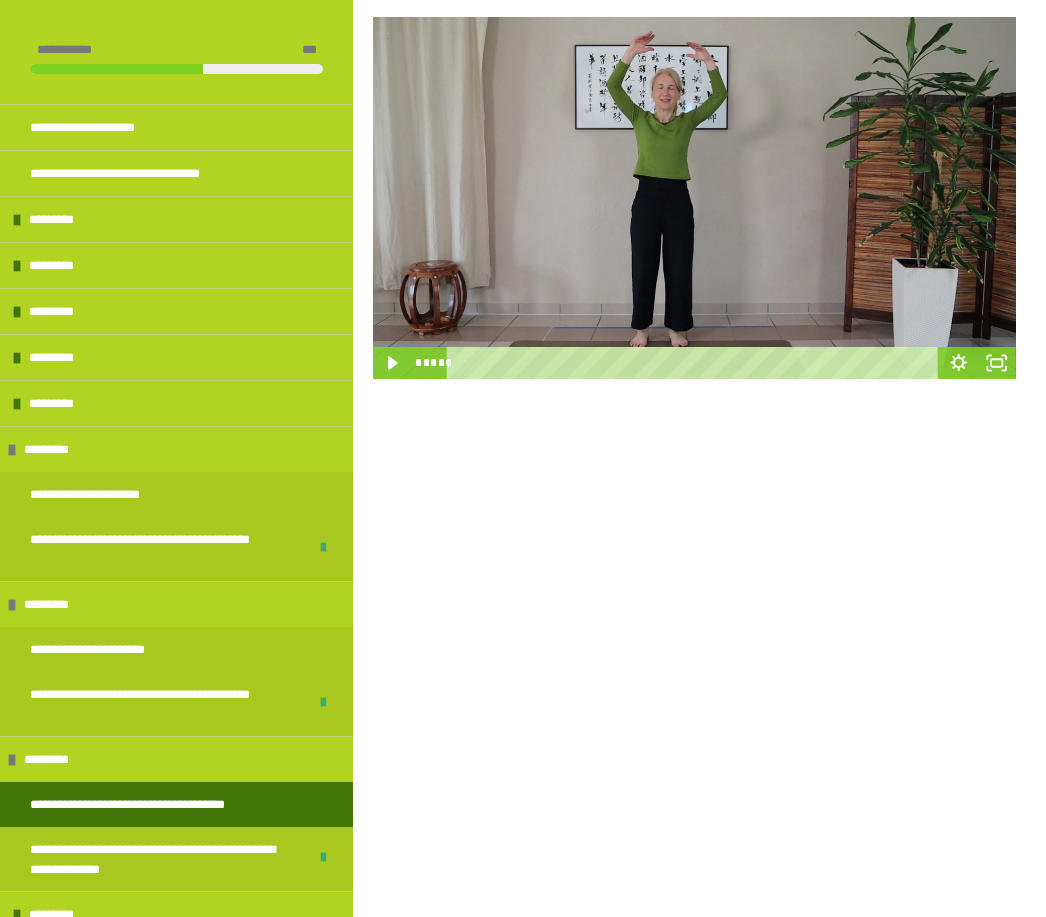 click at bounding box center [694, 198] 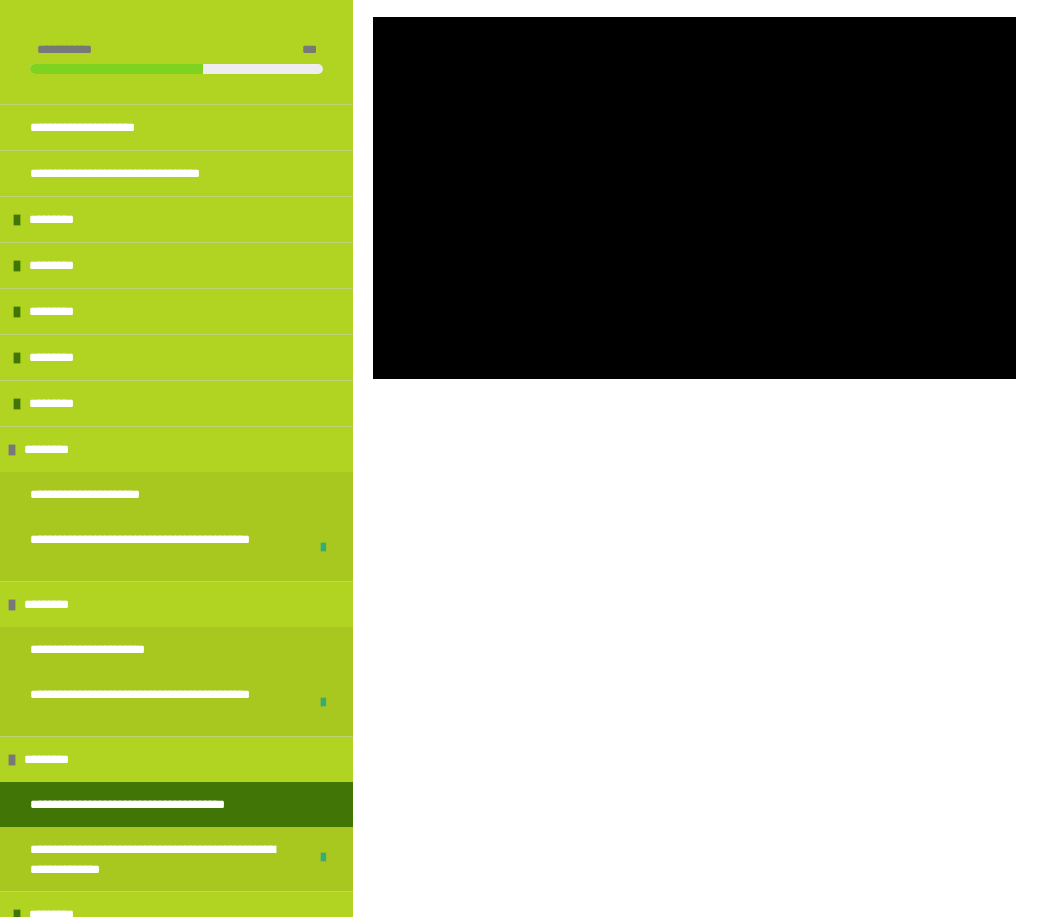 click at bounding box center (694, 198) 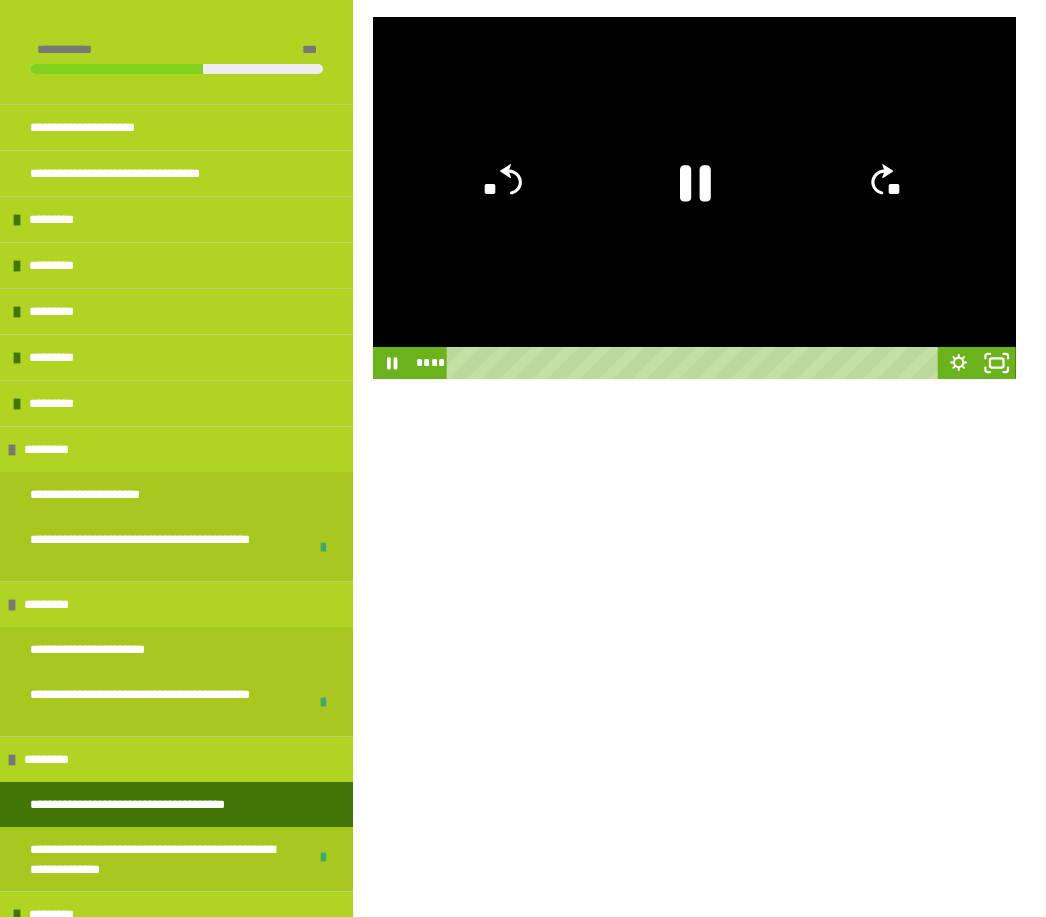 click 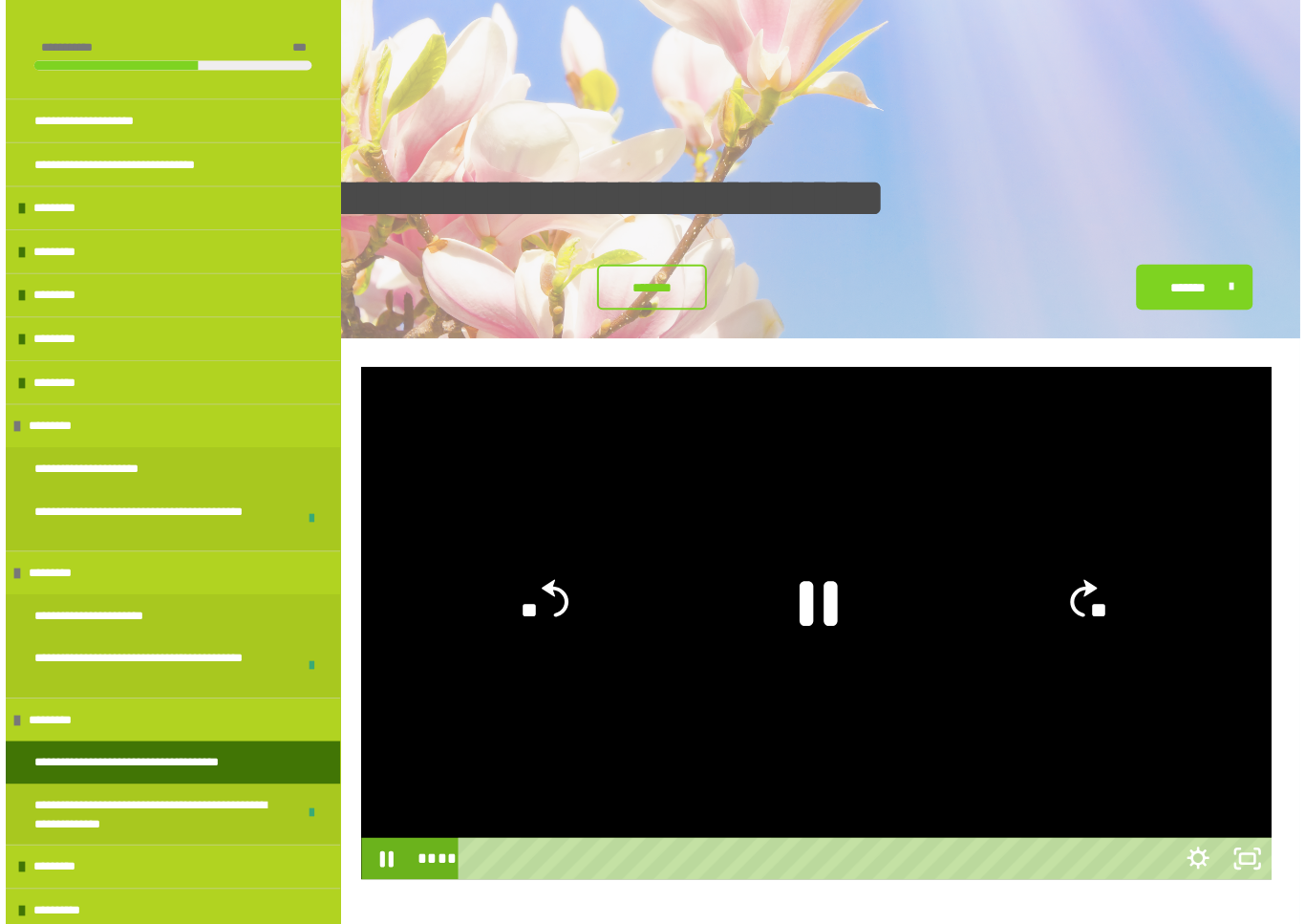 scroll, scrollTop: 23, scrollLeft: 0, axis: vertical 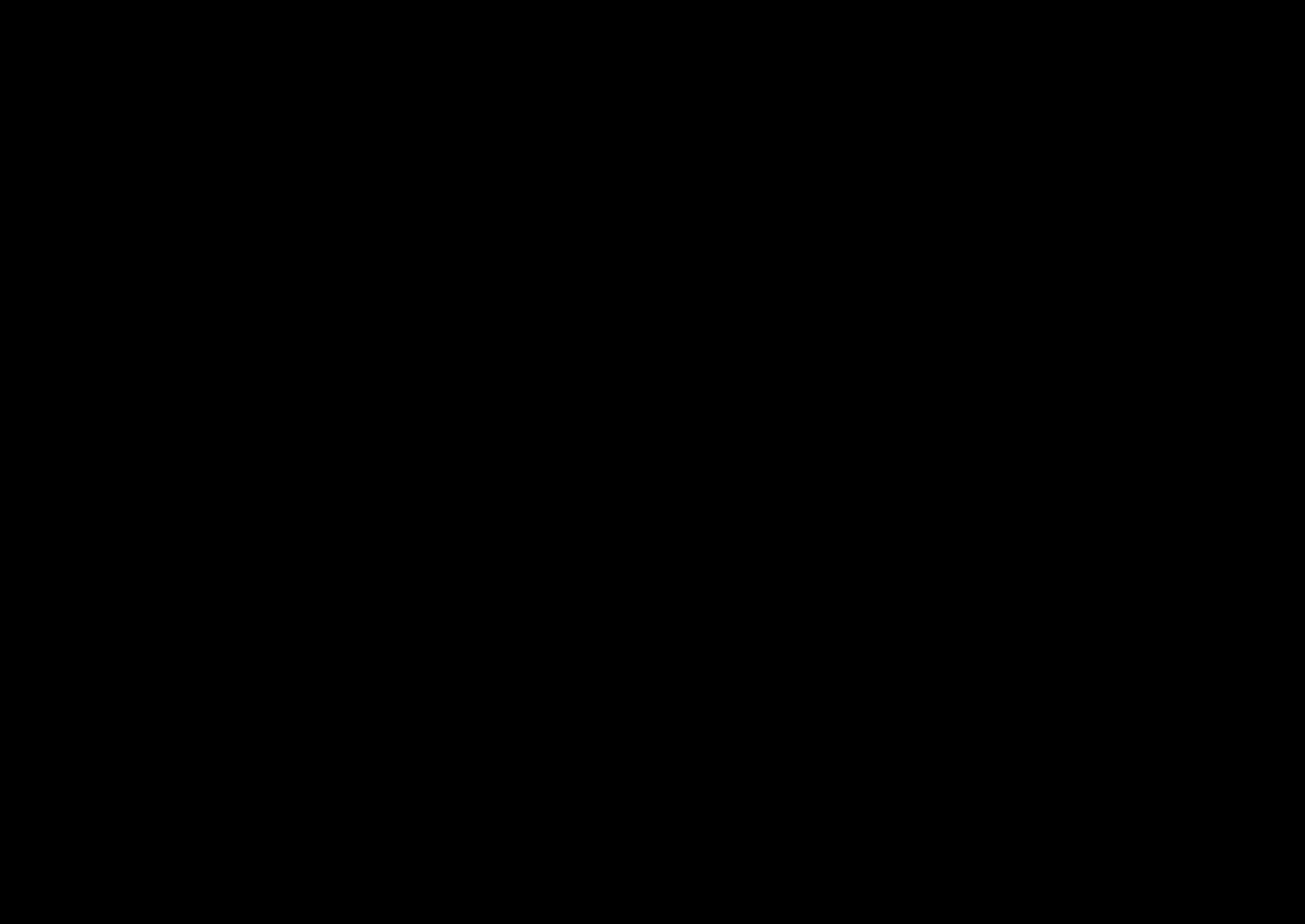 click at bounding box center (652, 462) 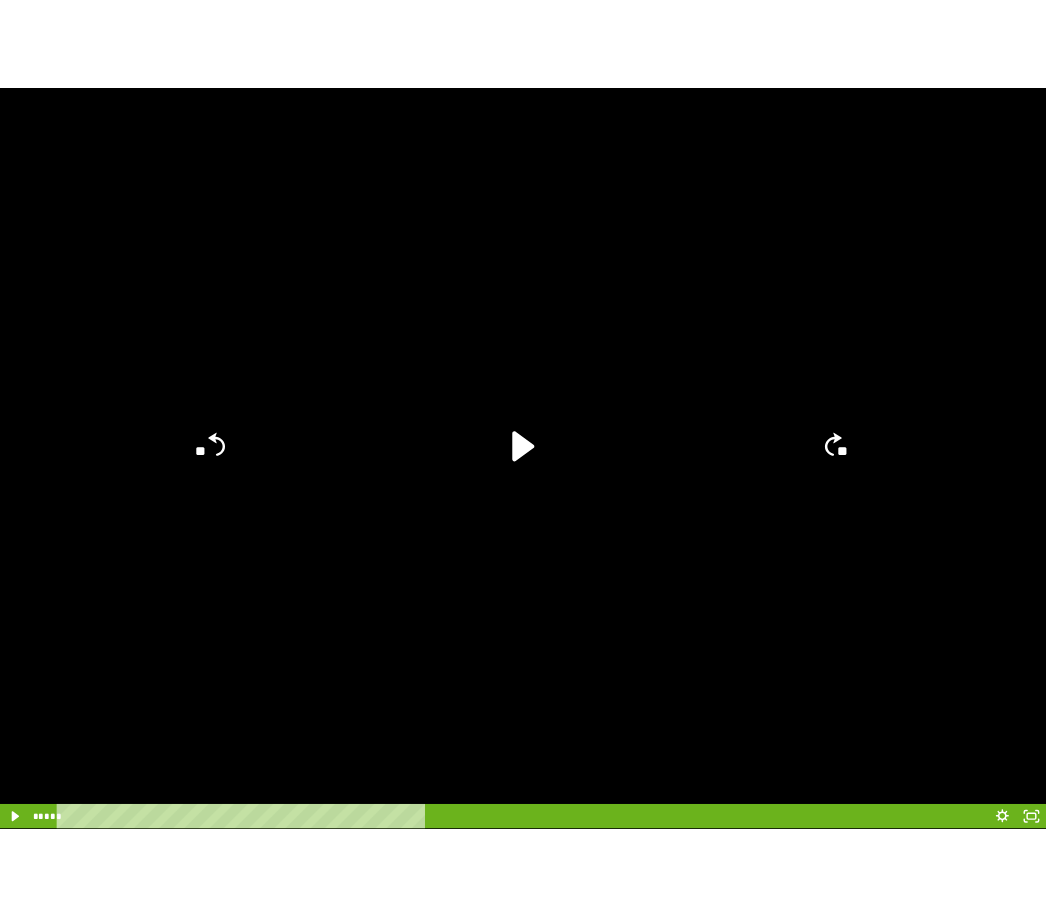 scroll, scrollTop: 430, scrollLeft: 0, axis: vertical 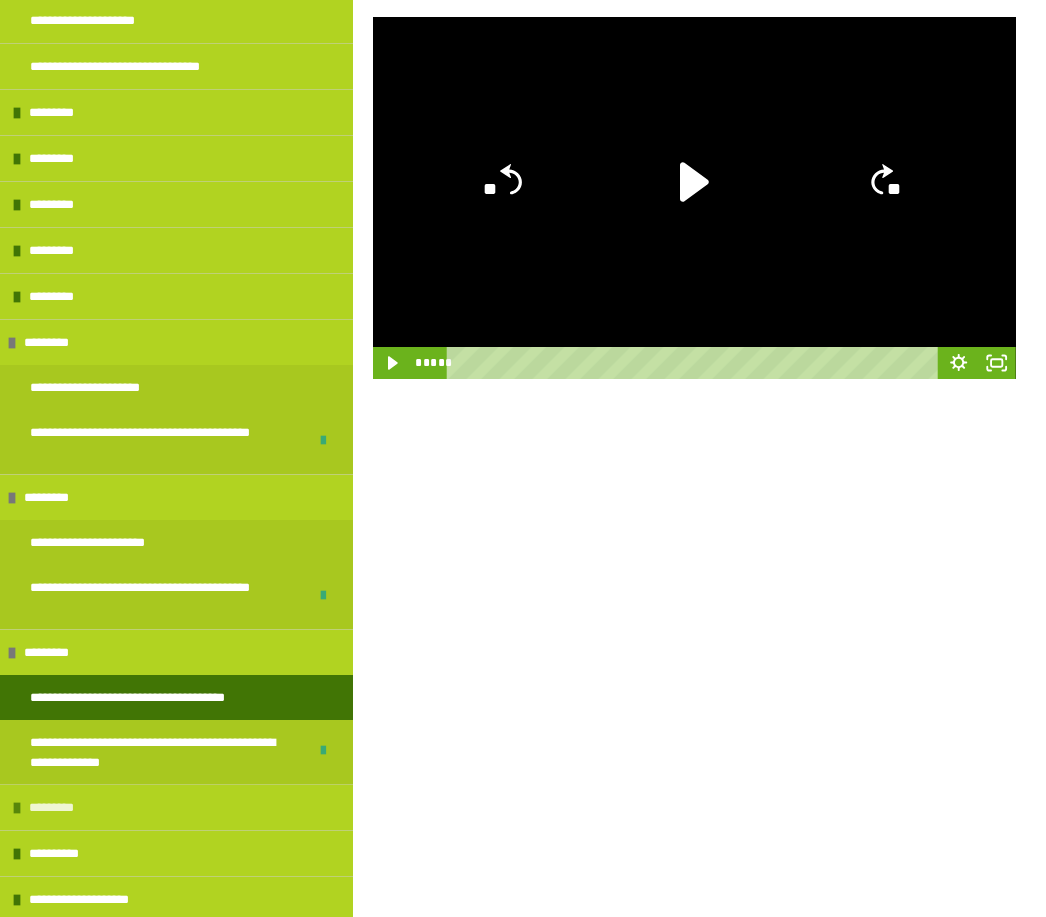 drag, startPoint x: 179, startPoint y: 771, endPoint x: 178, endPoint y: 794, distance: 23.021729 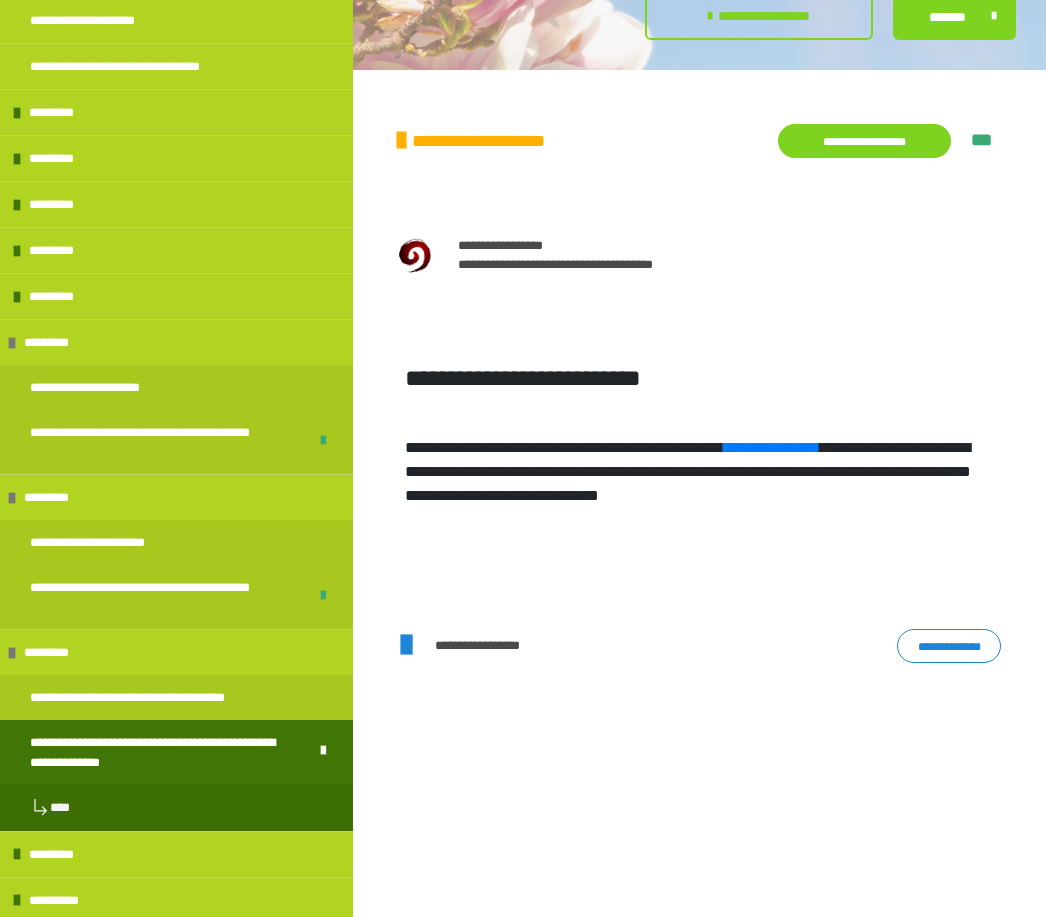 click on "**********" at bounding box center [160, 752] 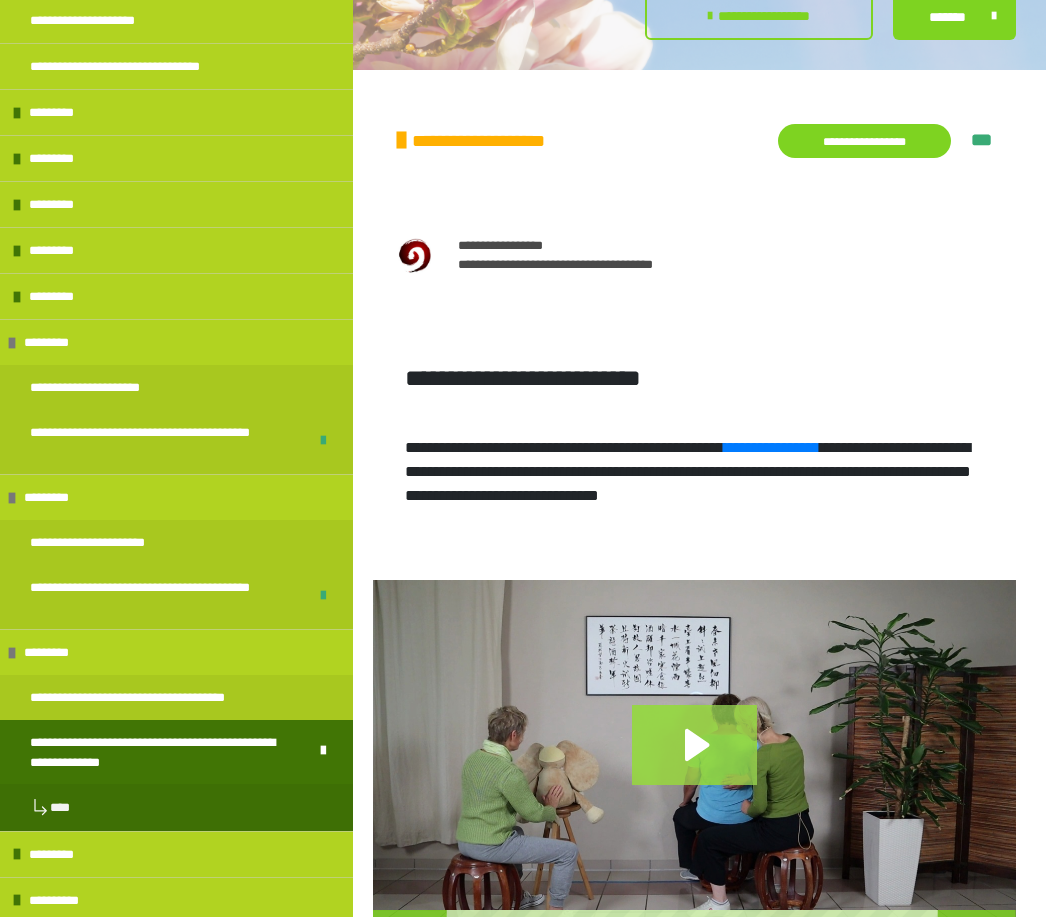 click 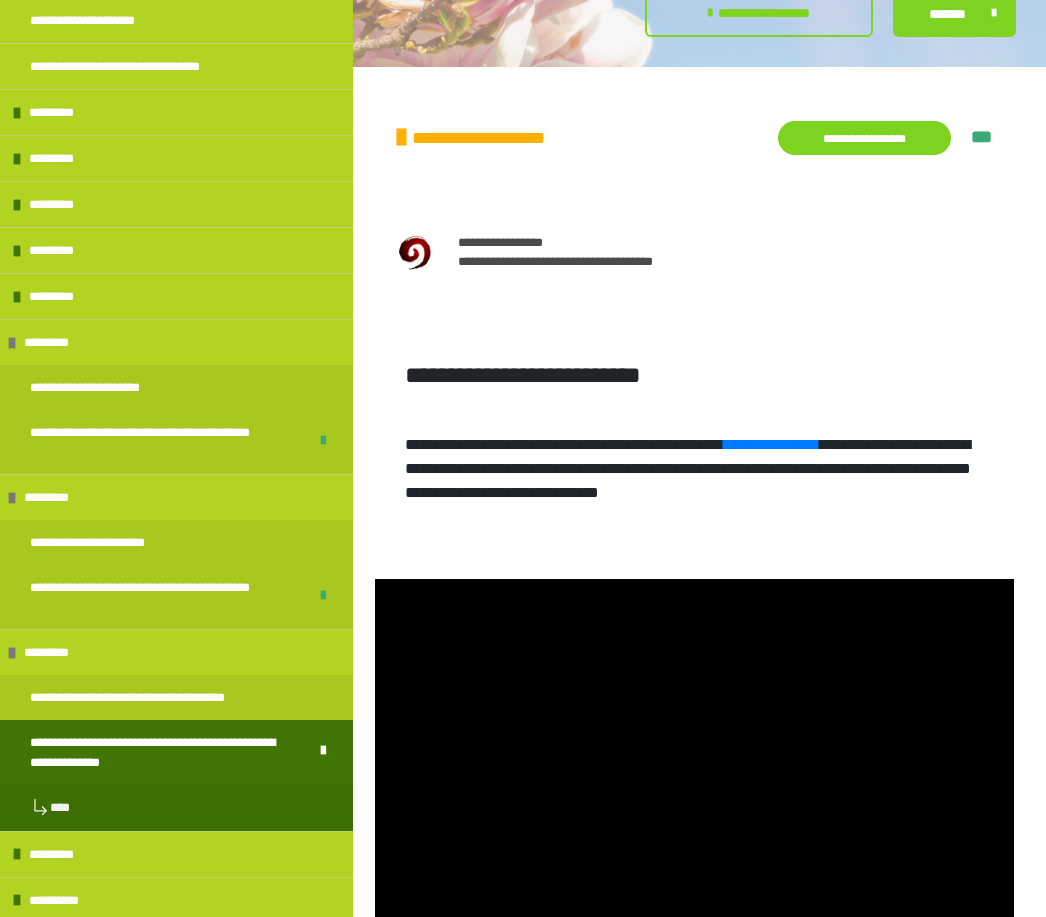 scroll, scrollTop: 461, scrollLeft: 0, axis: vertical 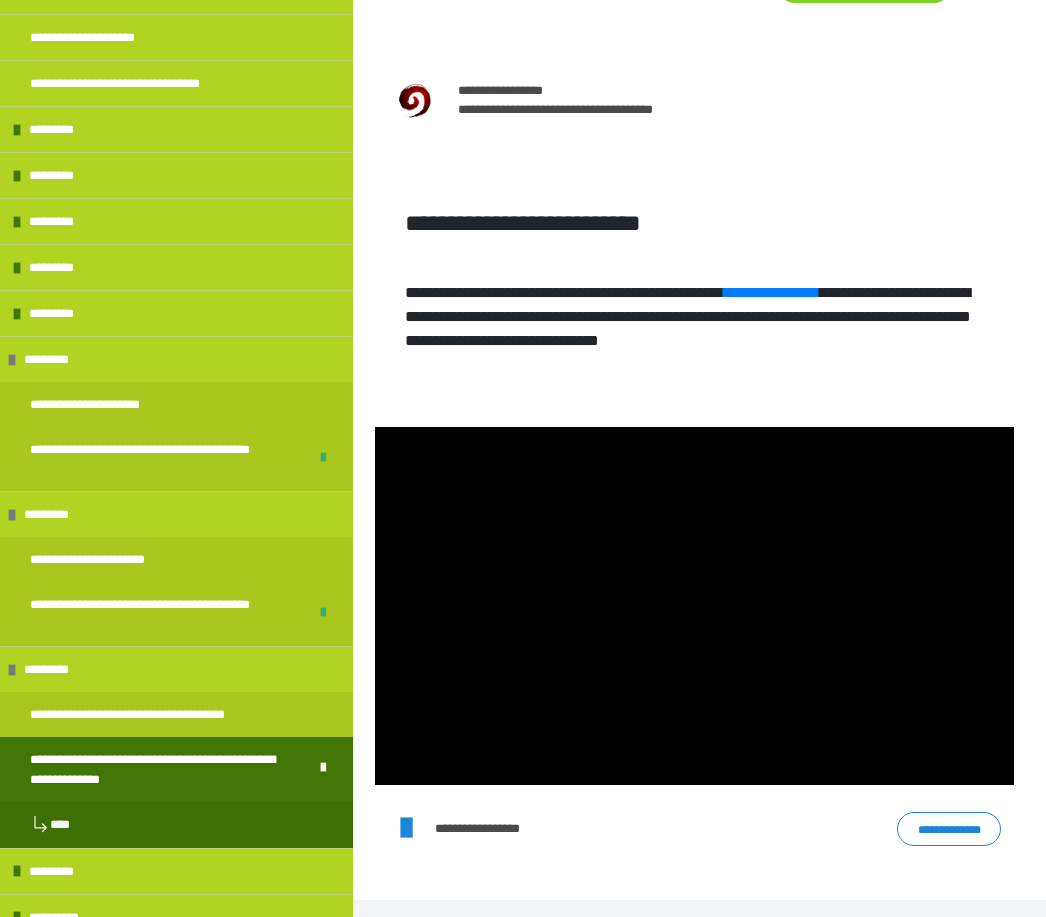click 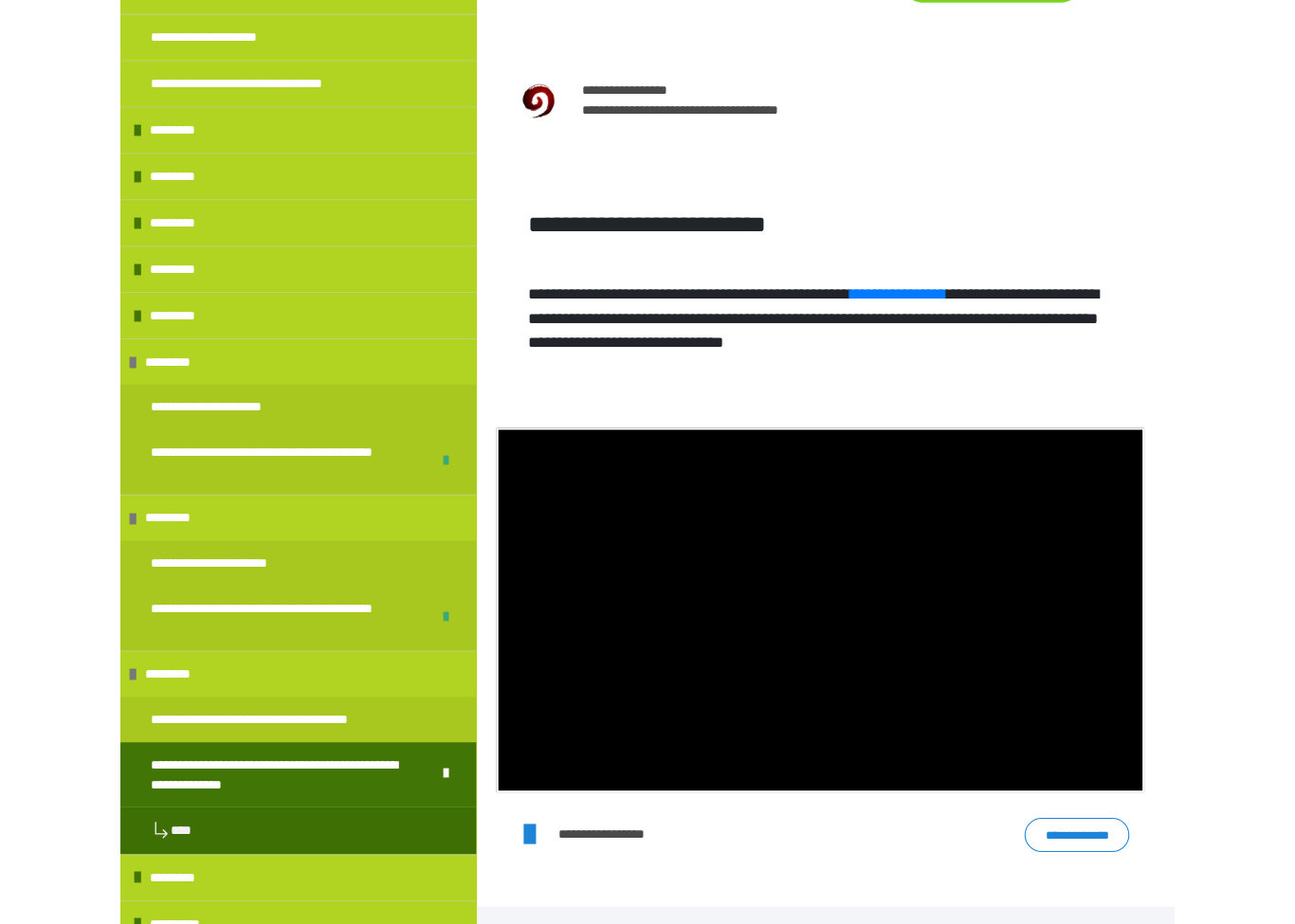 scroll, scrollTop: 0, scrollLeft: 0, axis: both 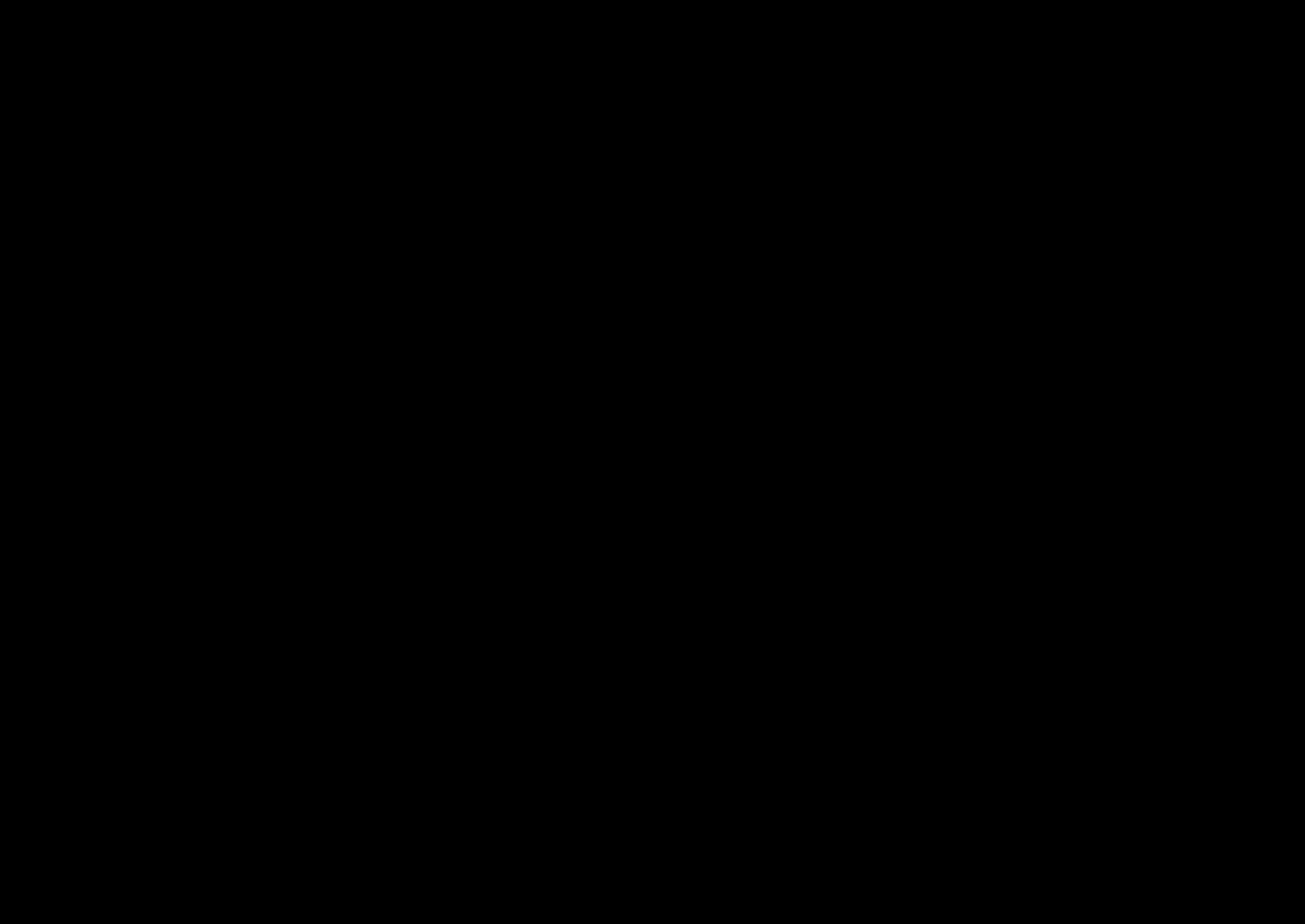 click at bounding box center (652, 462) 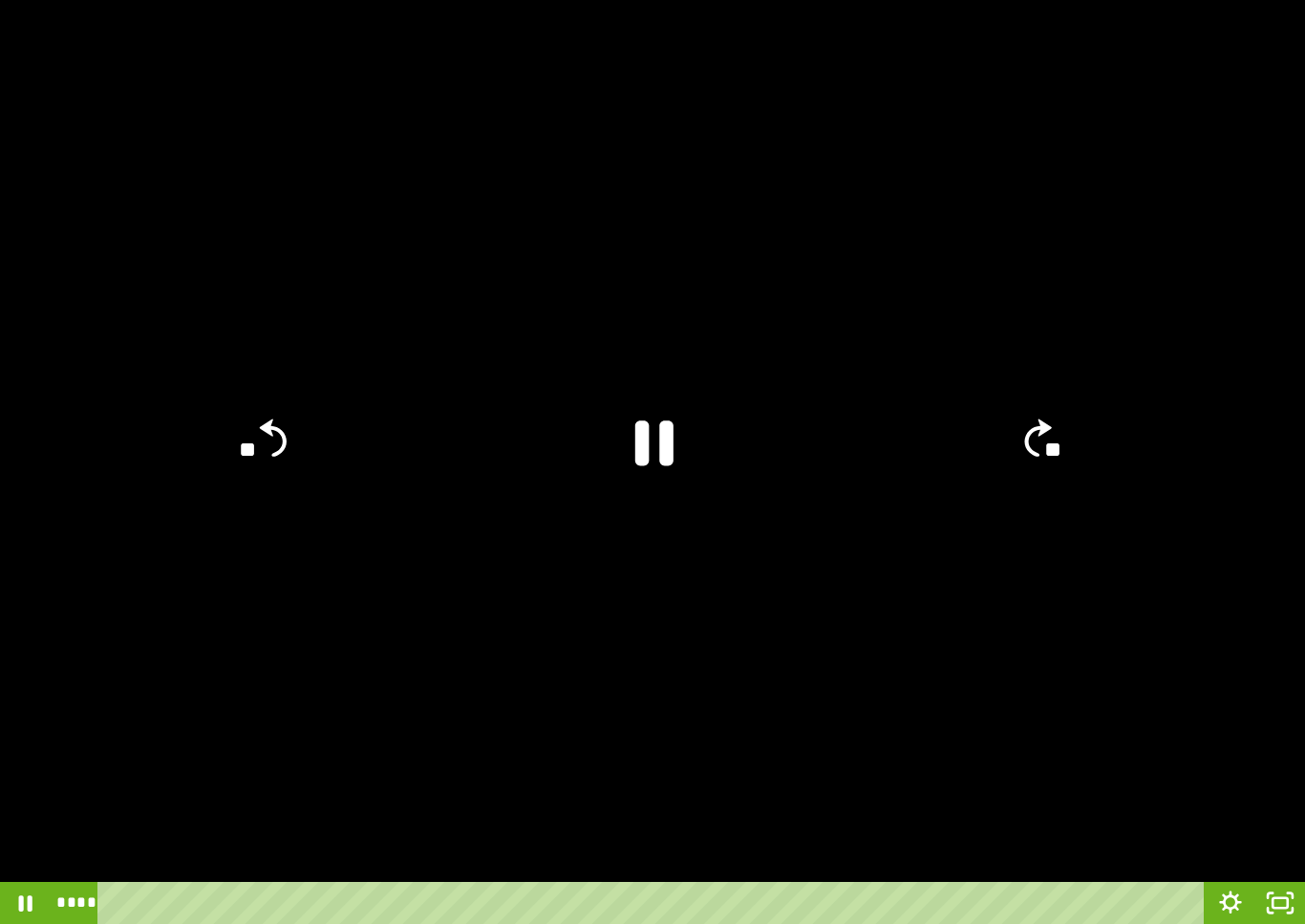 click at bounding box center [654, 903] 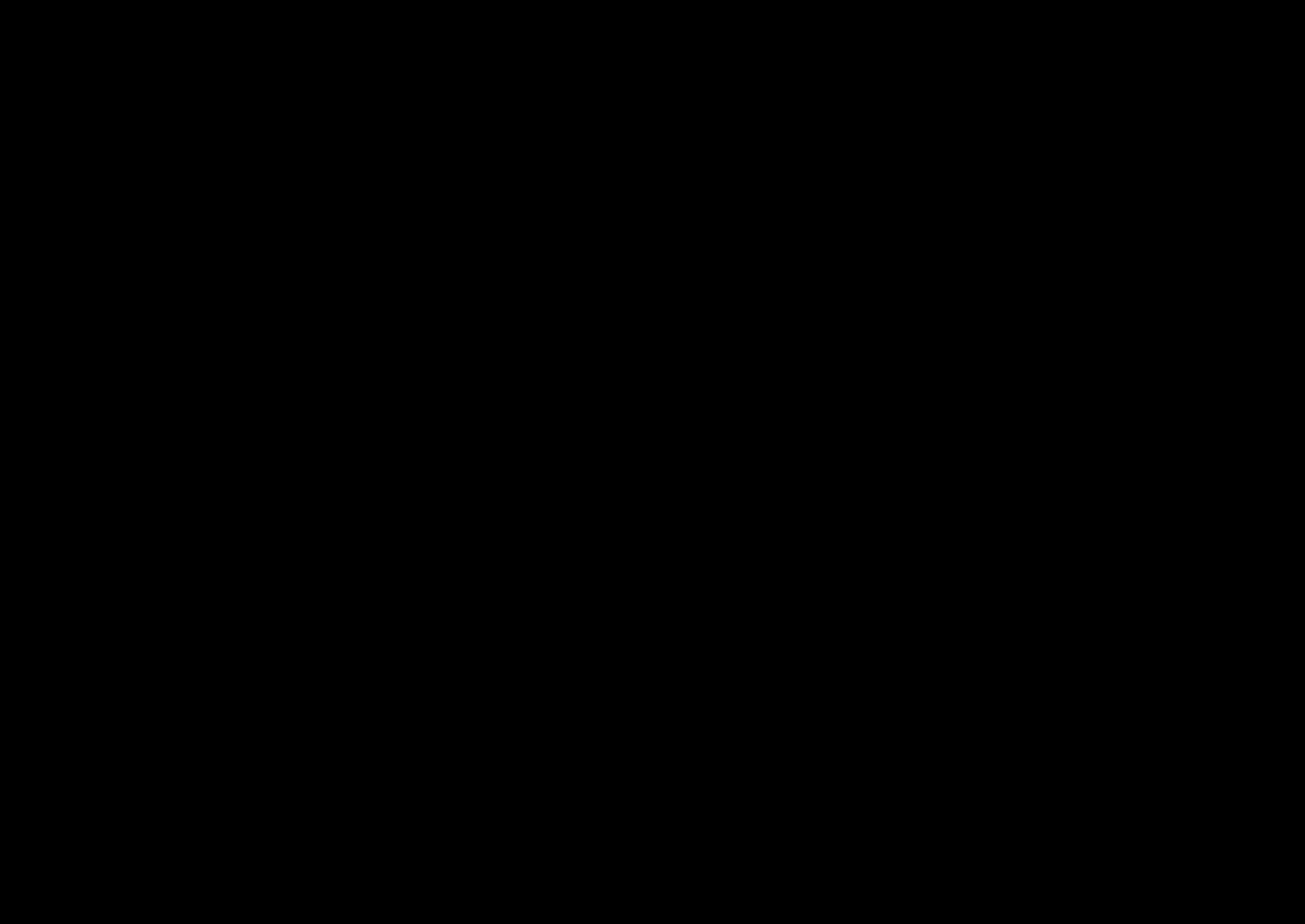 click at bounding box center [652, 462] 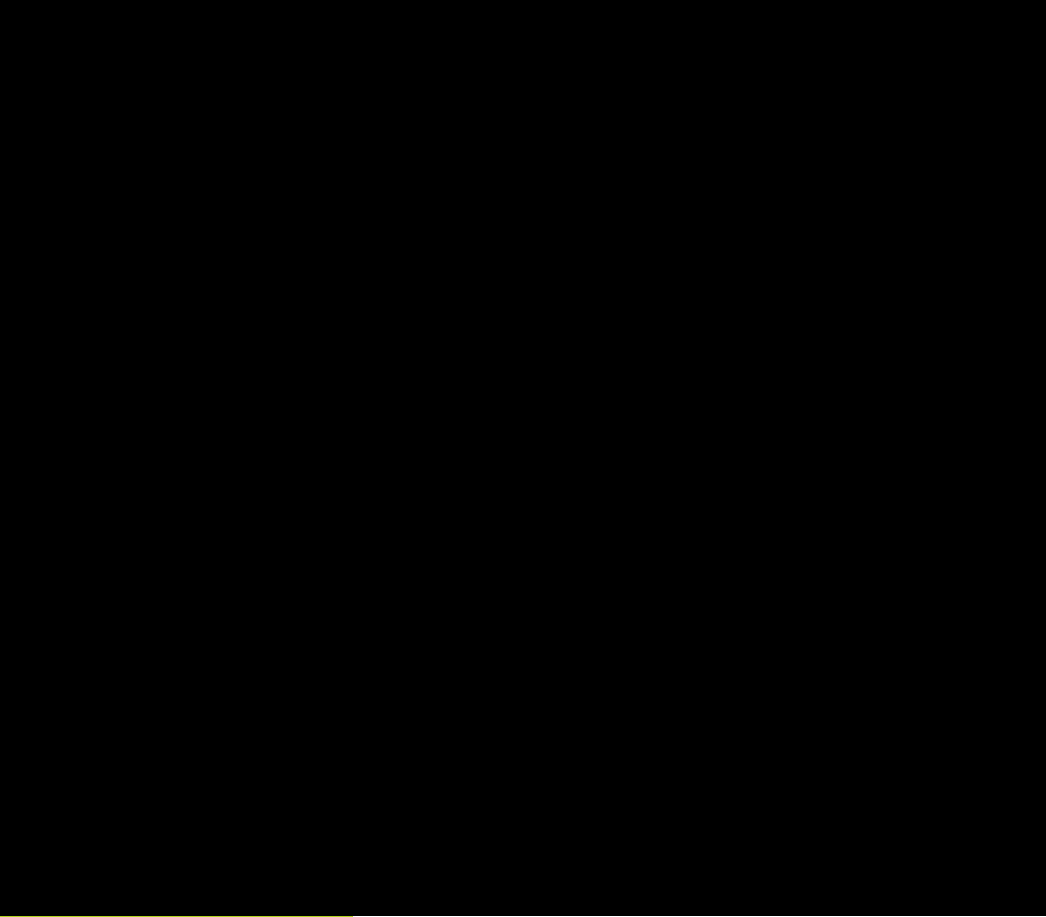 scroll, scrollTop: 258, scrollLeft: 0, axis: vertical 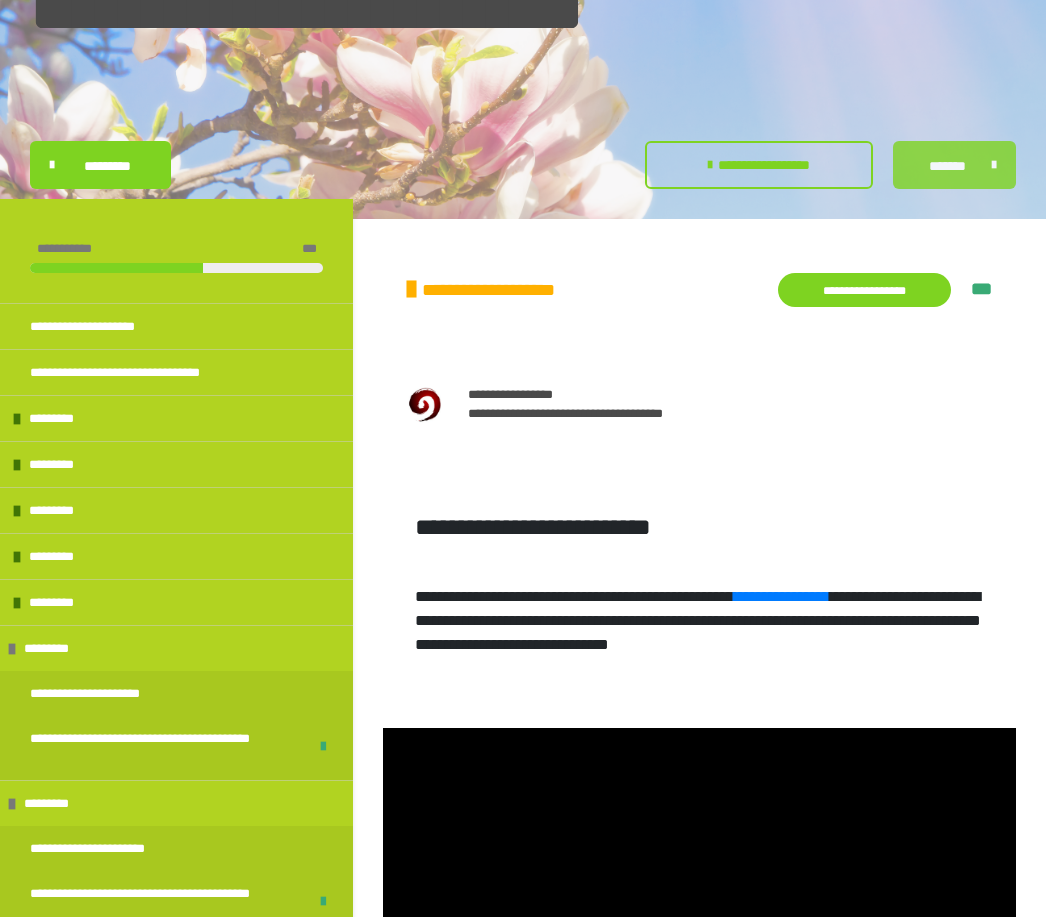 click on "*******" at bounding box center [954, 165] 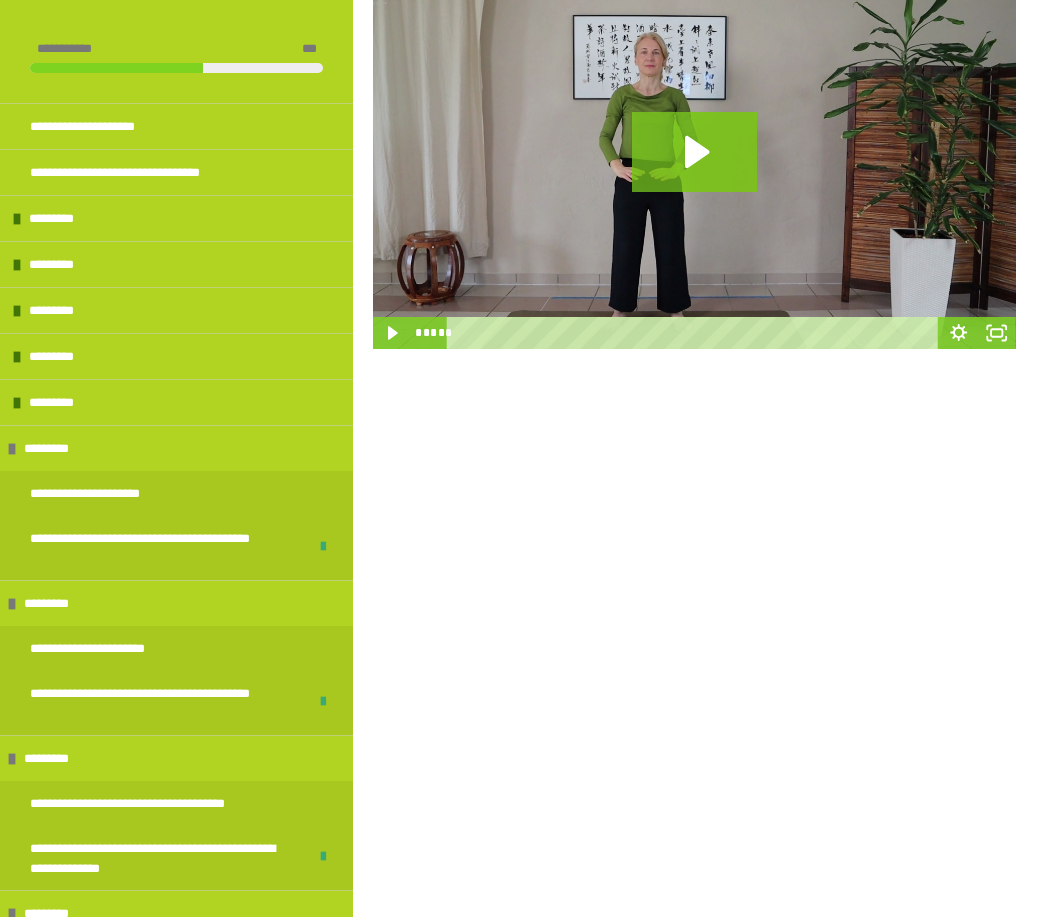 scroll, scrollTop: 442, scrollLeft: 0, axis: vertical 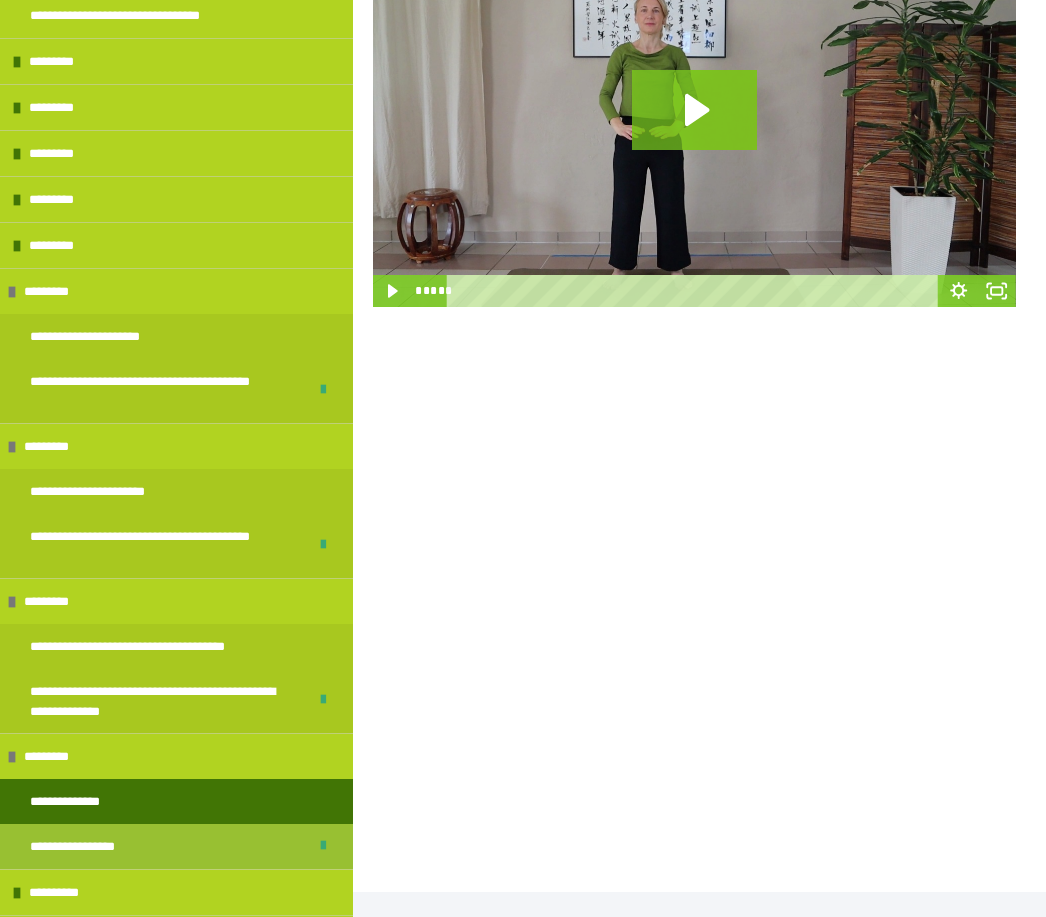 click on "**********" at bounding box center (176, 846) 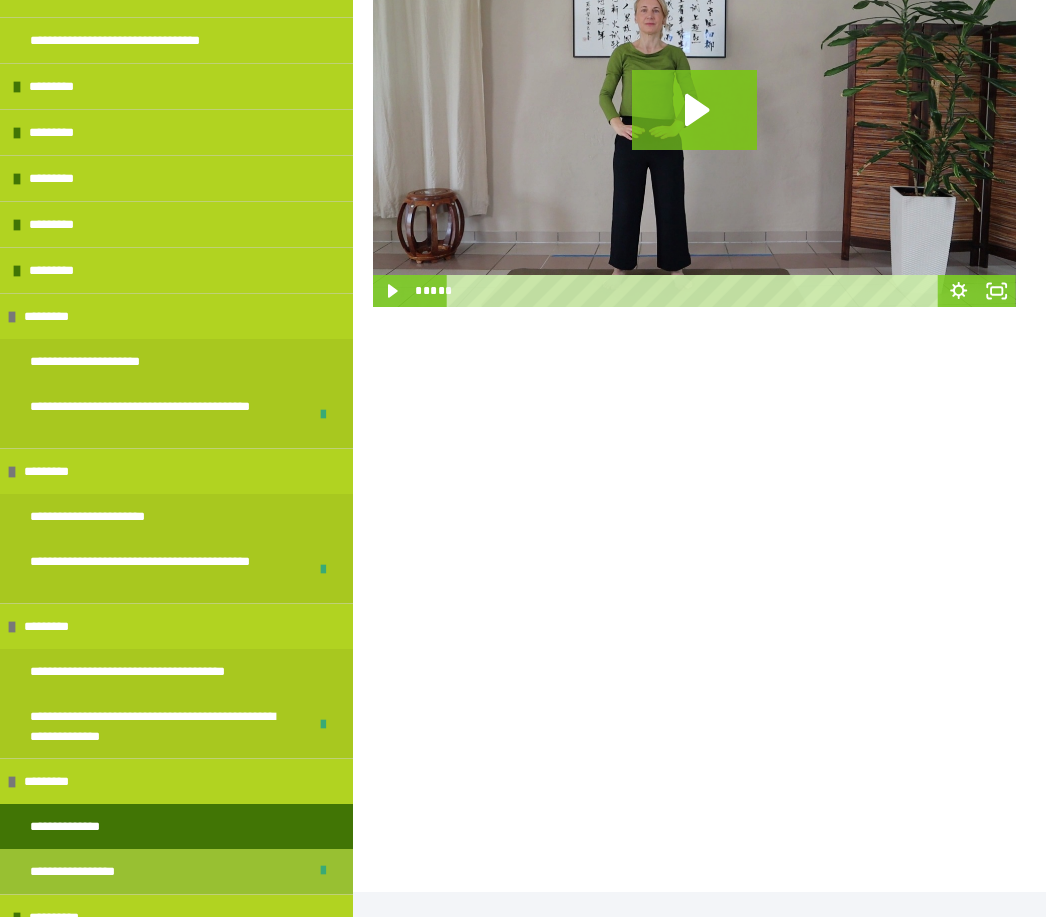 scroll, scrollTop: 407, scrollLeft: 0, axis: vertical 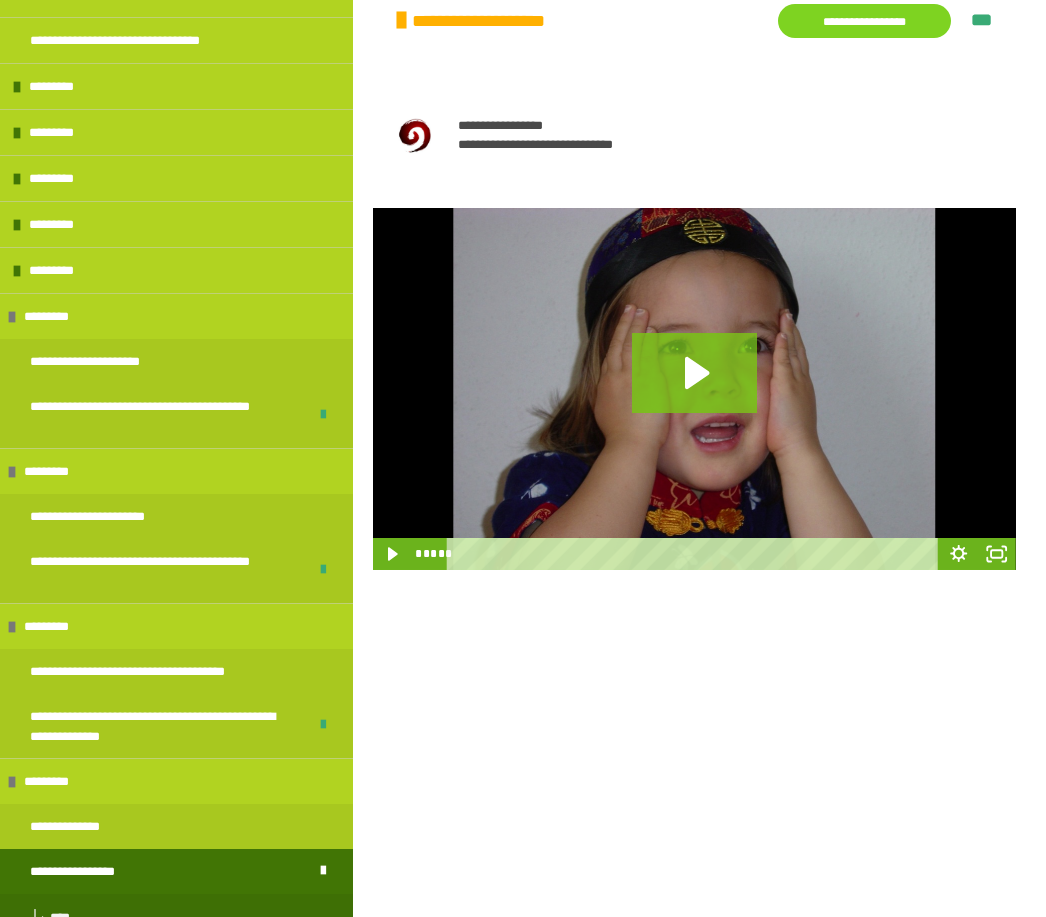 click 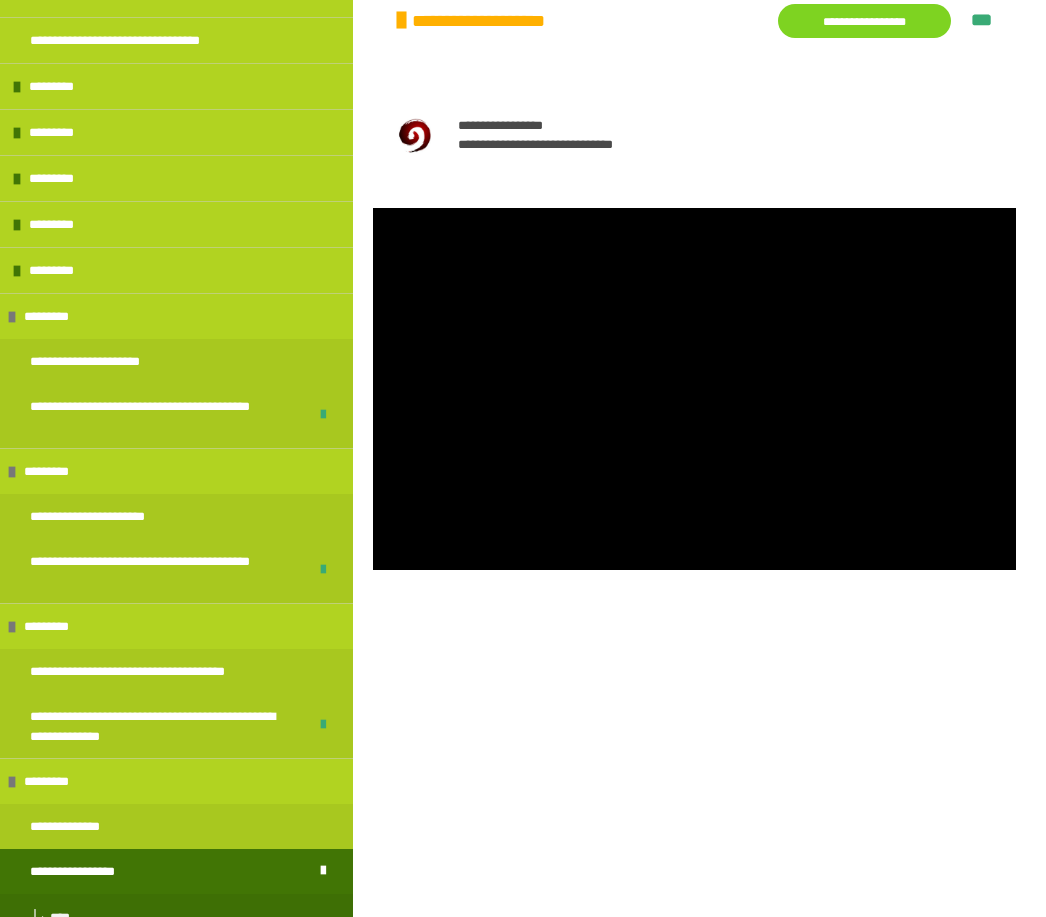 click 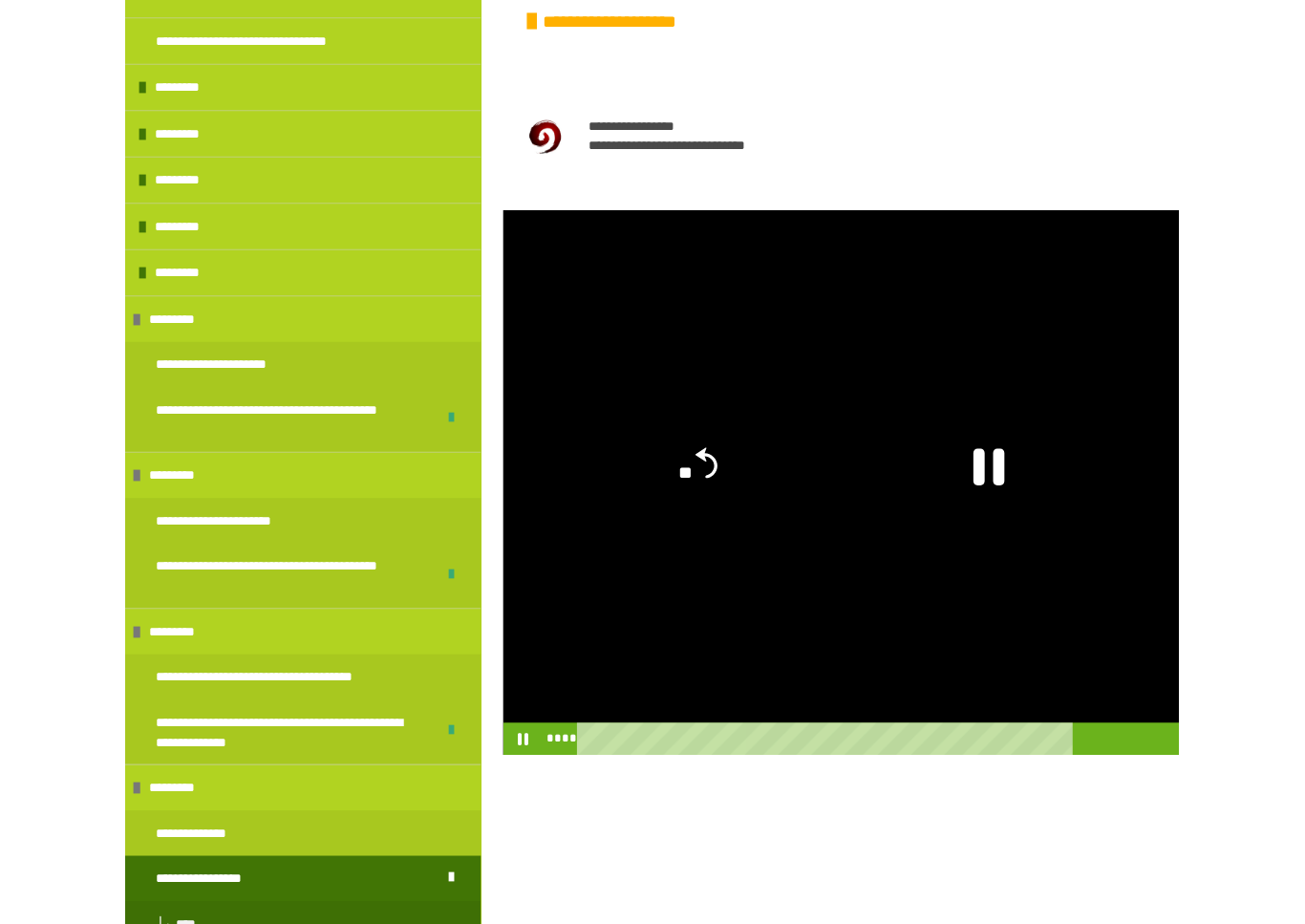 scroll, scrollTop: 23, scrollLeft: 0, axis: vertical 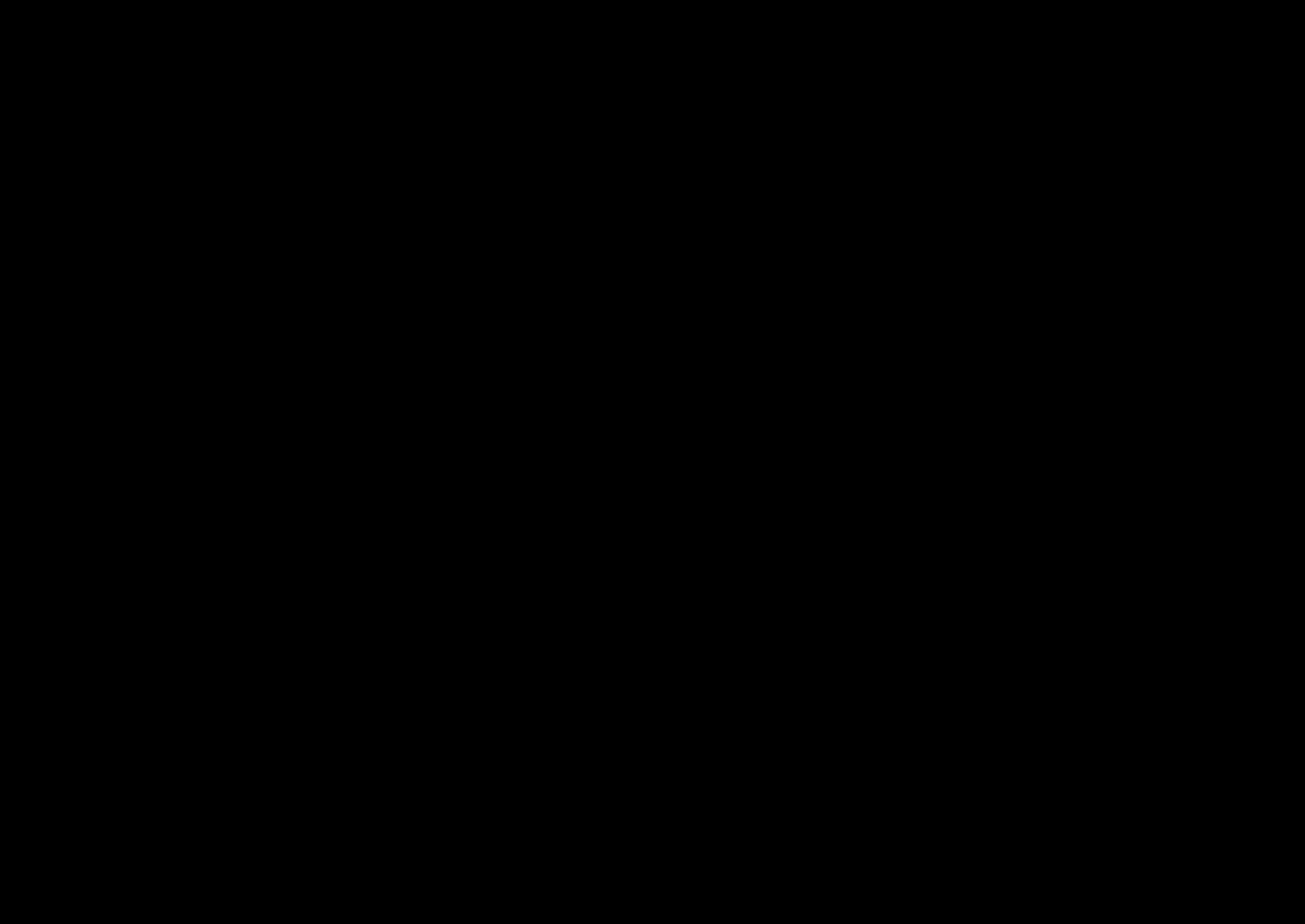 drag, startPoint x: 1137, startPoint y: 688, endPoint x: -1, endPoint y: -24, distance: 1342.3815 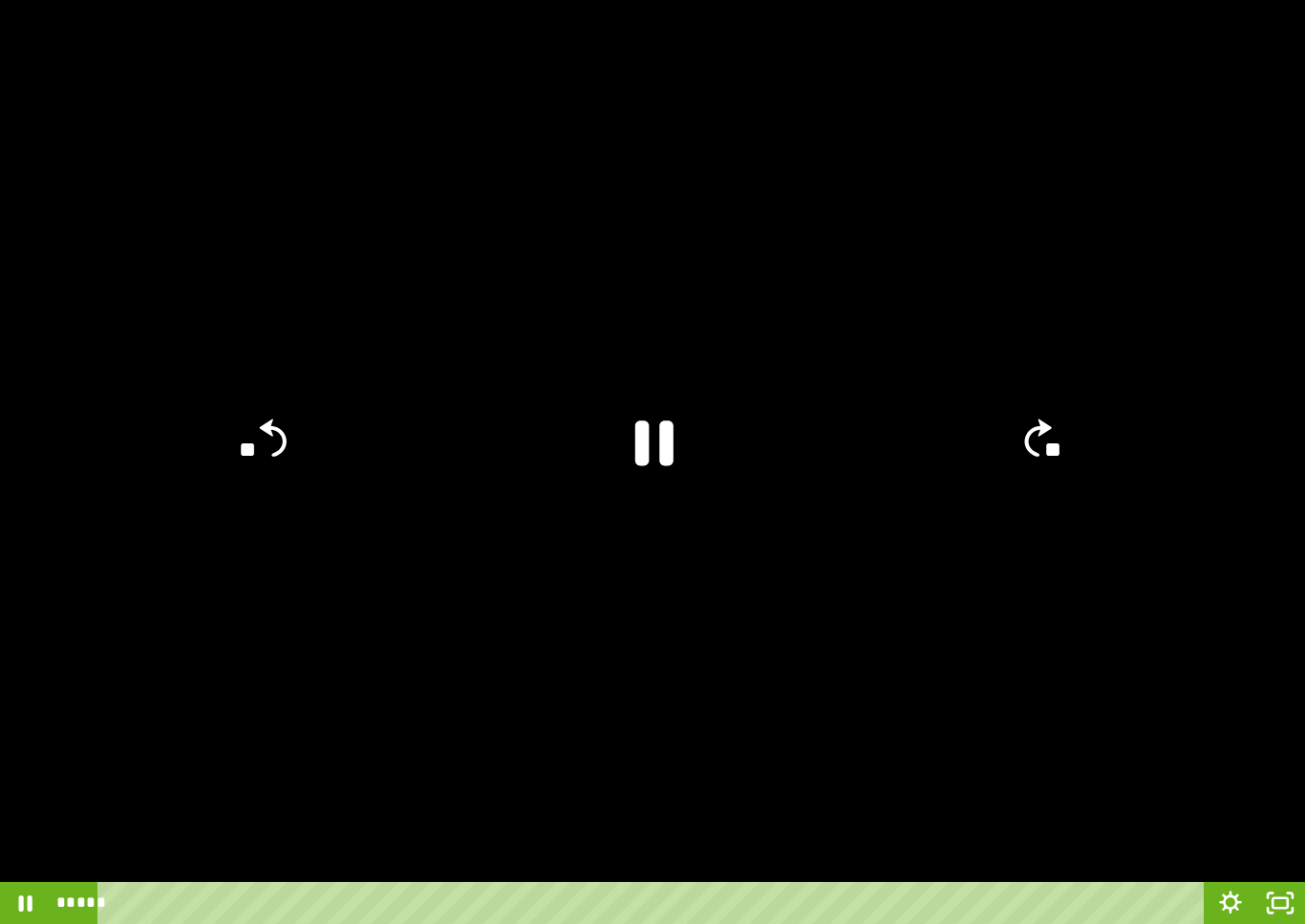 click at bounding box center [654, 903] 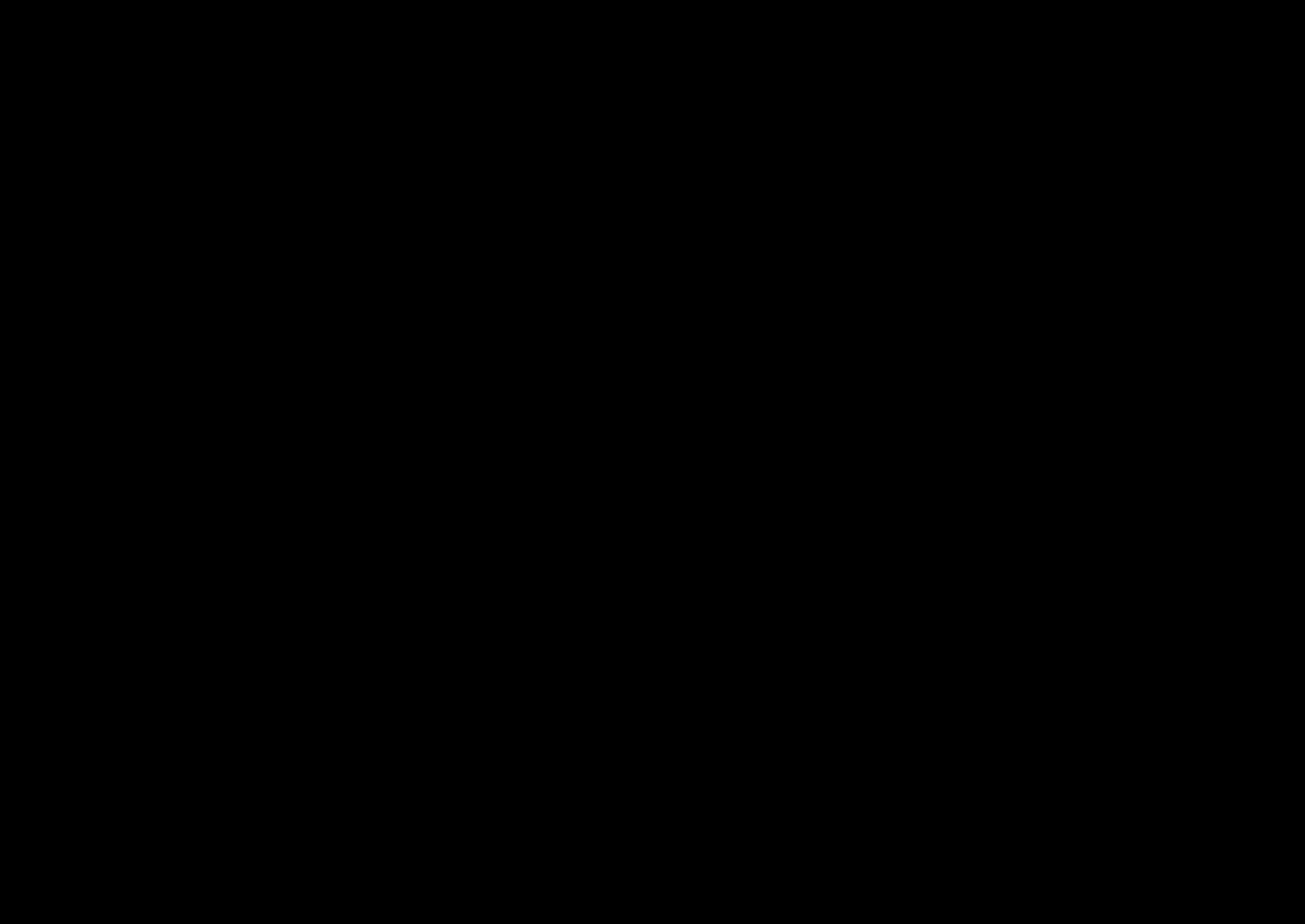 click at bounding box center [652, 462] 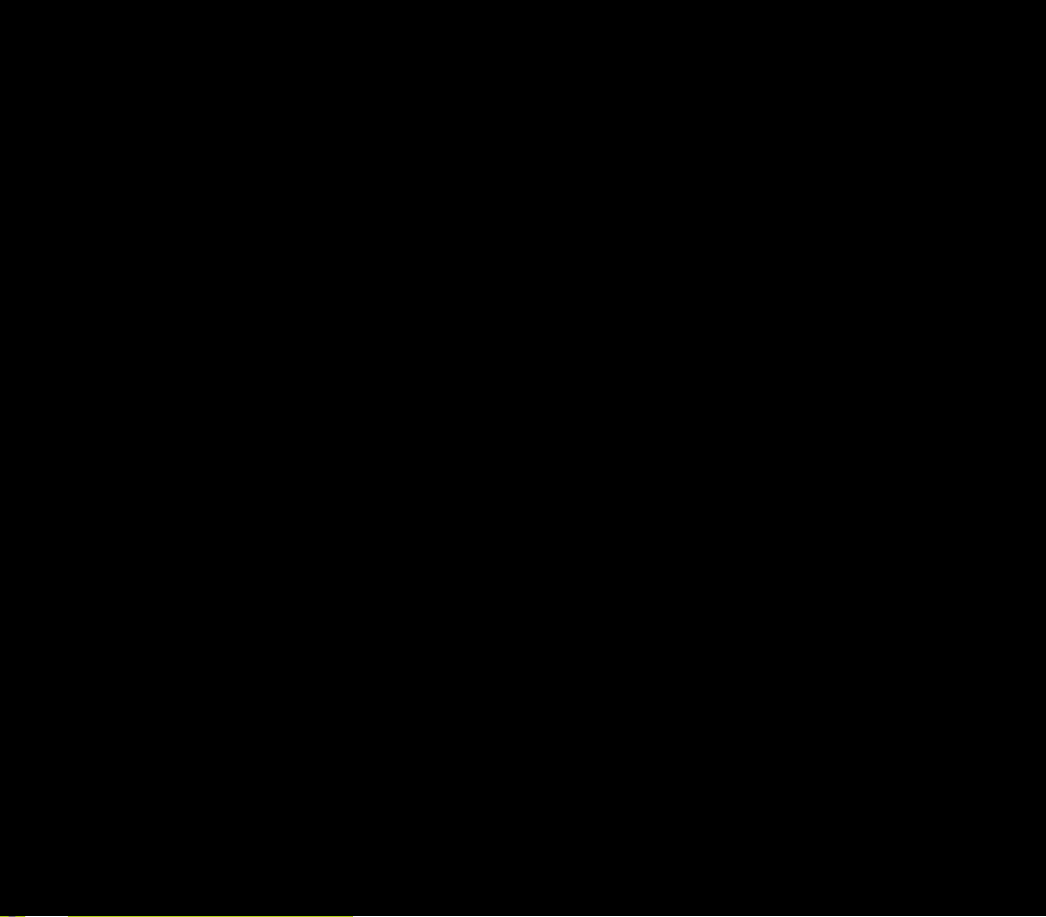 scroll, scrollTop: 181, scrollLeft: 0, axis: vertical 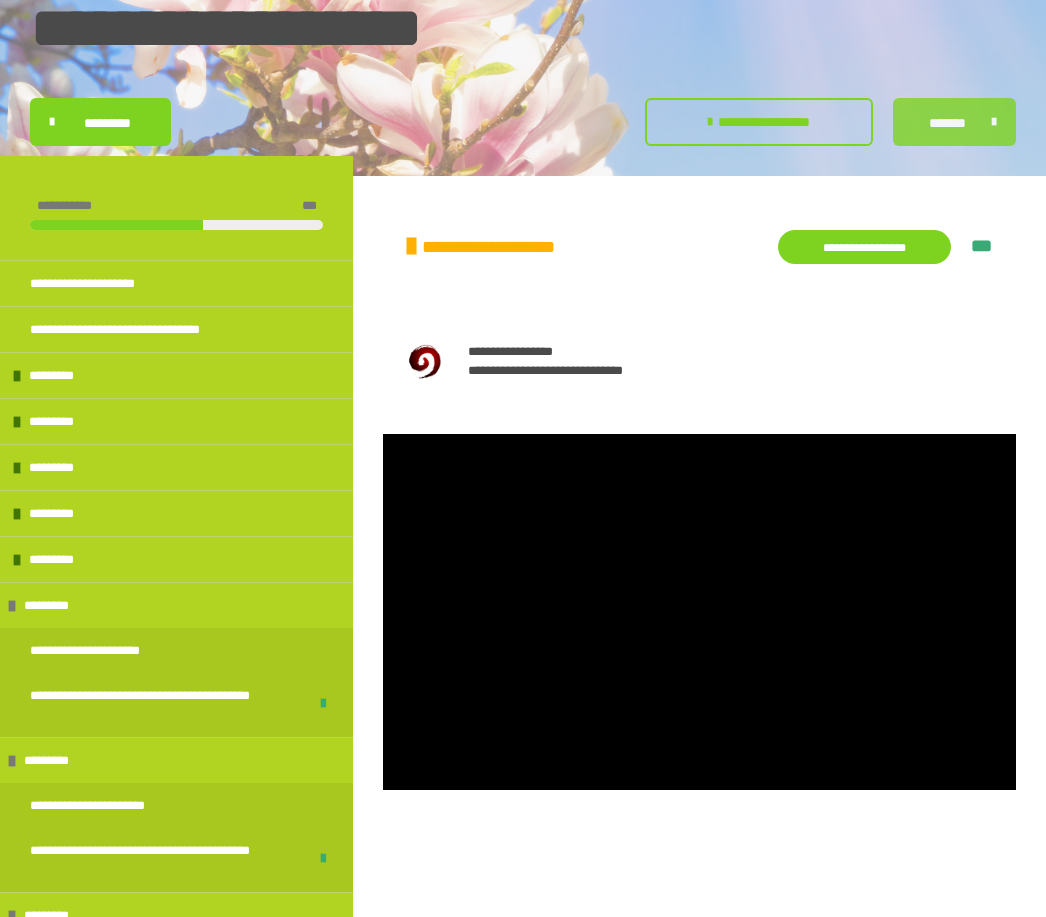 click on "*******" at bounding box center (947, 123) 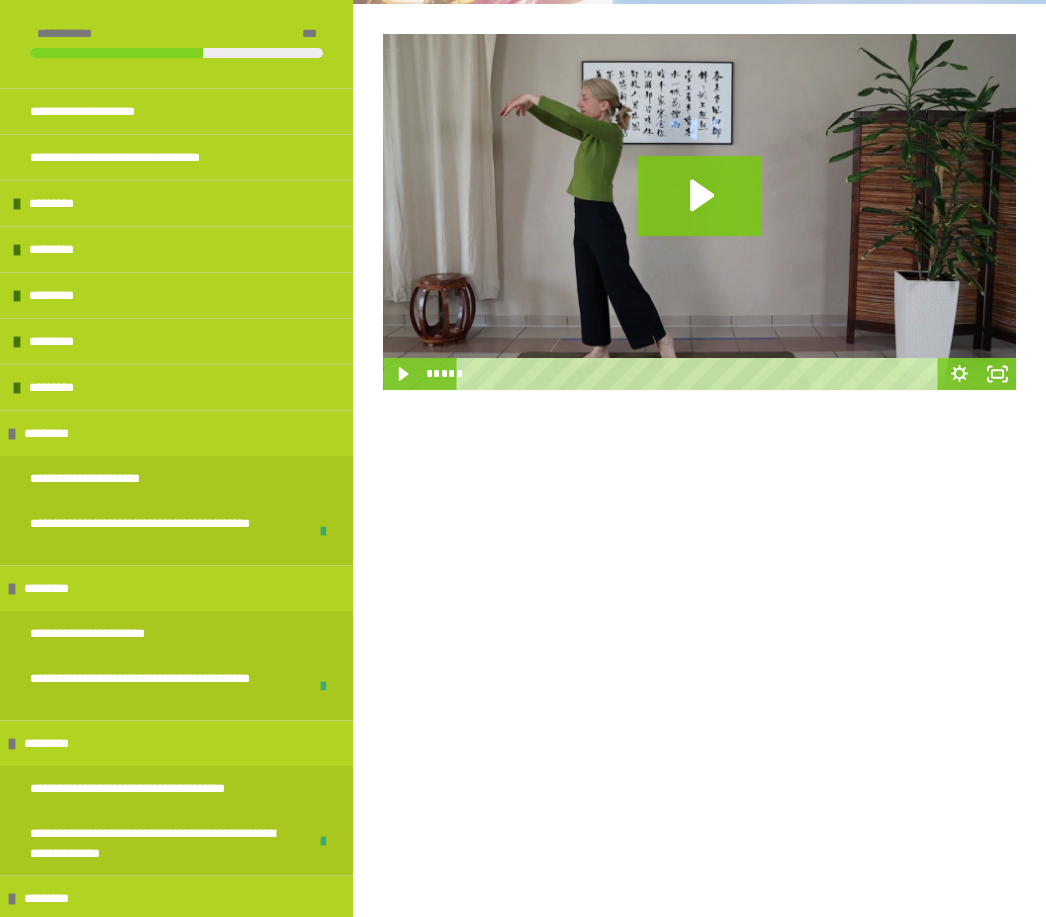 scroll, scrollTop: 442, scrollLeft: 0, axis: vertical 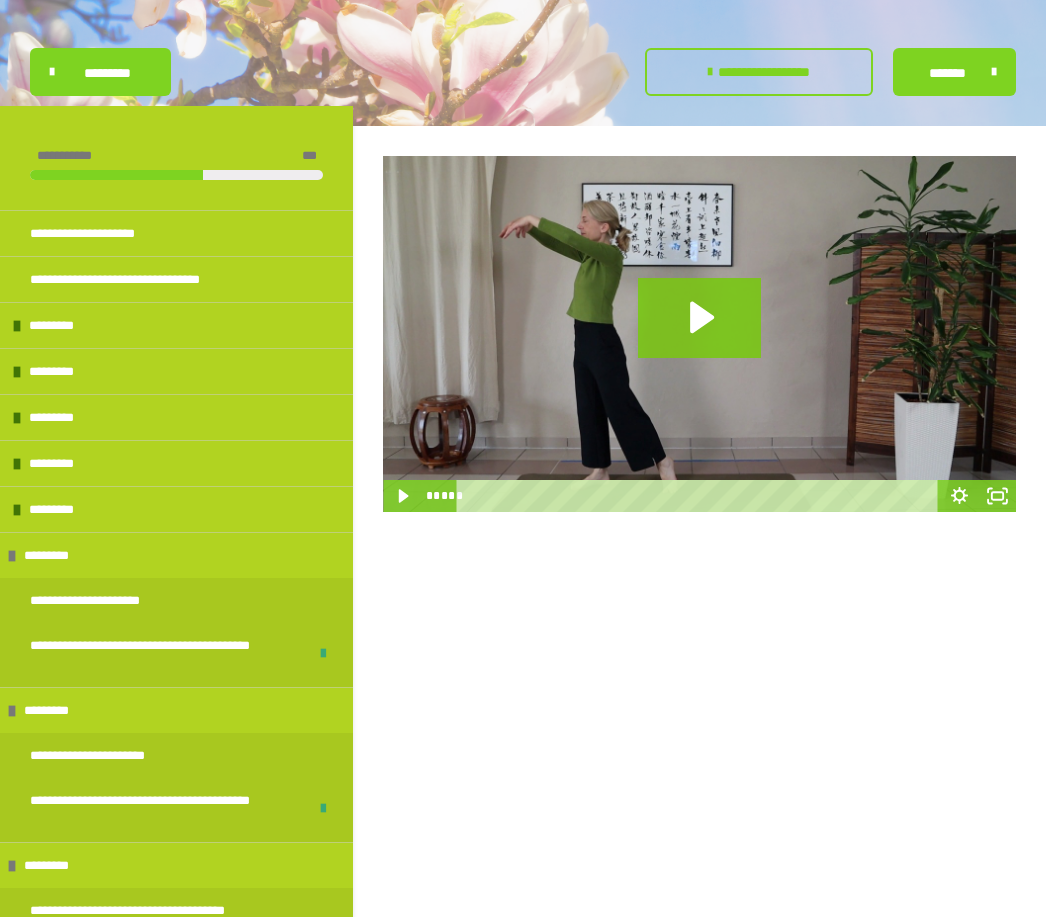 click 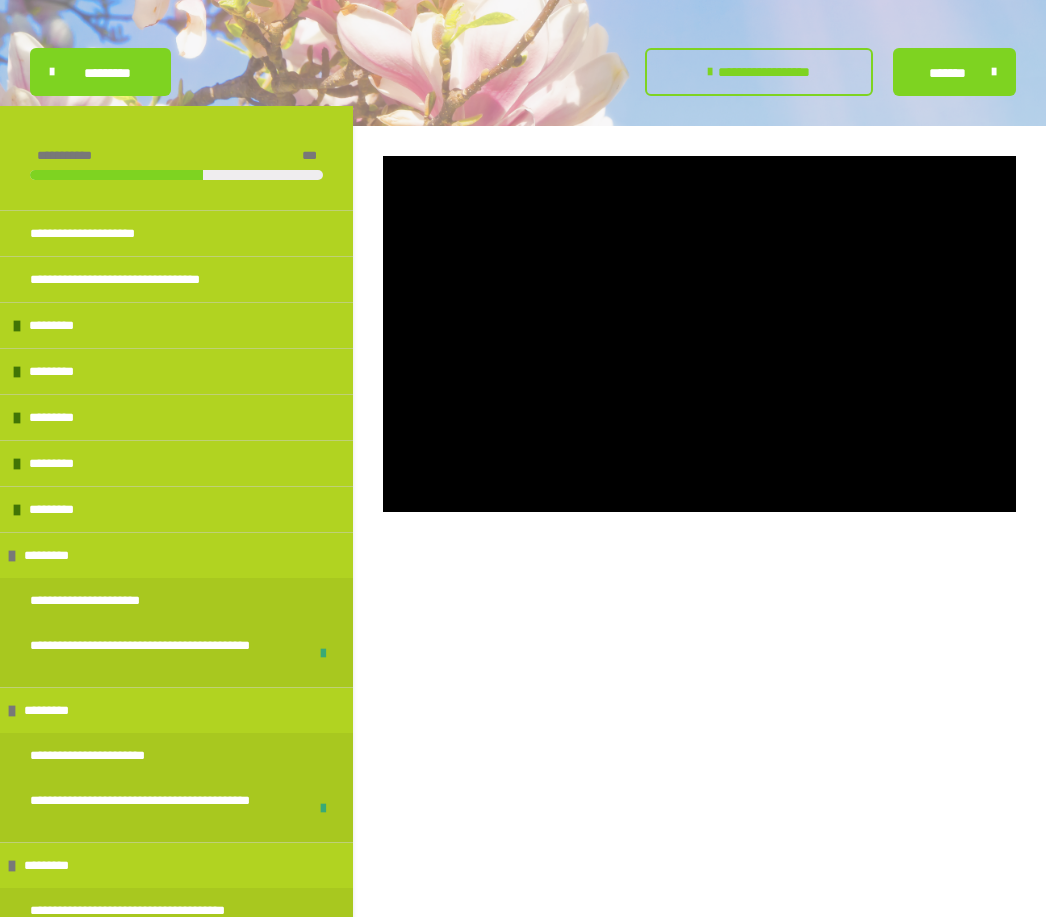 click at bounding box center (699, 334) 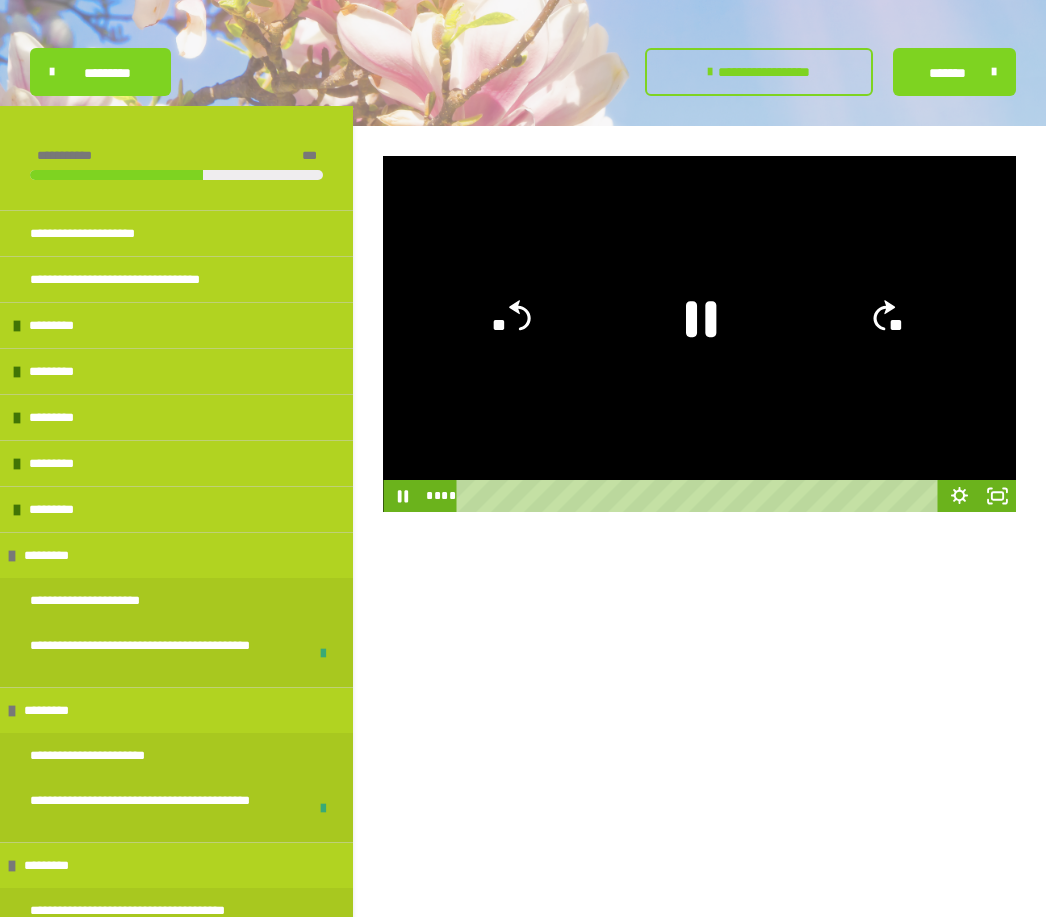 click 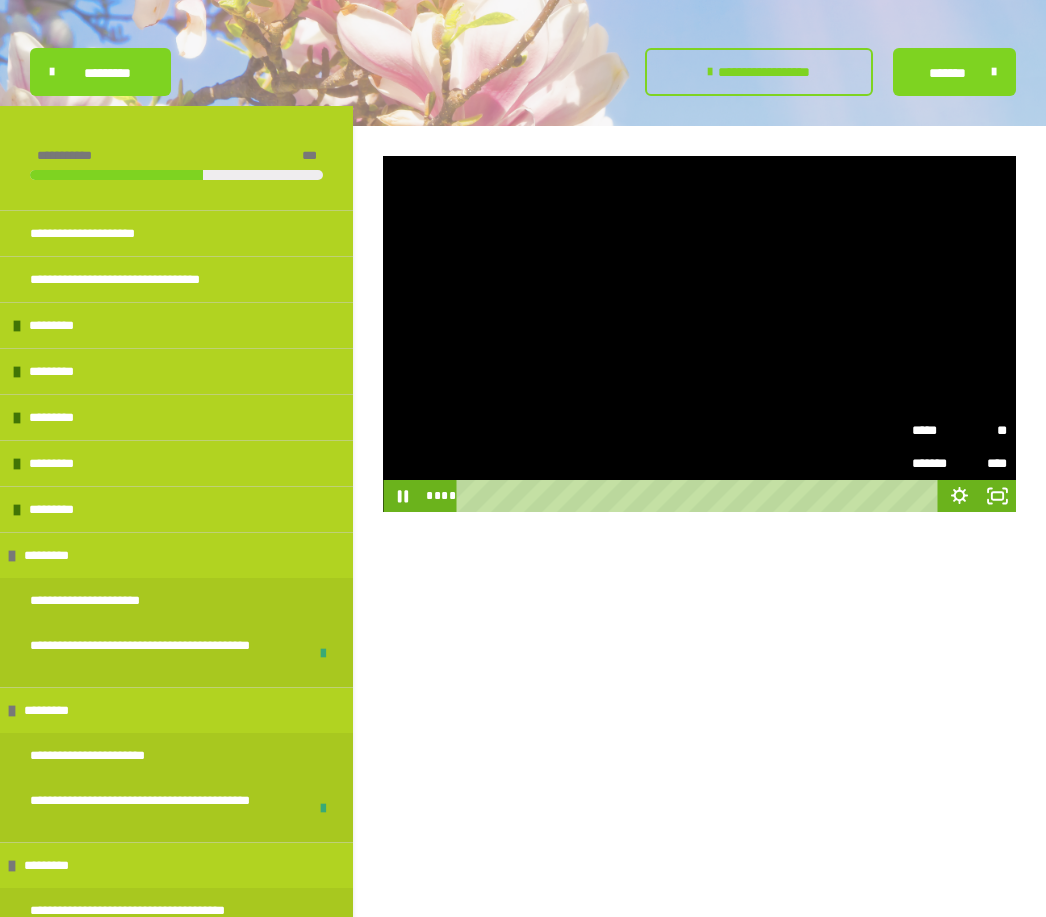 click 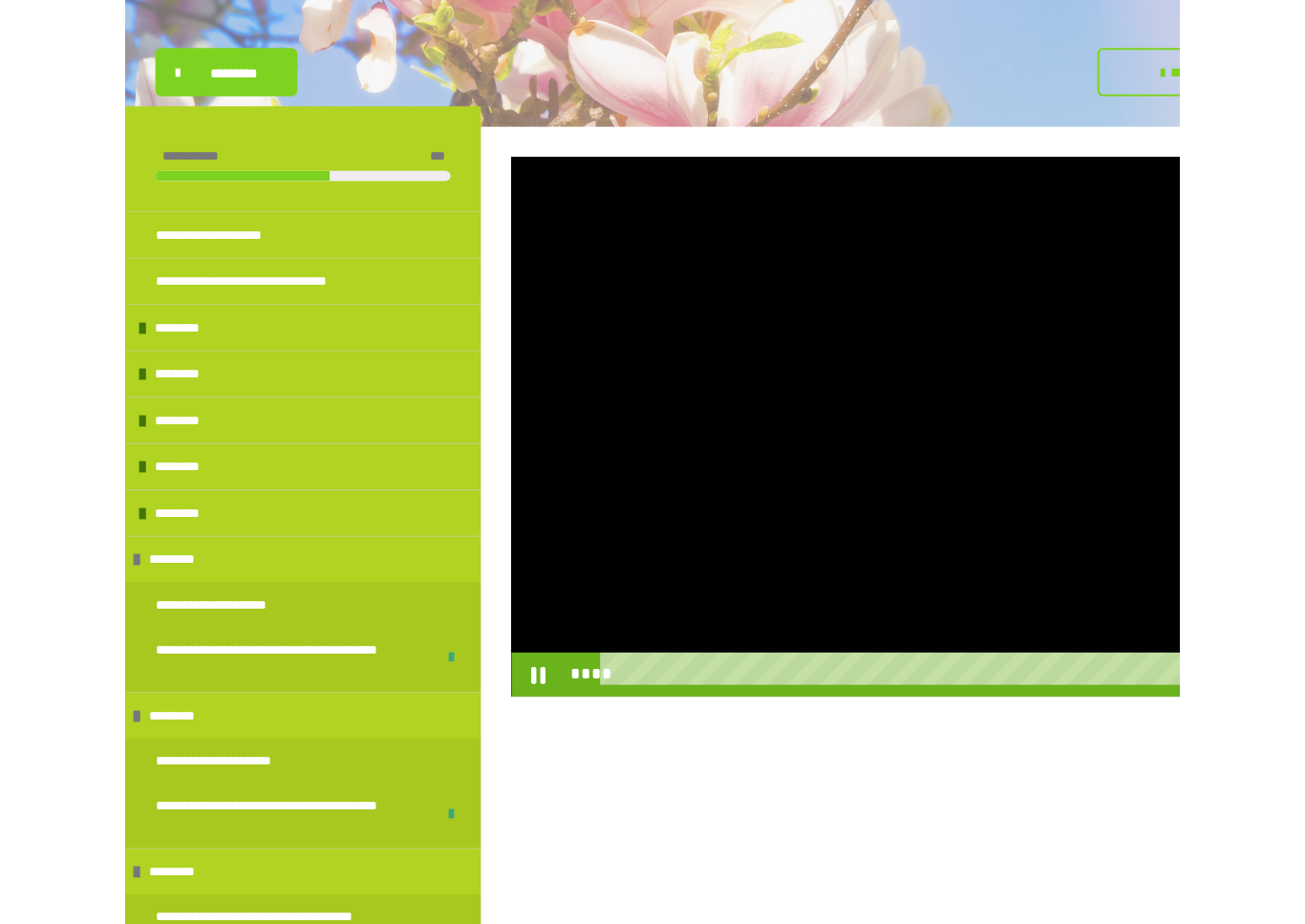 scroll, scrollTop: 23, scrollLeft: 0, axis: vertical 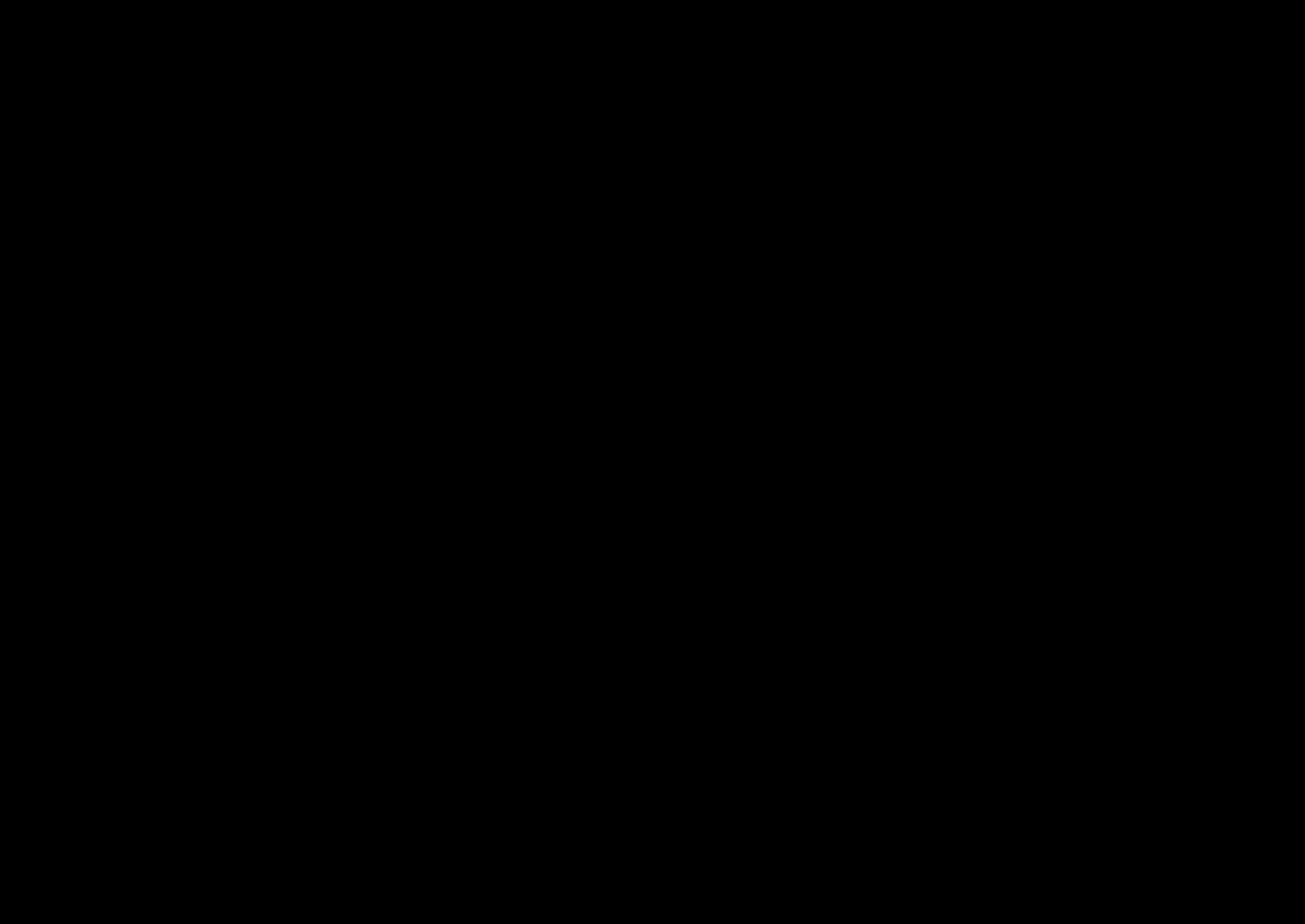 click at bounding box center (652, 462) 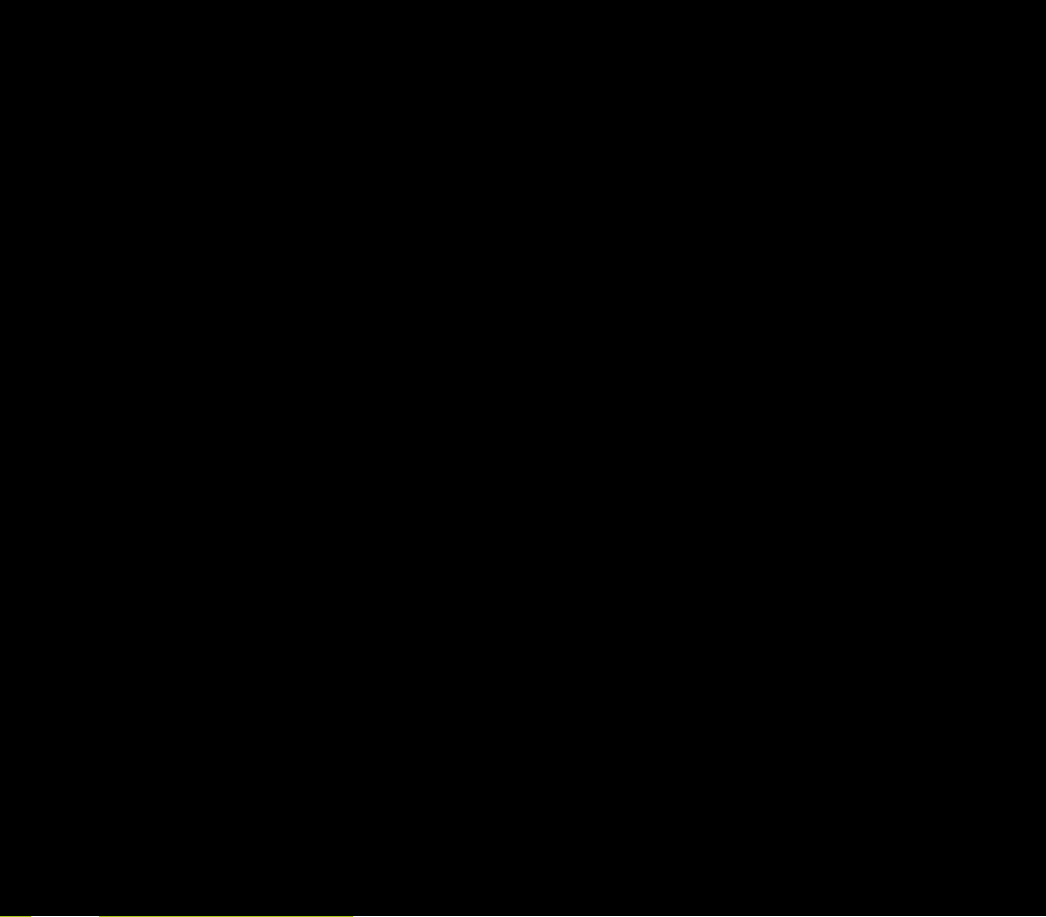 scroll, scrollTop: 442, scrollLeft: 0, axis: vertical 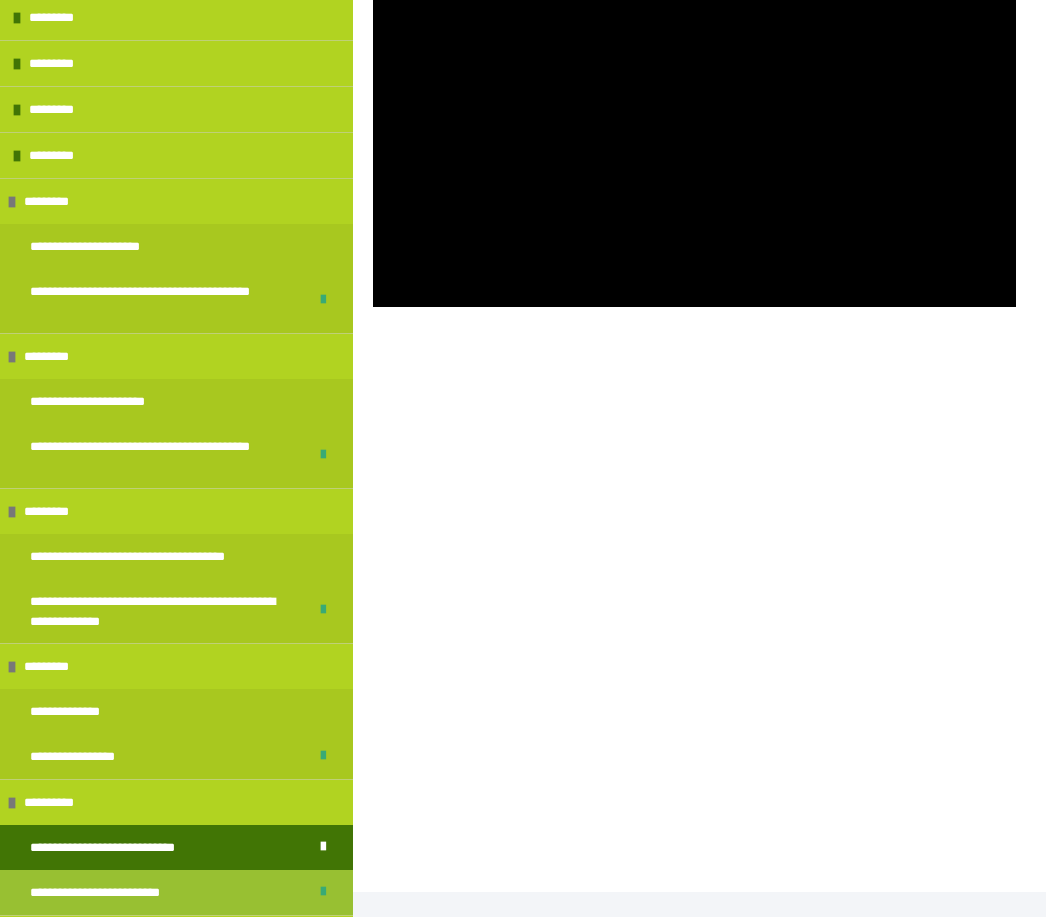 click on "**********" at bounding box center (109, 892) 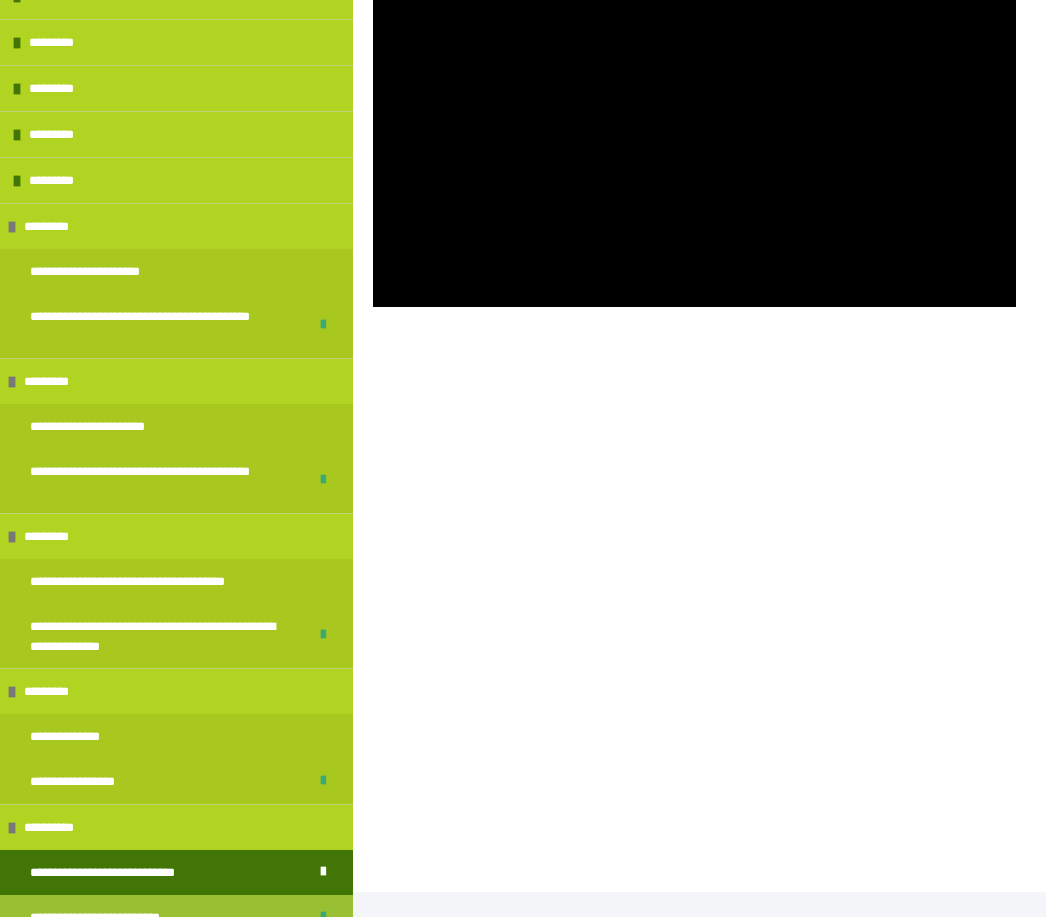 scroll, scrollTop: 407, scrollLeft: 0, axis: vertical 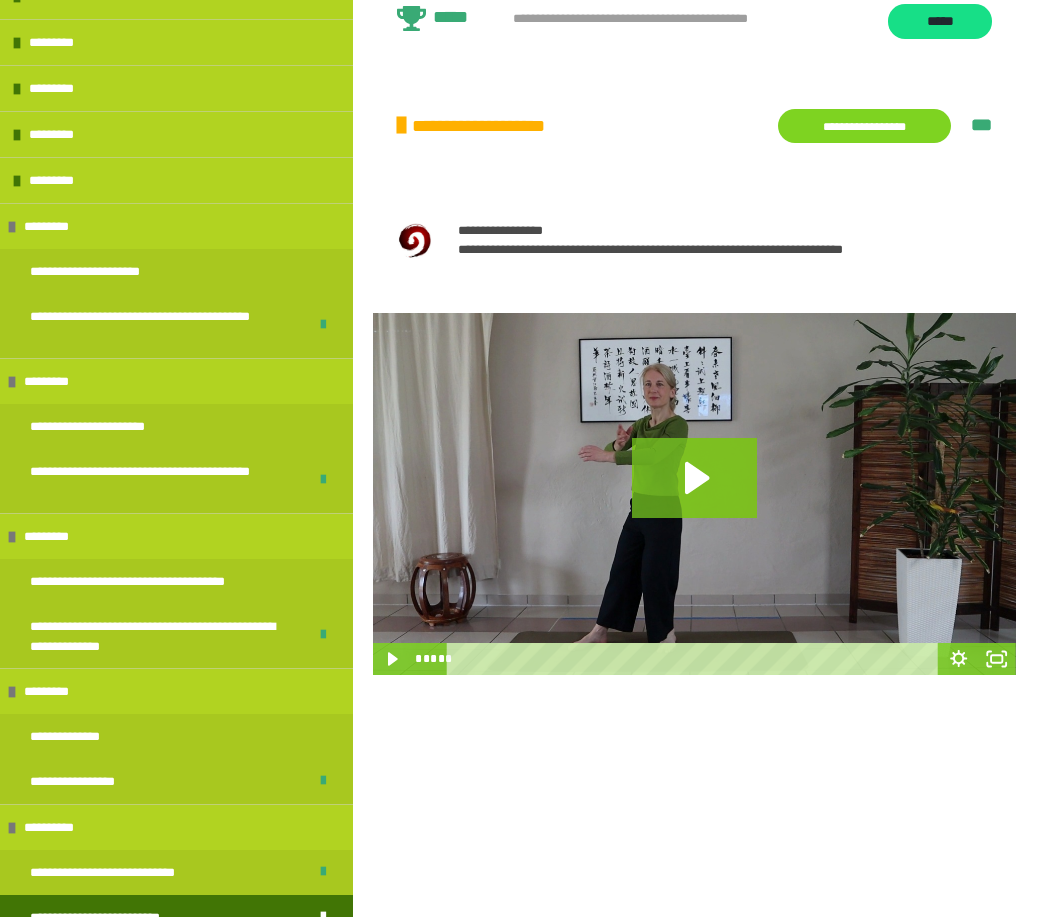 click 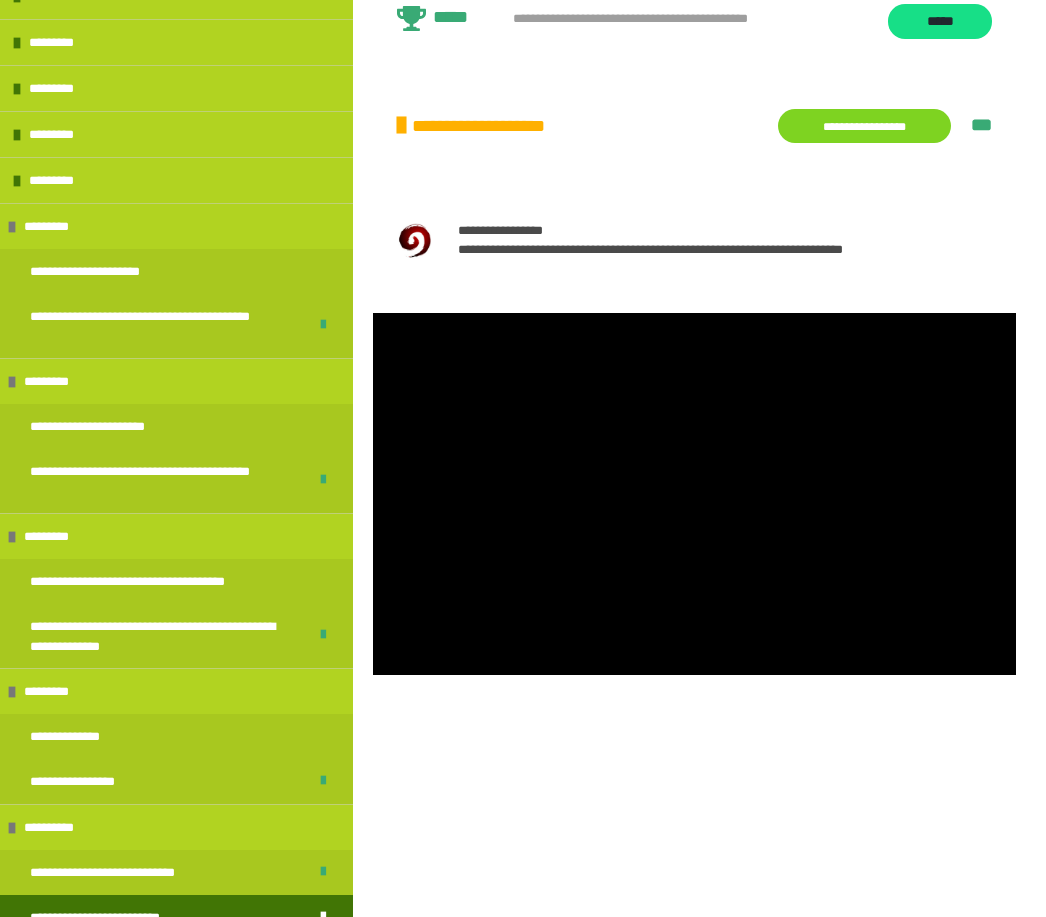 click at bounding box center (694, 494) 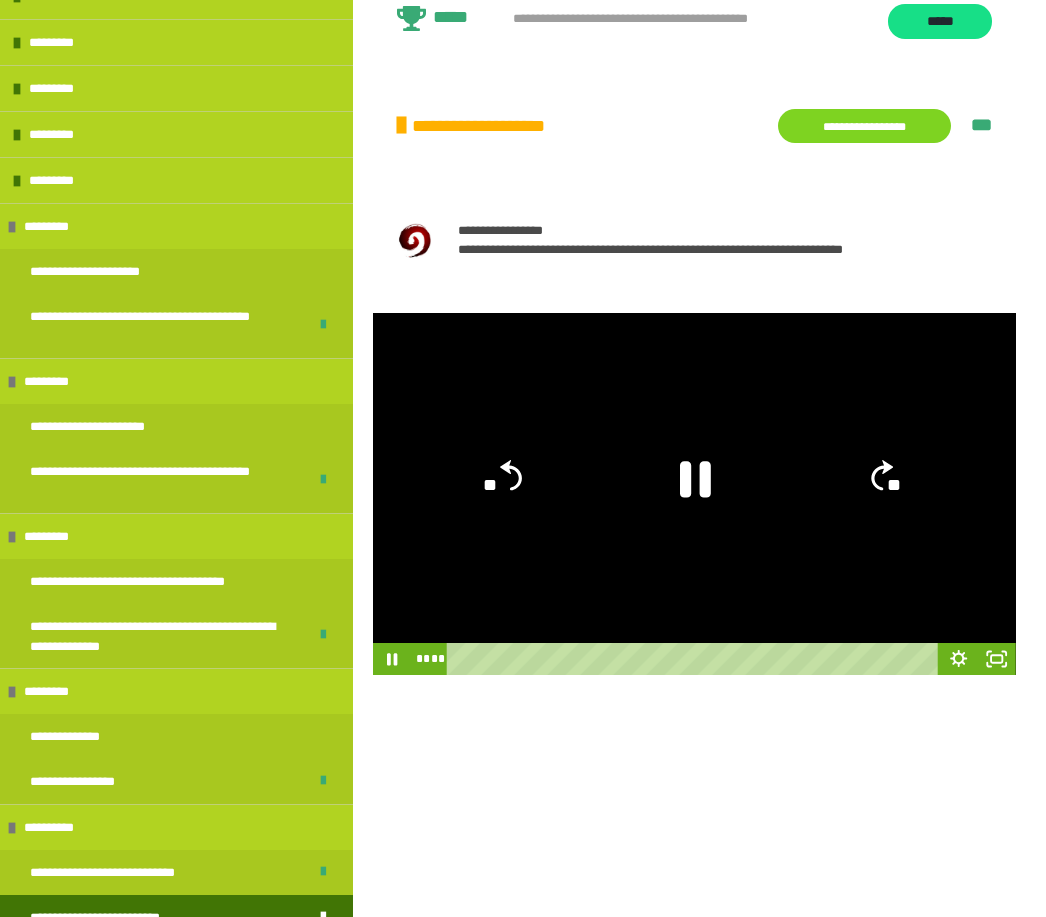 click 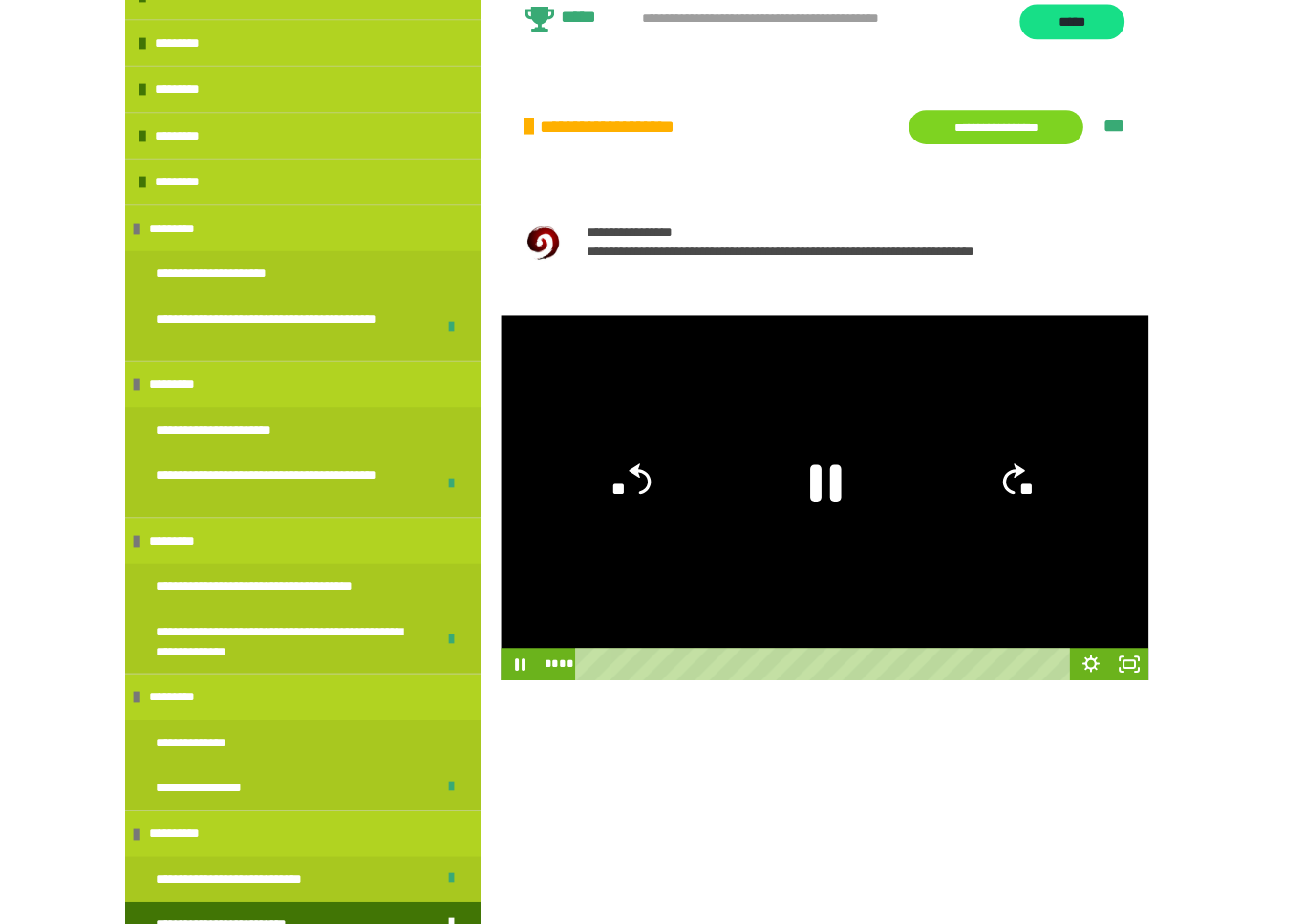 scroll, scrollTop: 23, scrollLeft: 0, axis: vertical 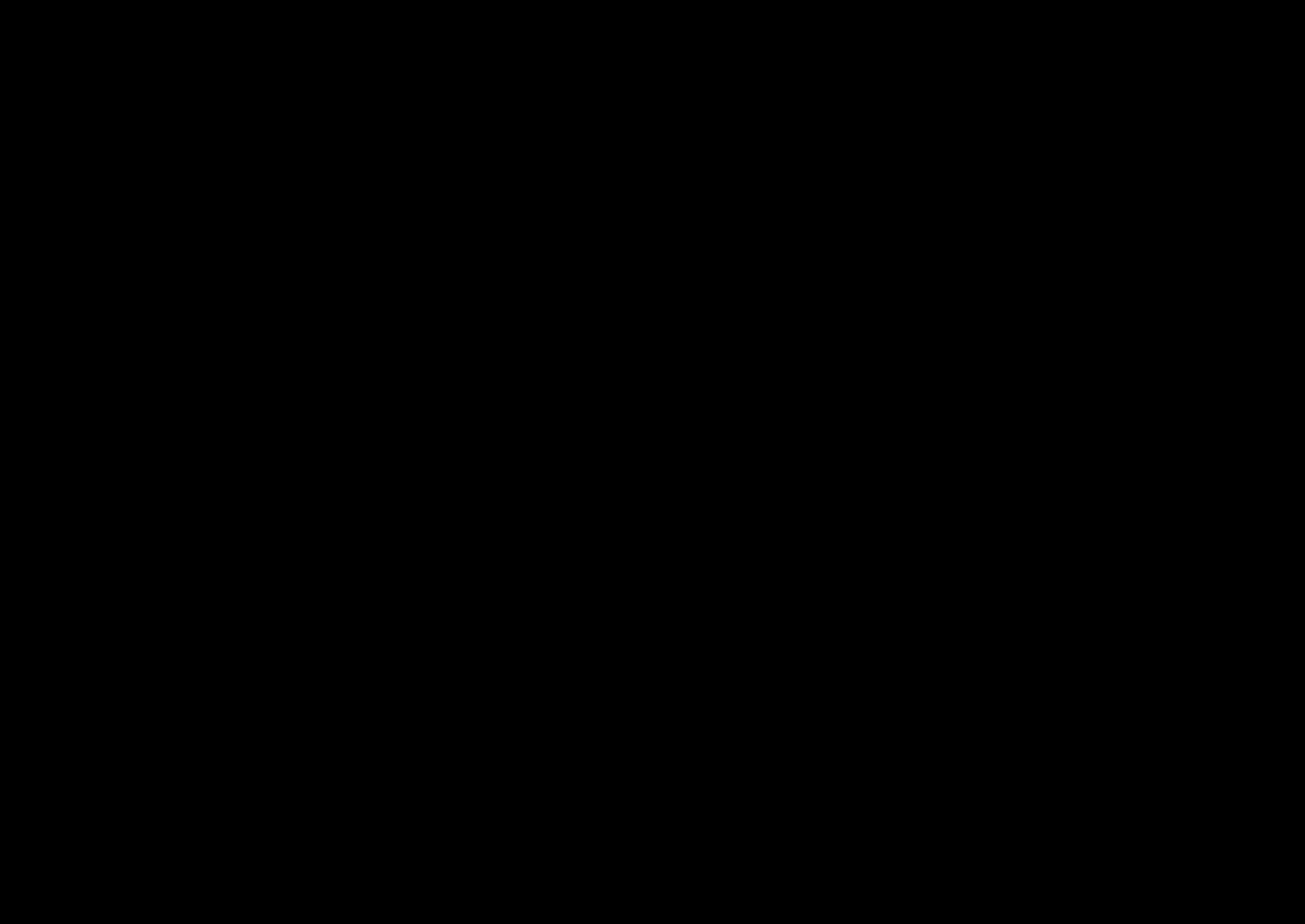 click at bounding box center [652, 462] 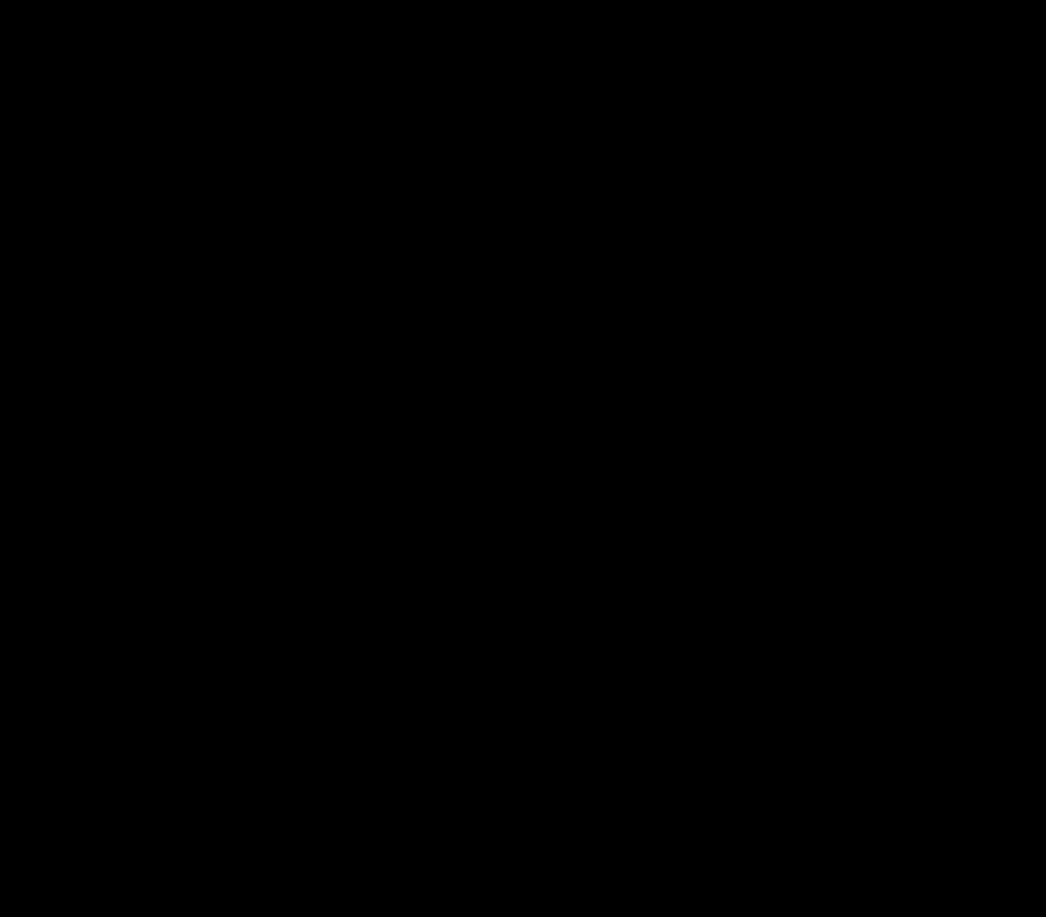 scroll, scrollTop: 40, scrollLeft: 0, axis: vertical 